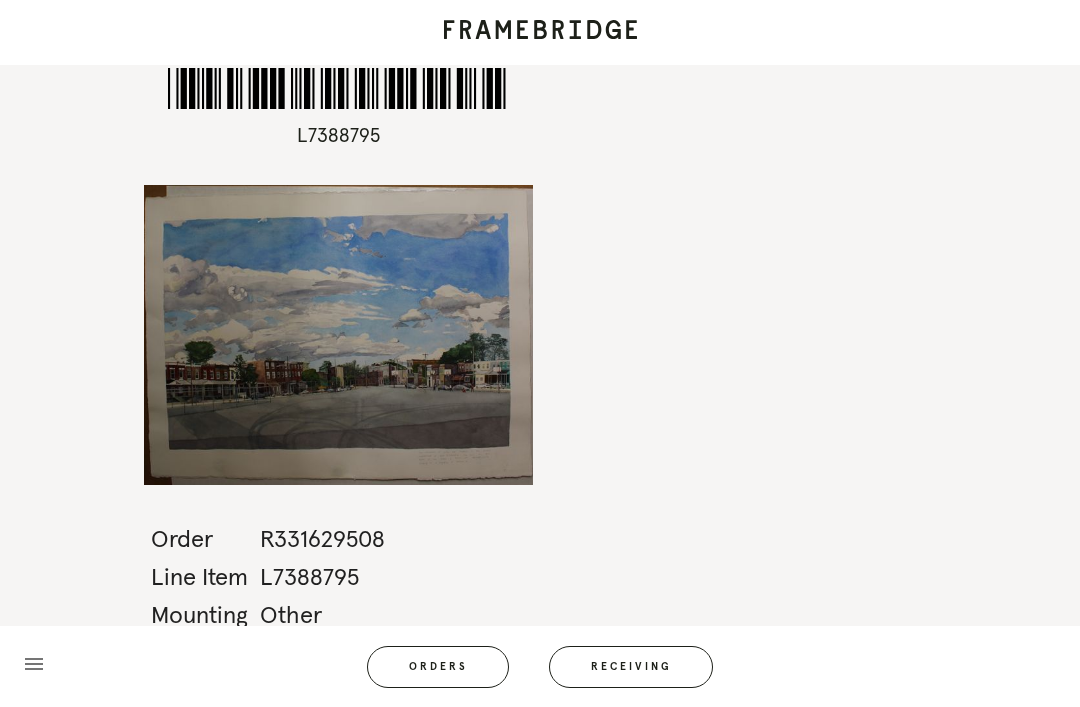 scroll, scrollTop: 0, scrollLeft: 0, axis: both 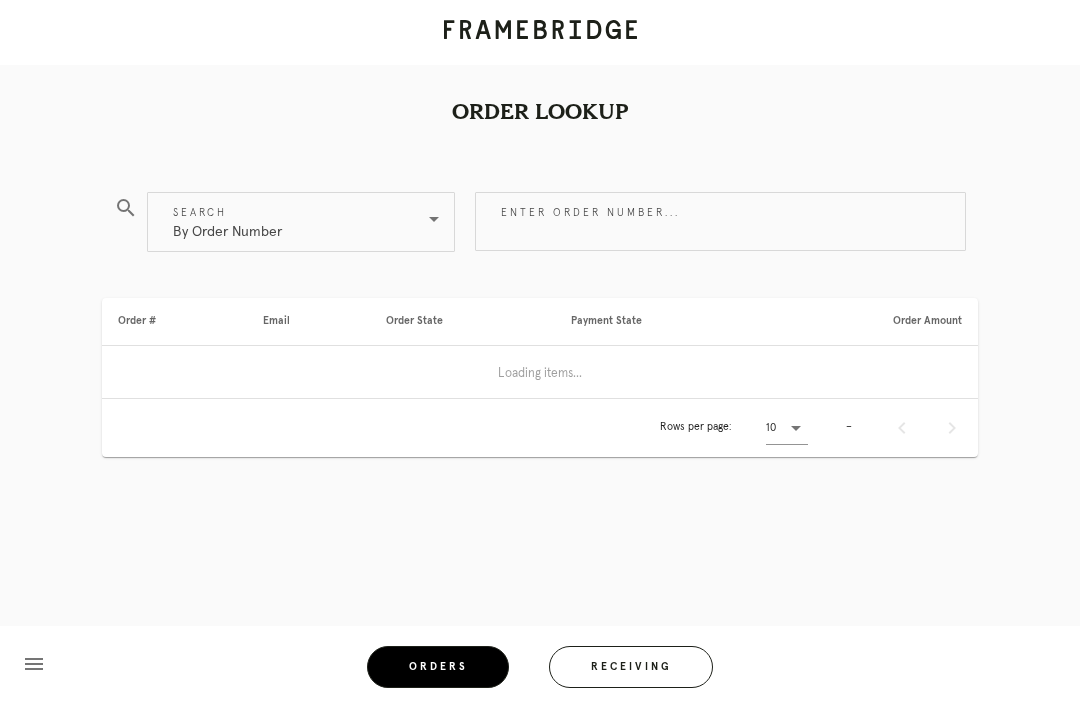 click on "Receiving" at bounding box center (631, 667) 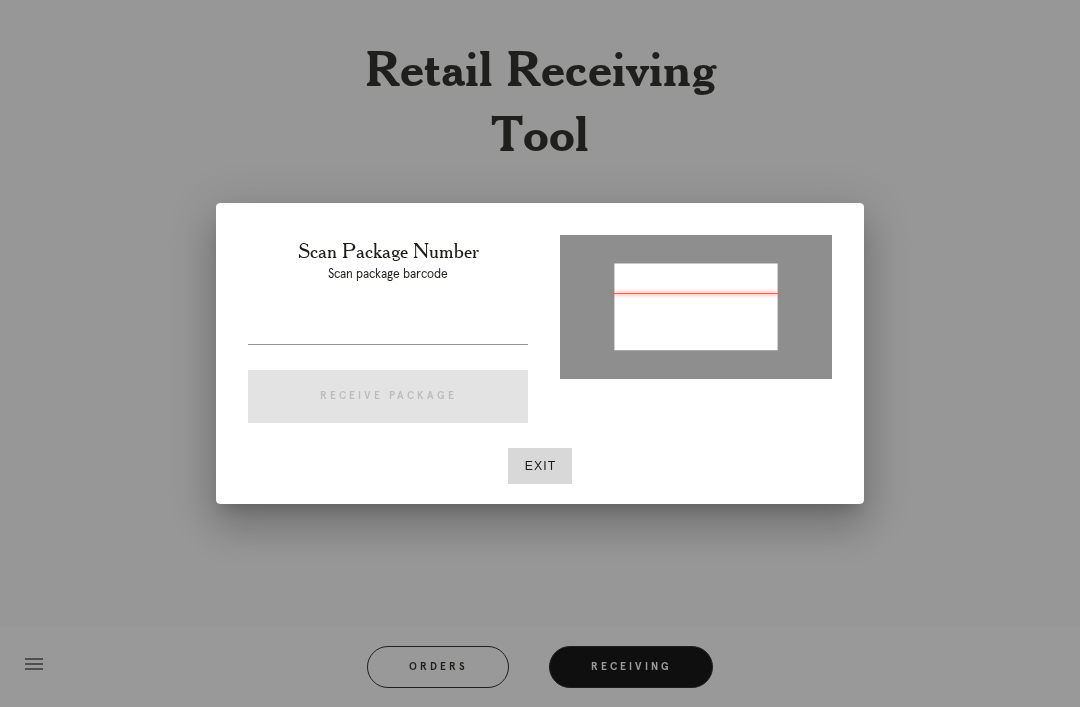 type on "P505020756432438" 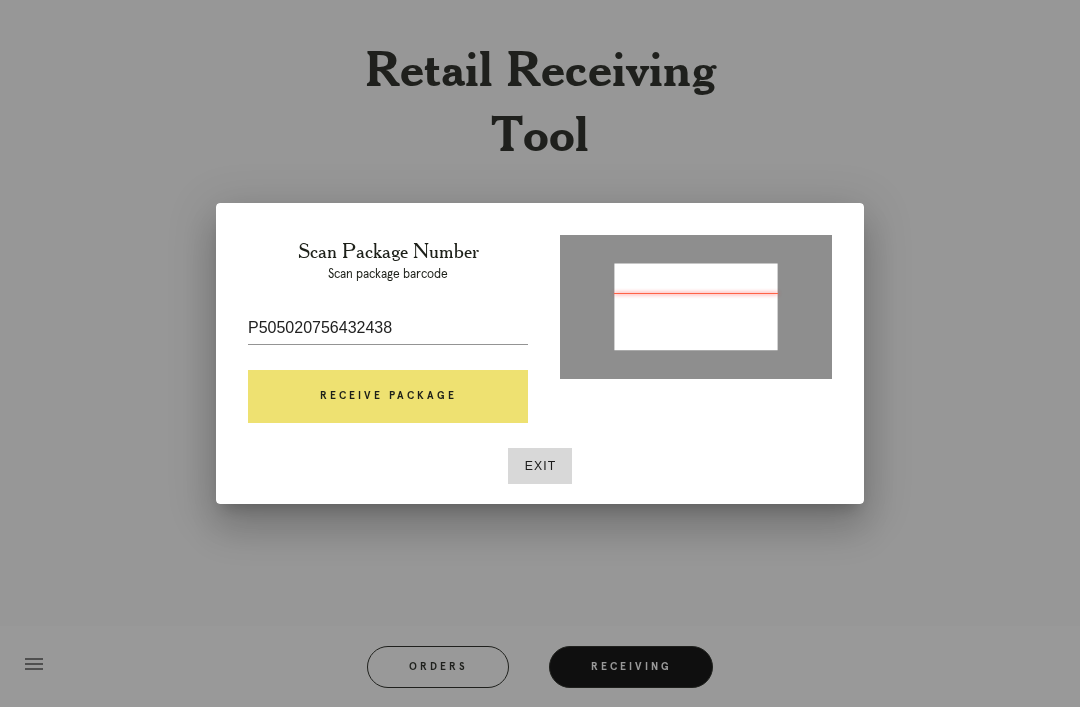 click on "Receive Package" at bounding box center [388, 397] 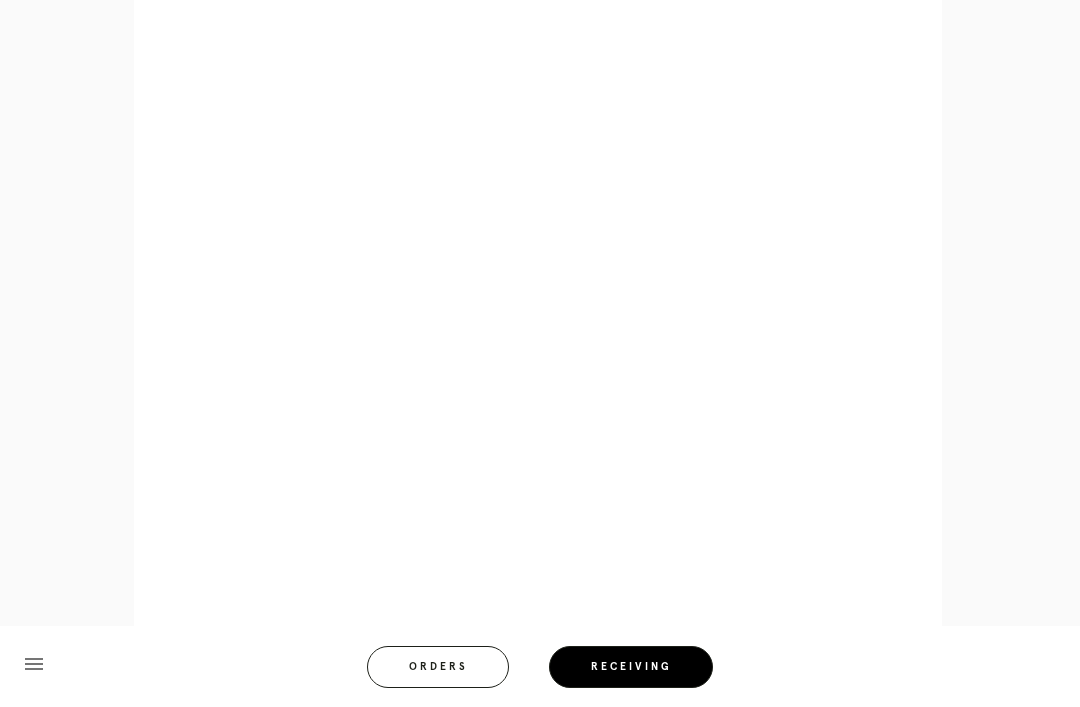 scroll, scrollTop: 872, scrollLeft: 0, axis: vertical 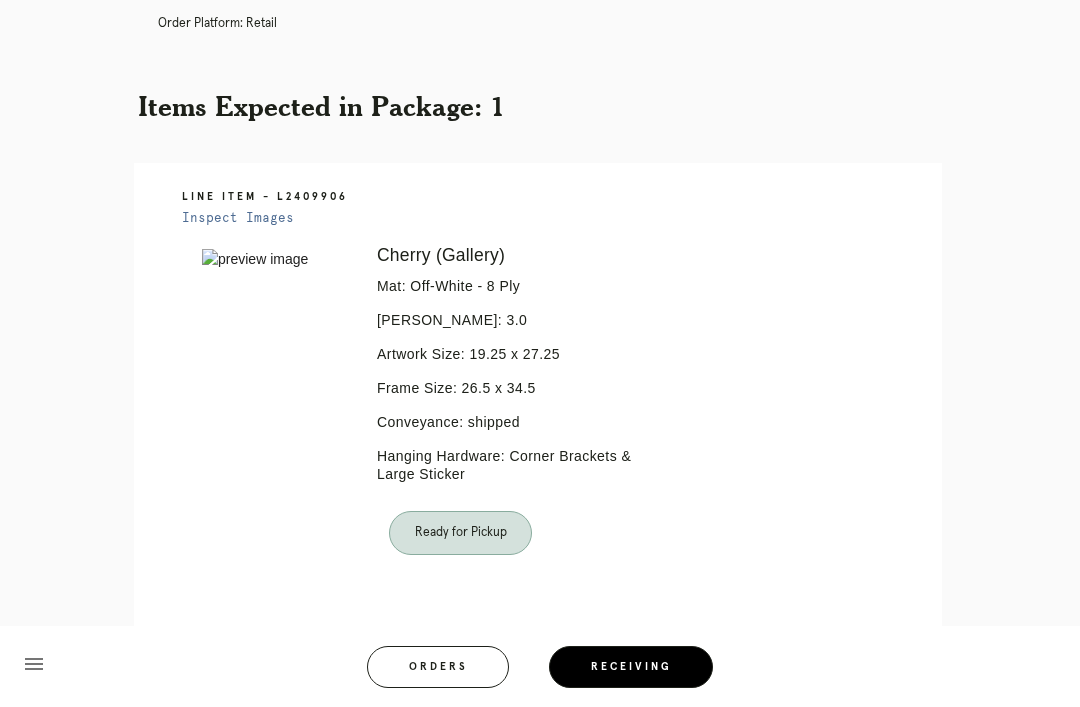 click on "Orders" at bounding box center [438, 667] 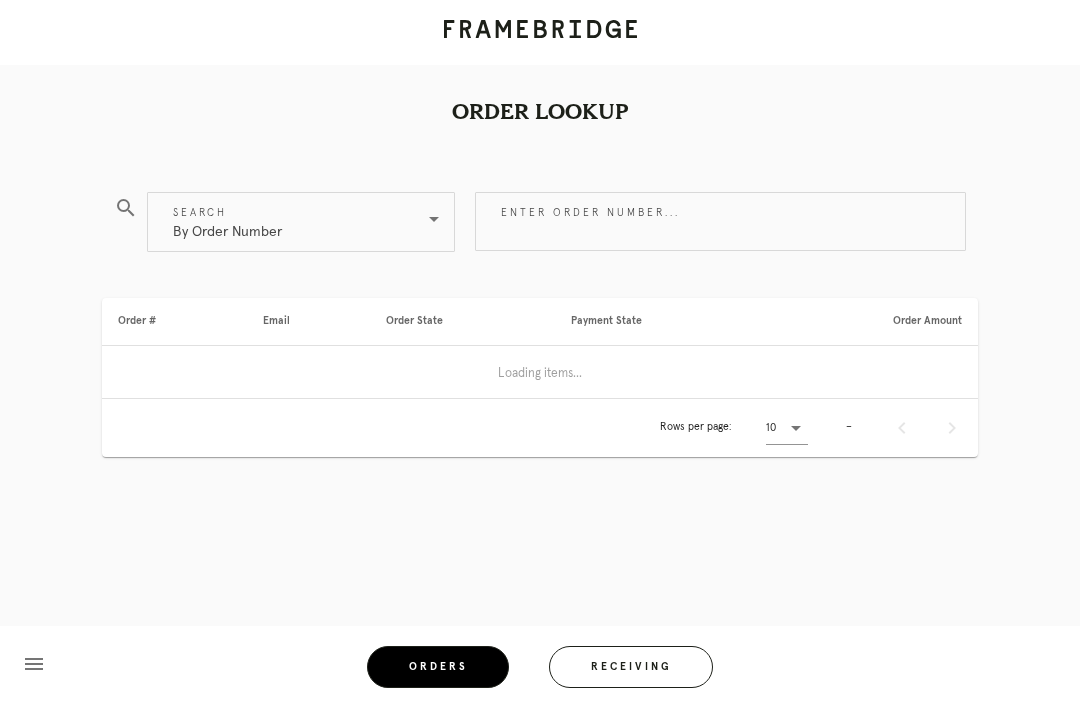 scroll, scrollTop: 0, scrollLeft: 0, axis: both 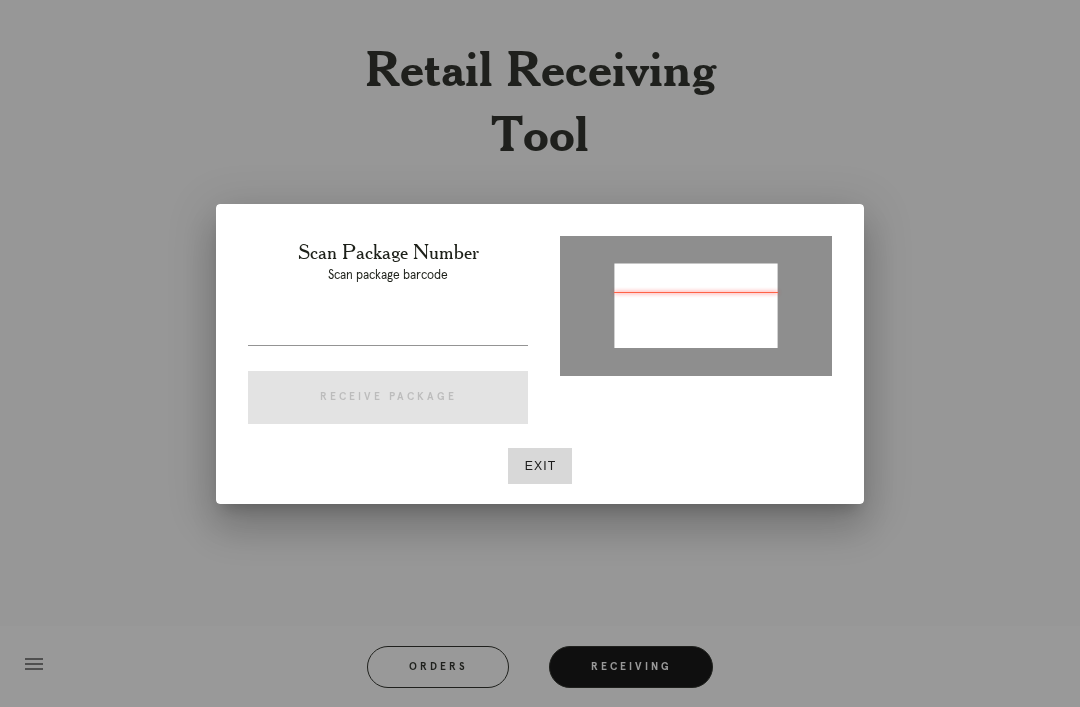 type on "P157975436213828" 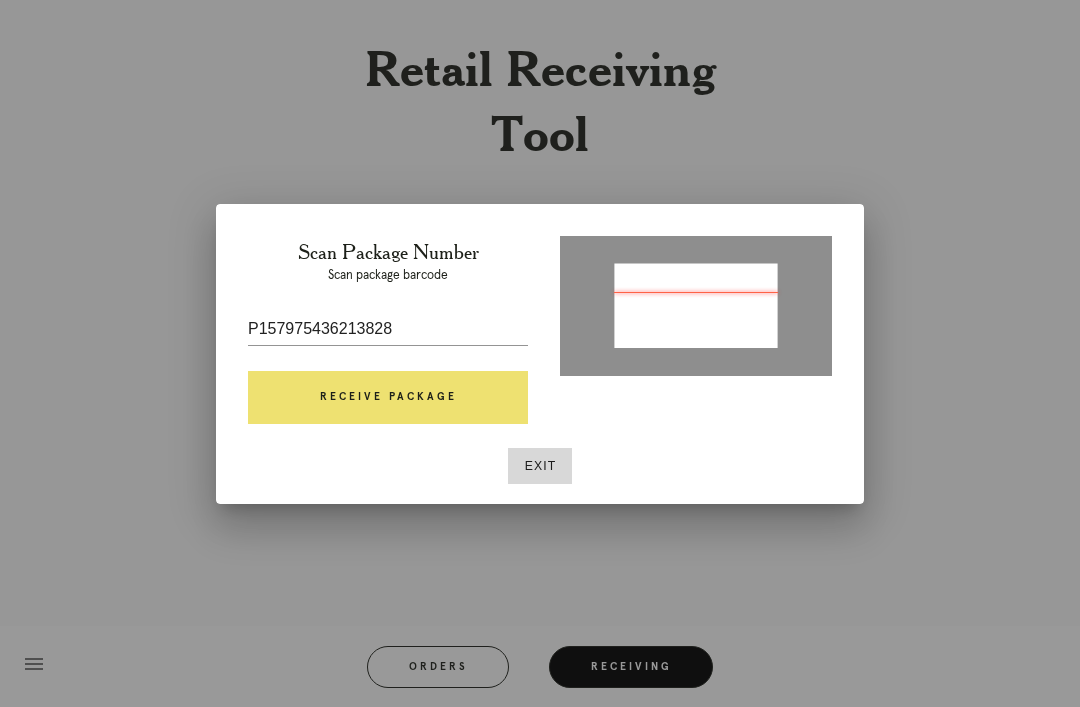 click on "Scan Package Number   Scan package barcode   P157975436213828   Receive Package" at bounding box center (388, 336) 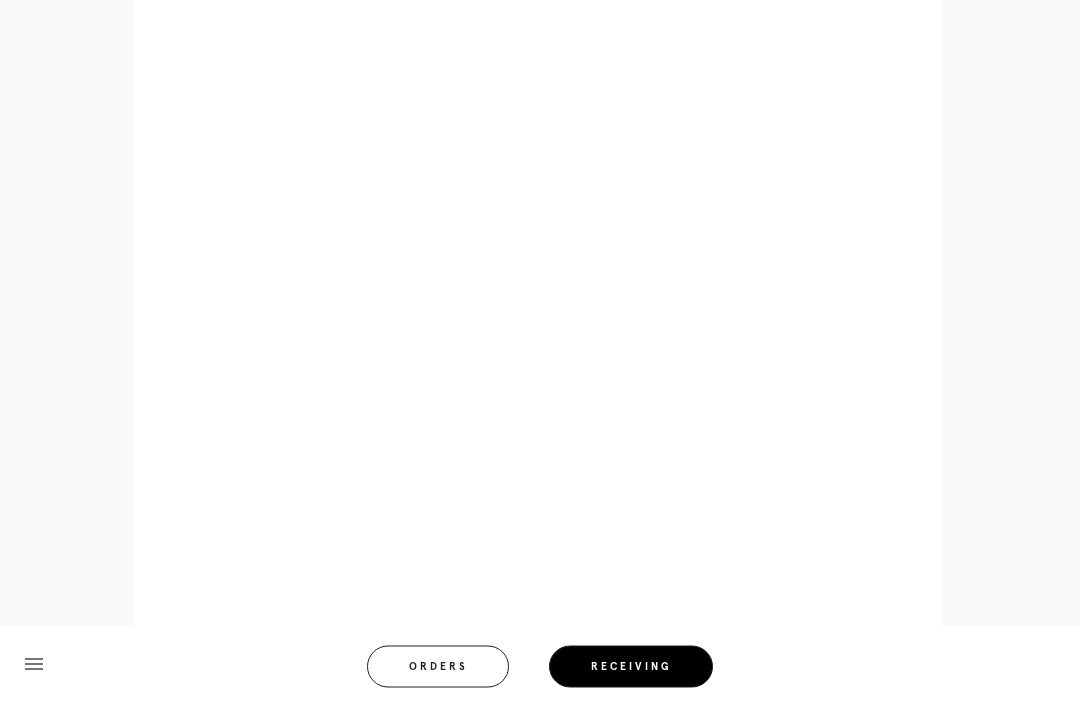 scroll, scrollTop: 892, scrollLeft: 0, axis: vertical 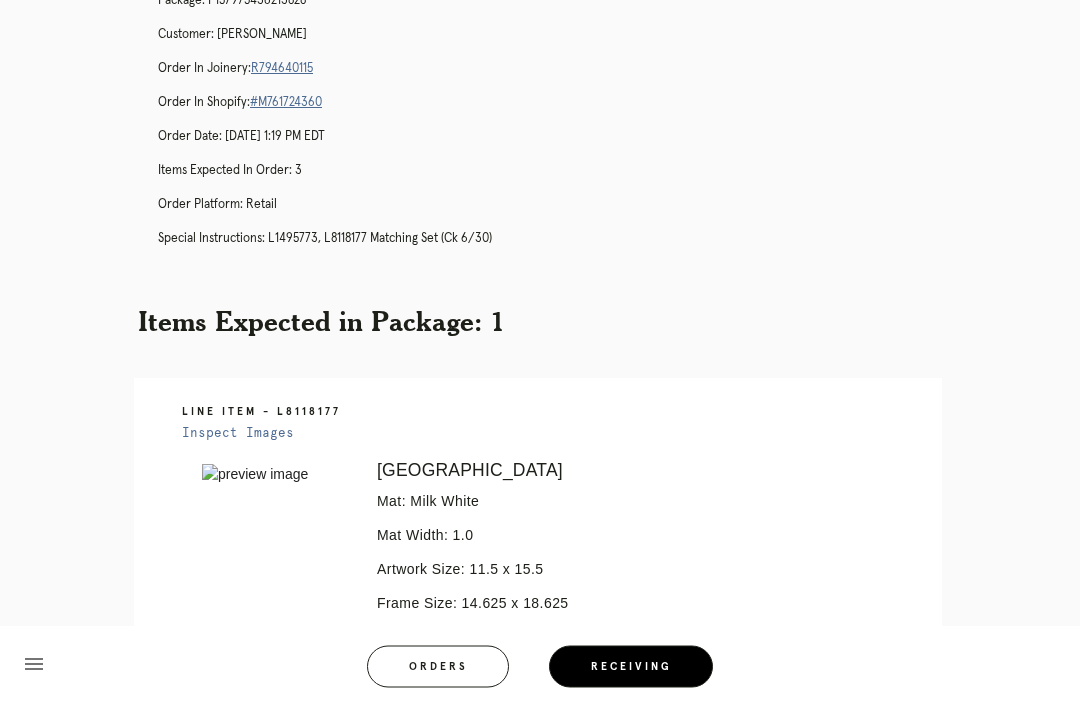 click on "menu
Orders
Receiving" at bounding box center (540, 666) 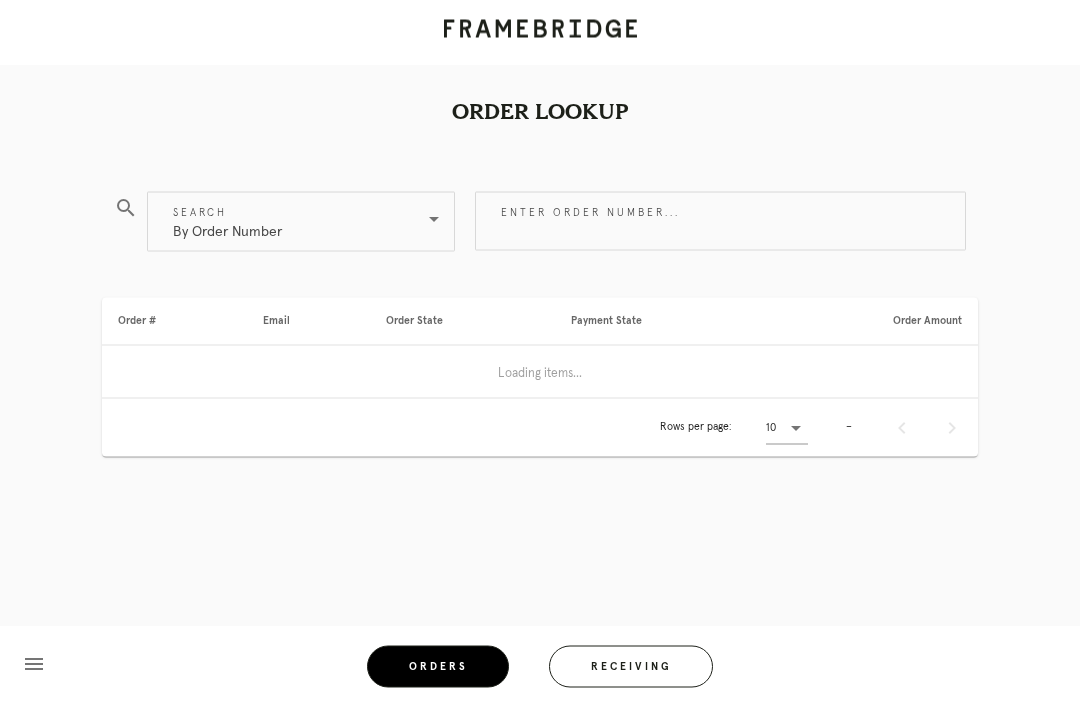 scroll, scrollTop: 0, scrollLeft: 0, axis: both 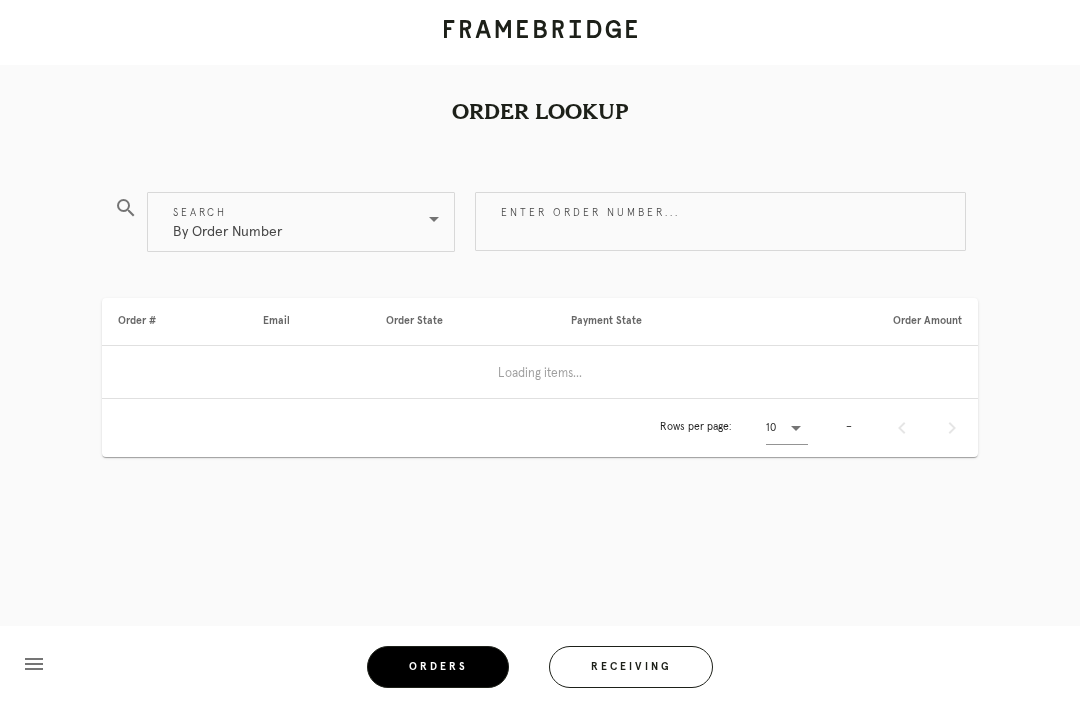 click on "Receiving" at bounding box center (631, 667) 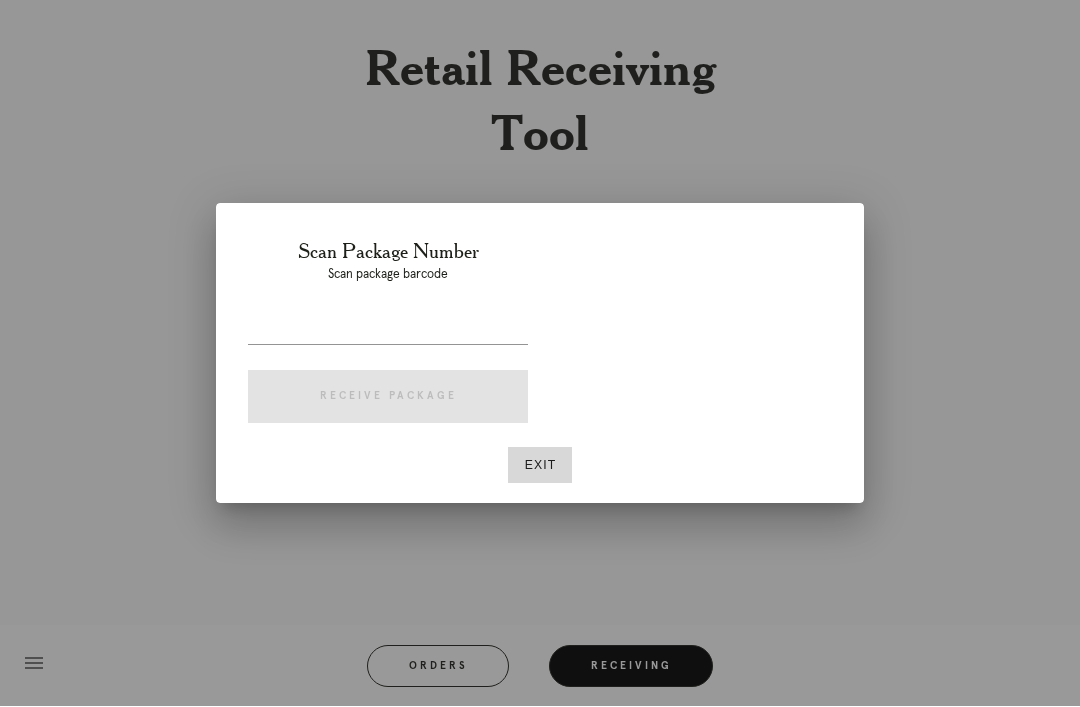 scroll, scrollTop: 64, scrollLeft: 0, axis: vertical 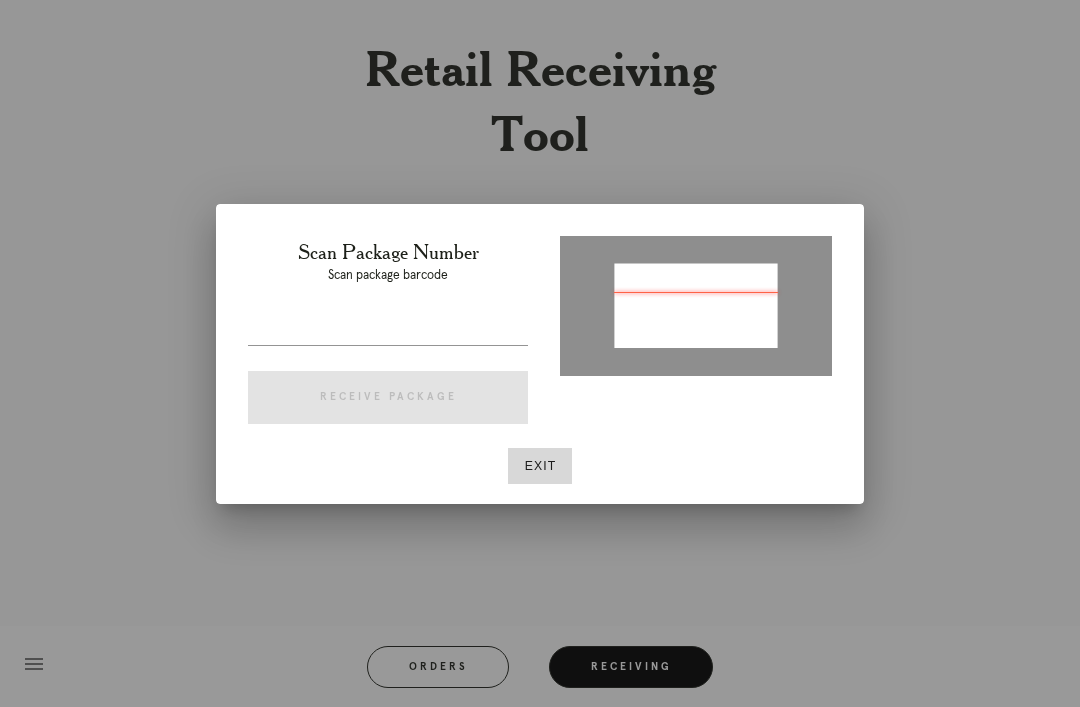 type on "P617547918362159" 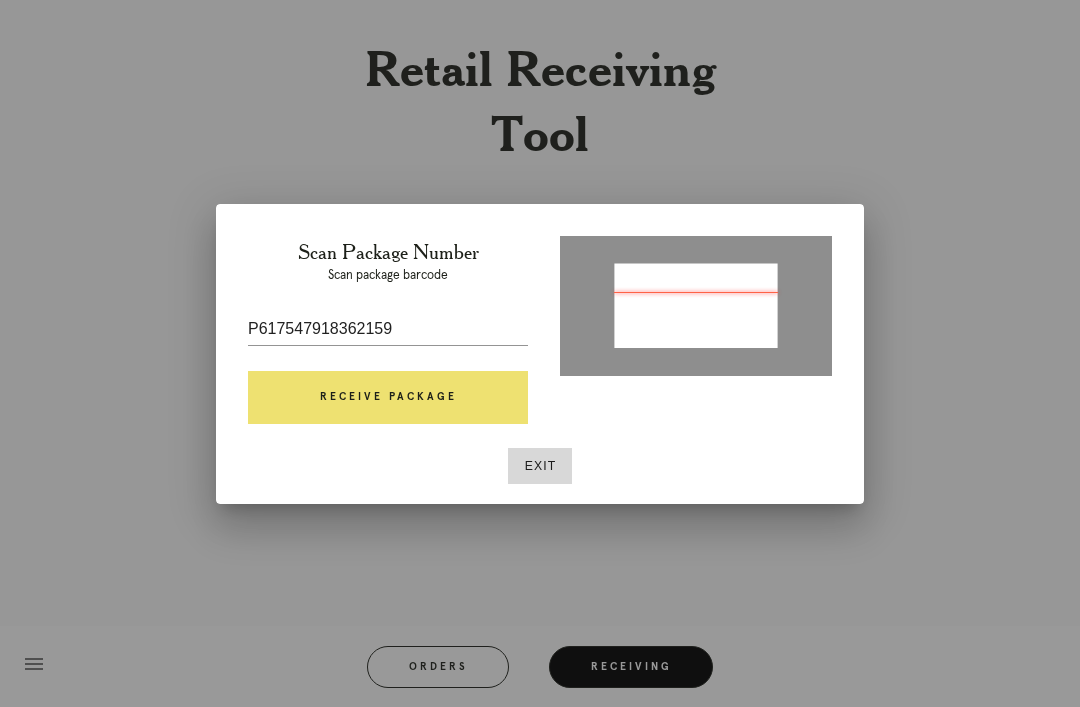 click on "Receive Package" at bounding box center (388, 398) 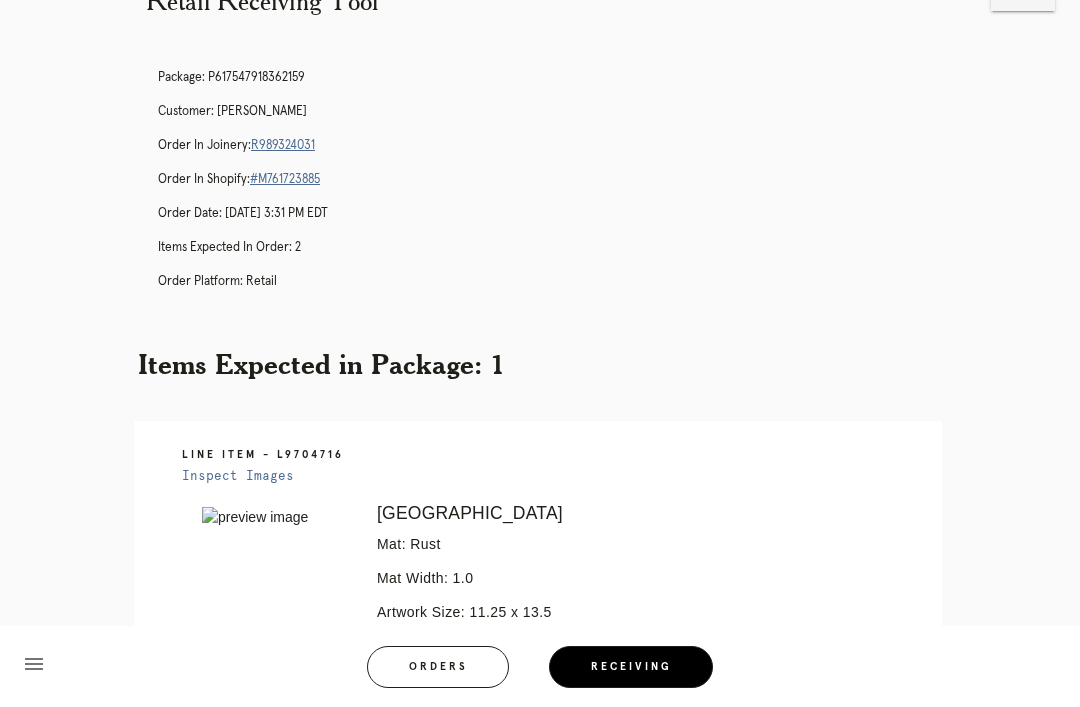 click on "Orders" at bounding box center (438, 667) 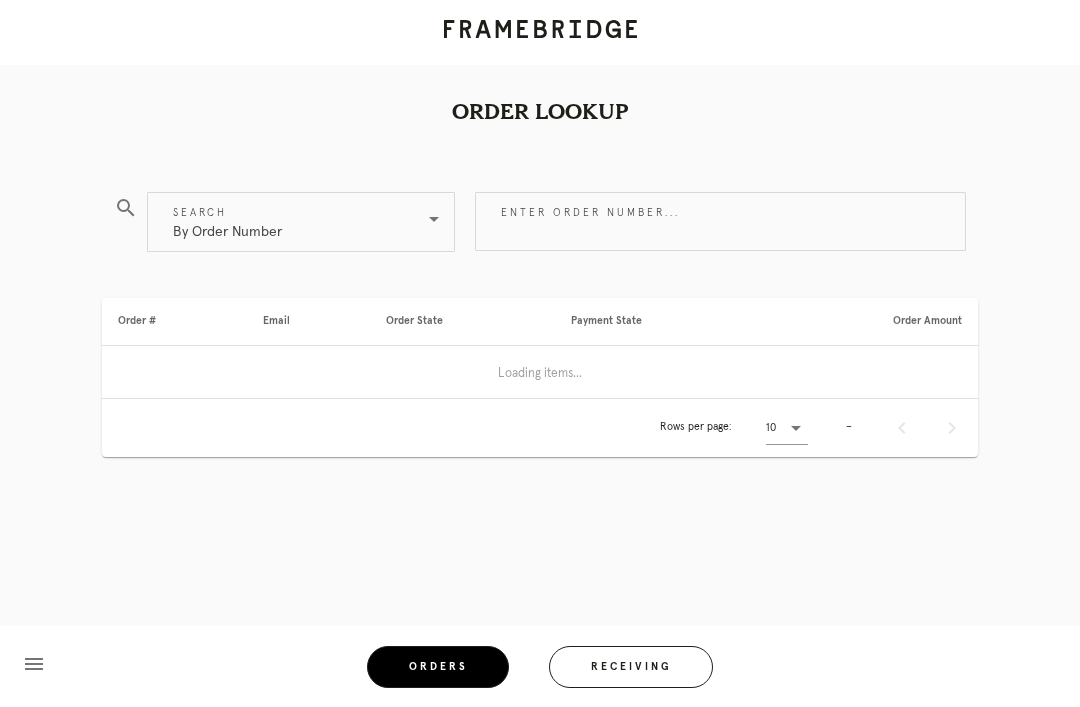 click on "Enter order number..." at bounding box center (720, 221) 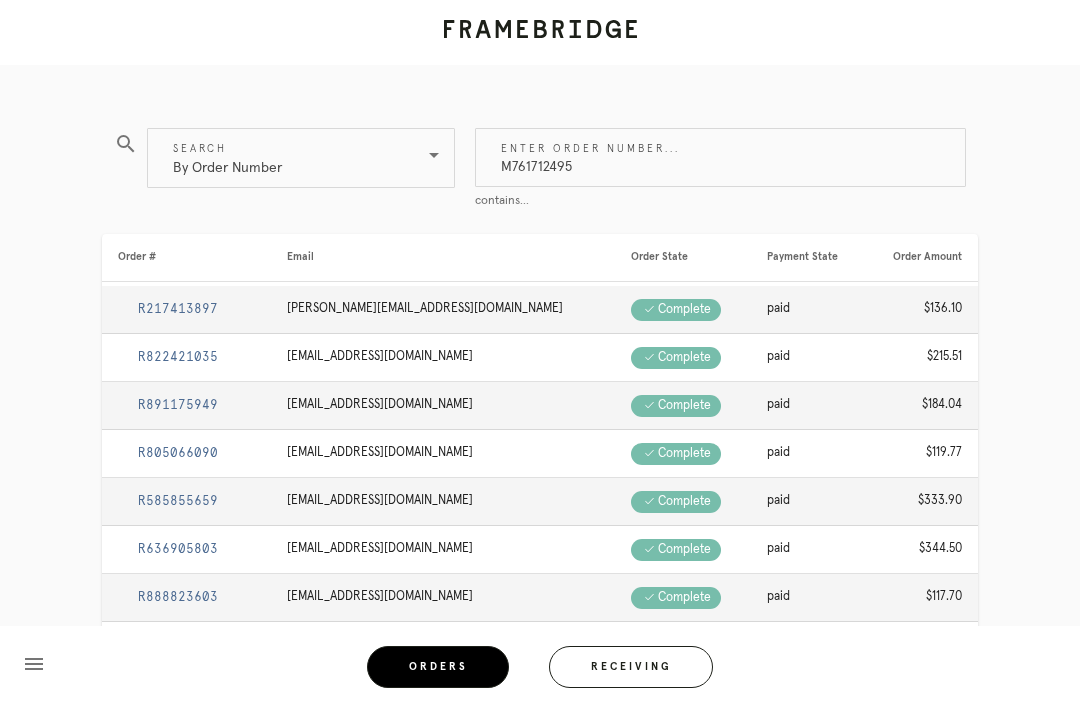 type on "M761712495" 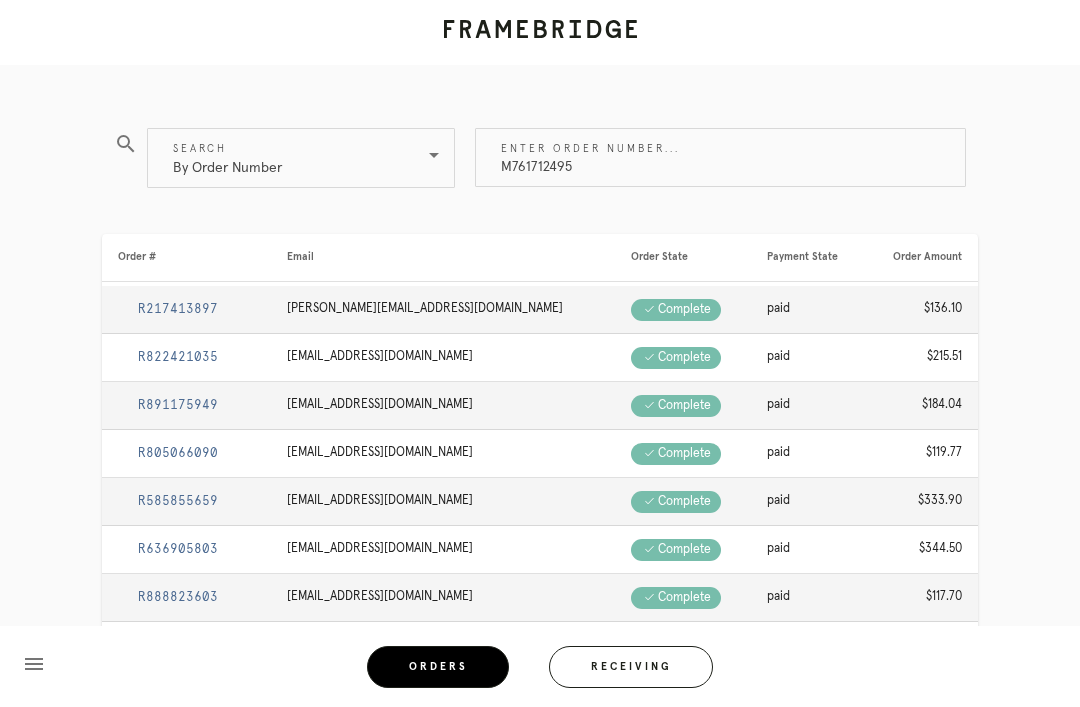 click on "M761712495" at bounding box center [720, 157] 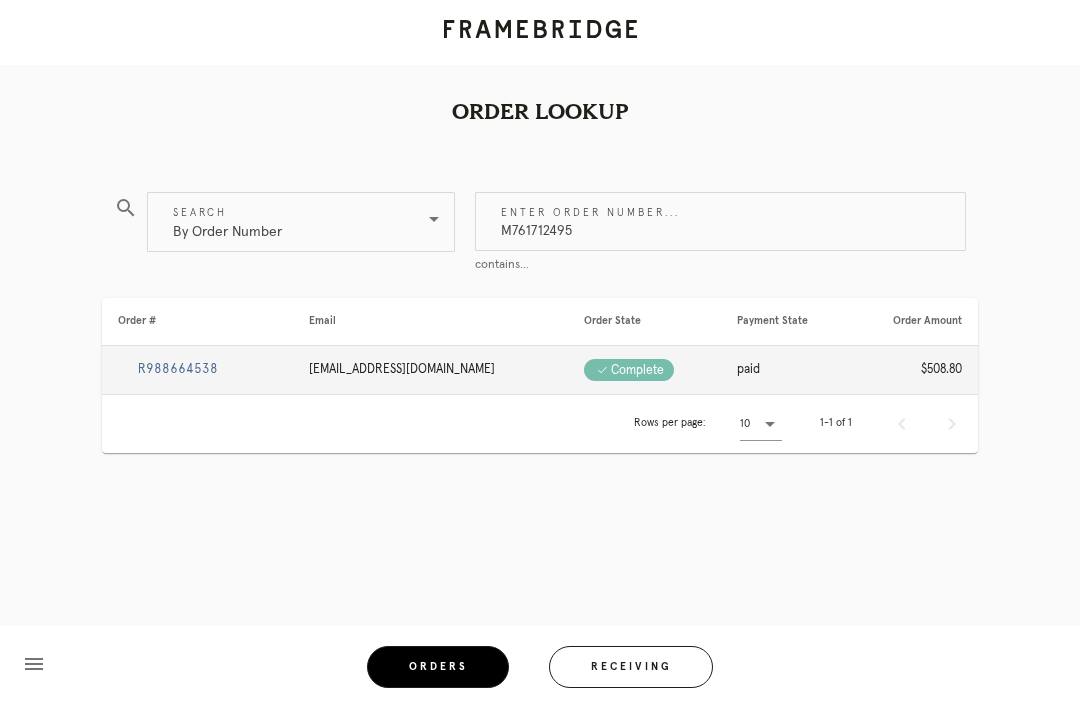 click on "M761712495" at bounding box center [720, 221] 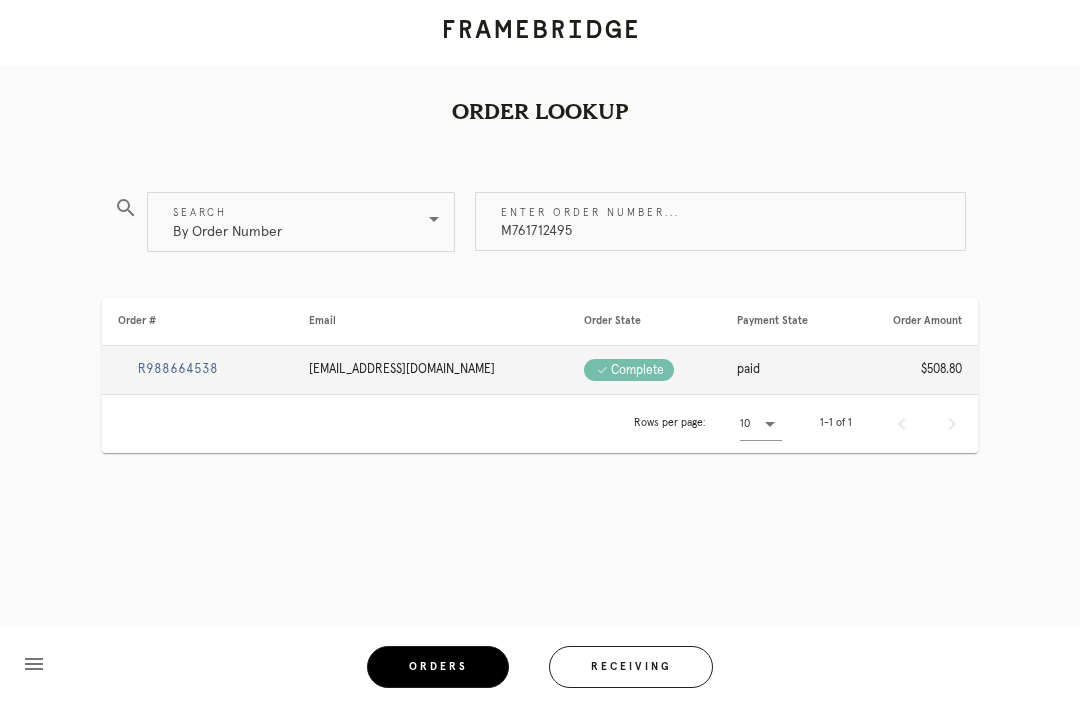 click on "R988664538" at bounding box center (178, 369) 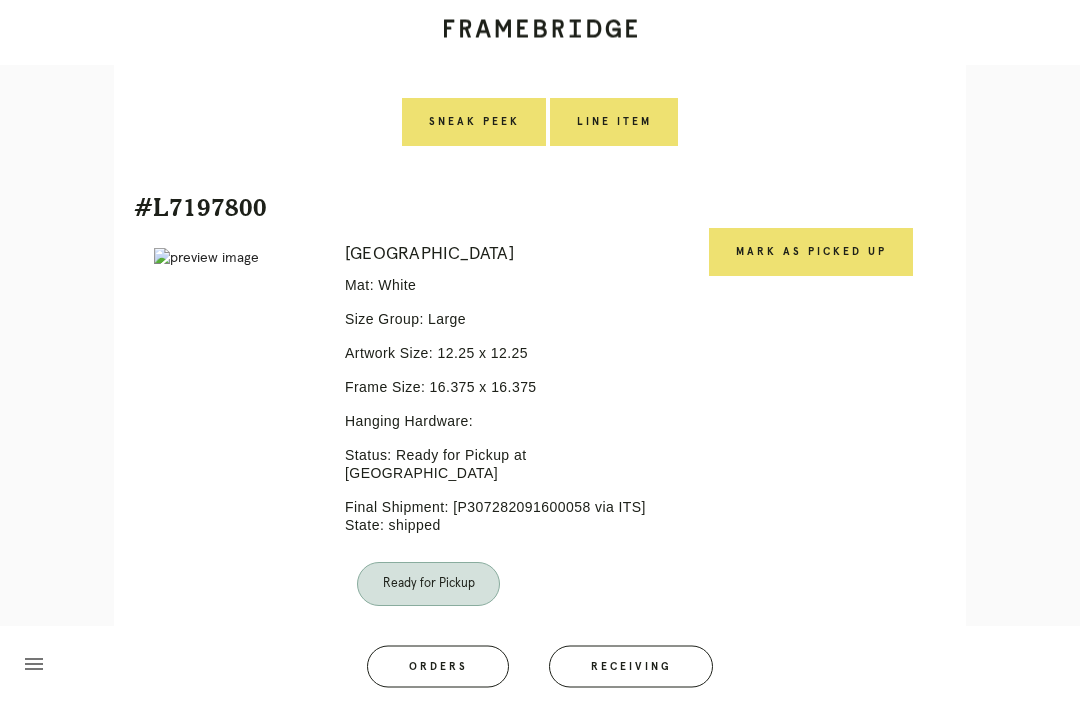 scroll, scrollTop: 805, scrollLeft: 0, axis: vertical 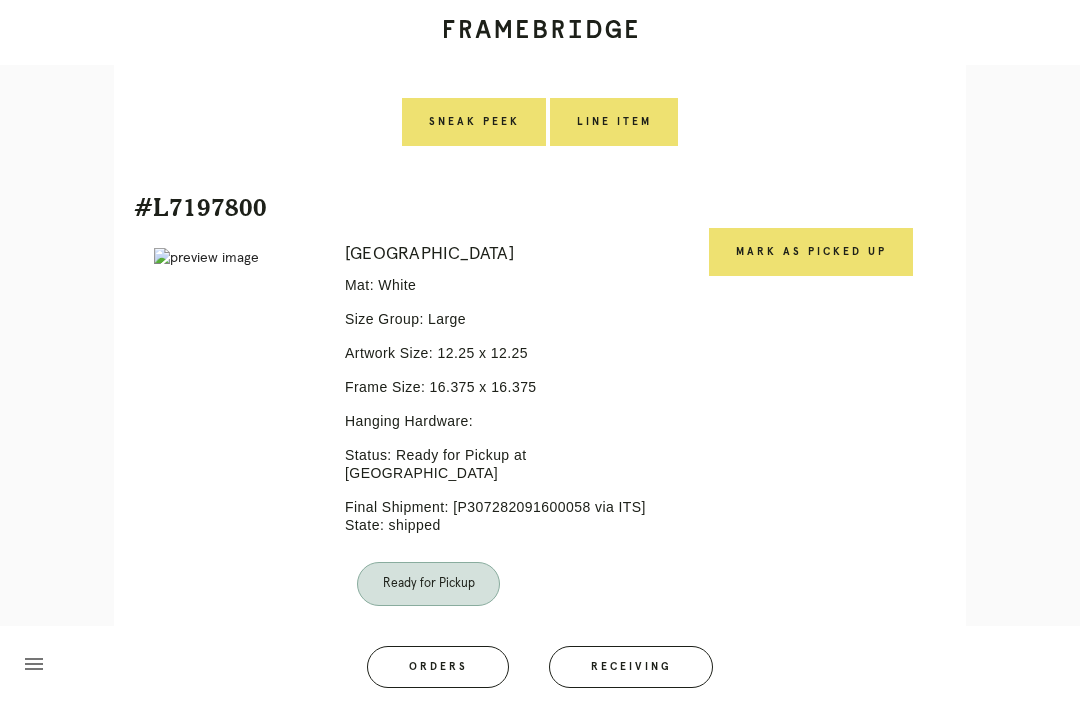 click on "Mark as Picked Up" at bounding box center (811, 252) 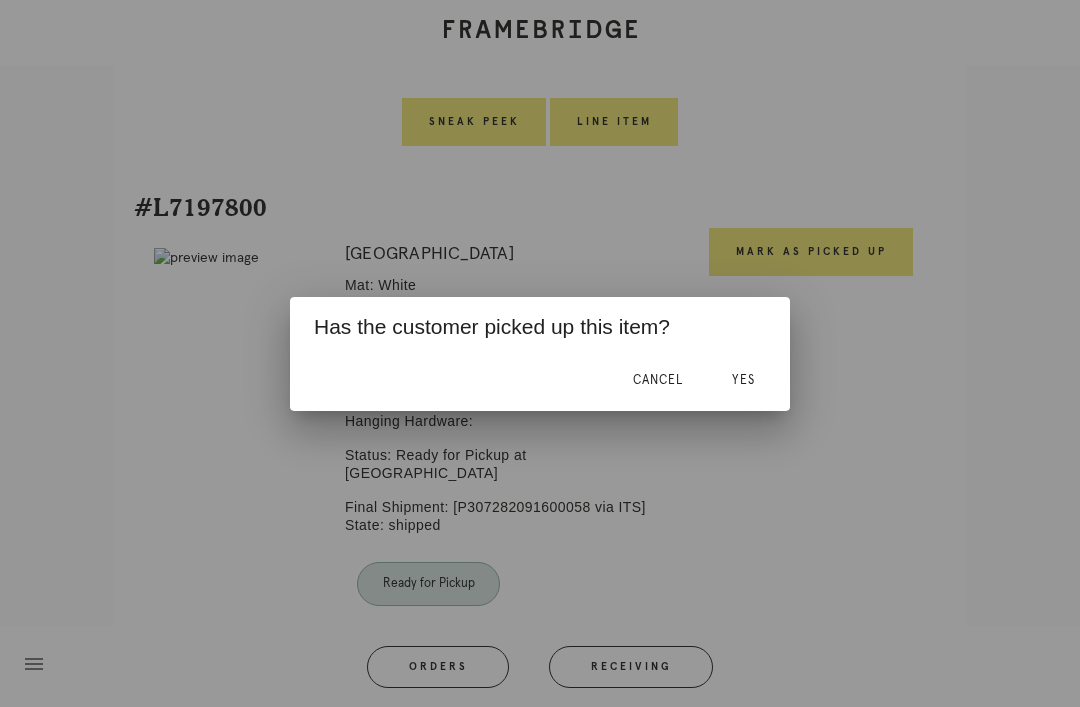 click on "Yes" at bounding box center (743, 381) 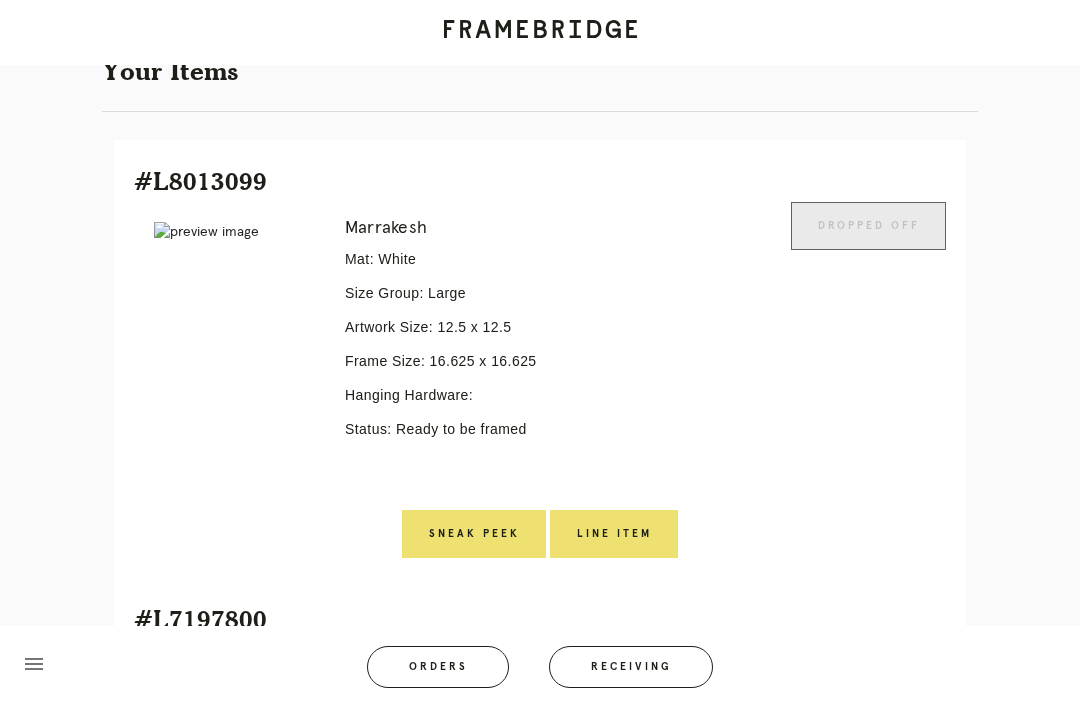 scroll, scrollTop: 397, scrollLeft: 0, axis: vertical 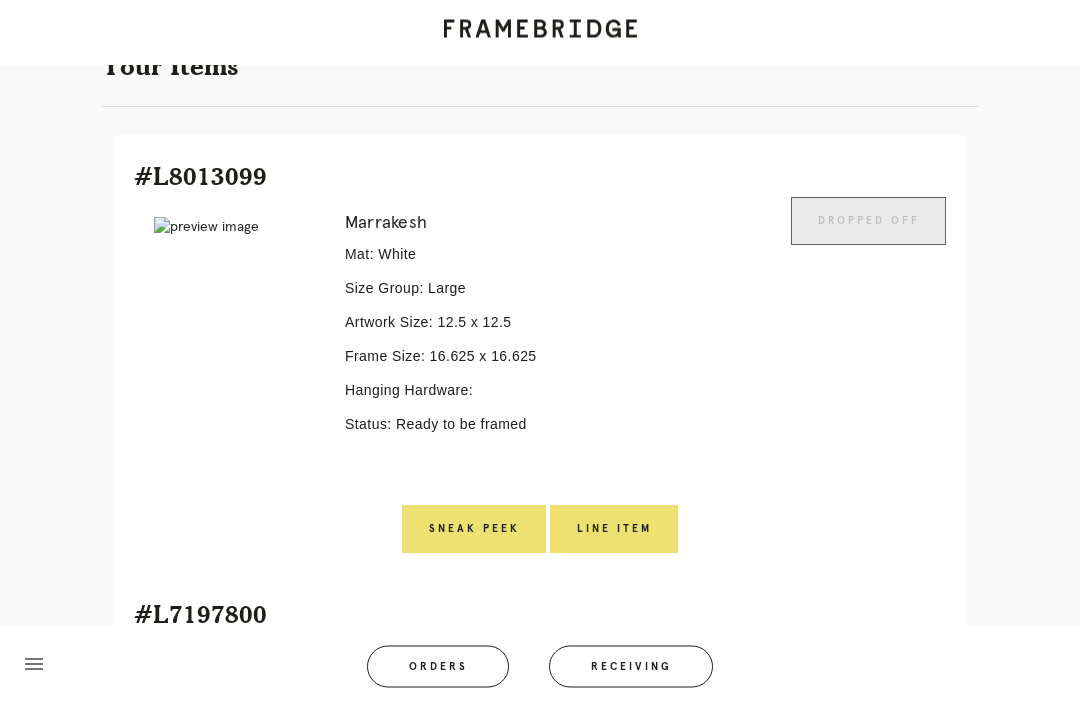click on "Orders" at bounding box center [438, 667] 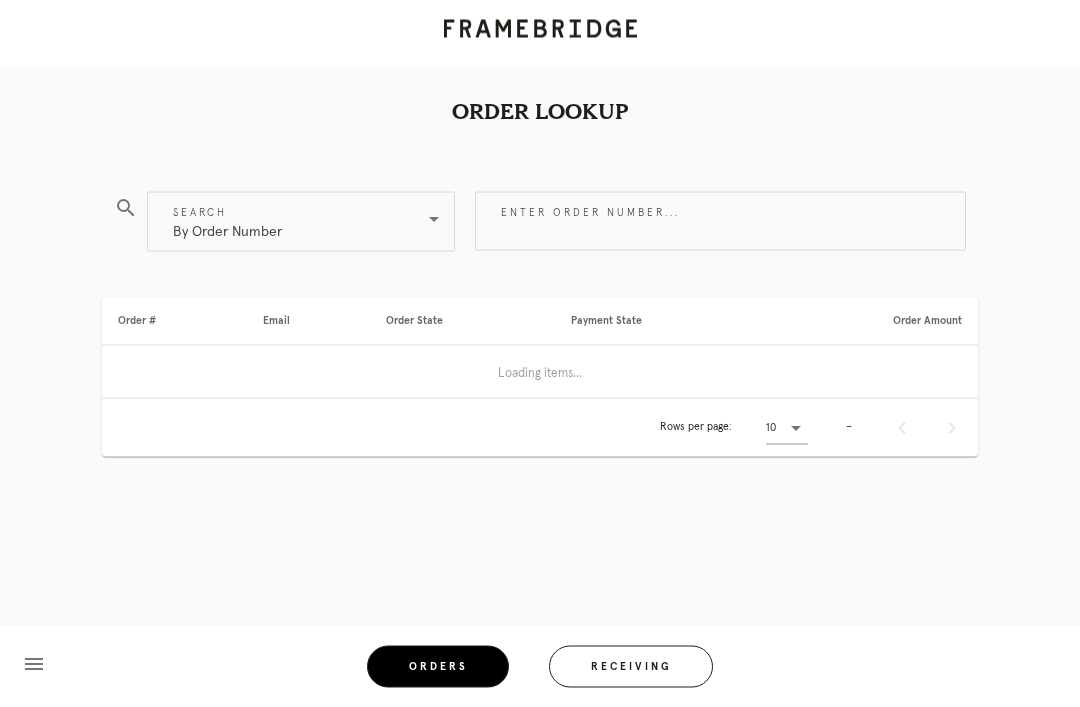 scroll, scrollTop: 0, scrollLeft: 0, axis: both 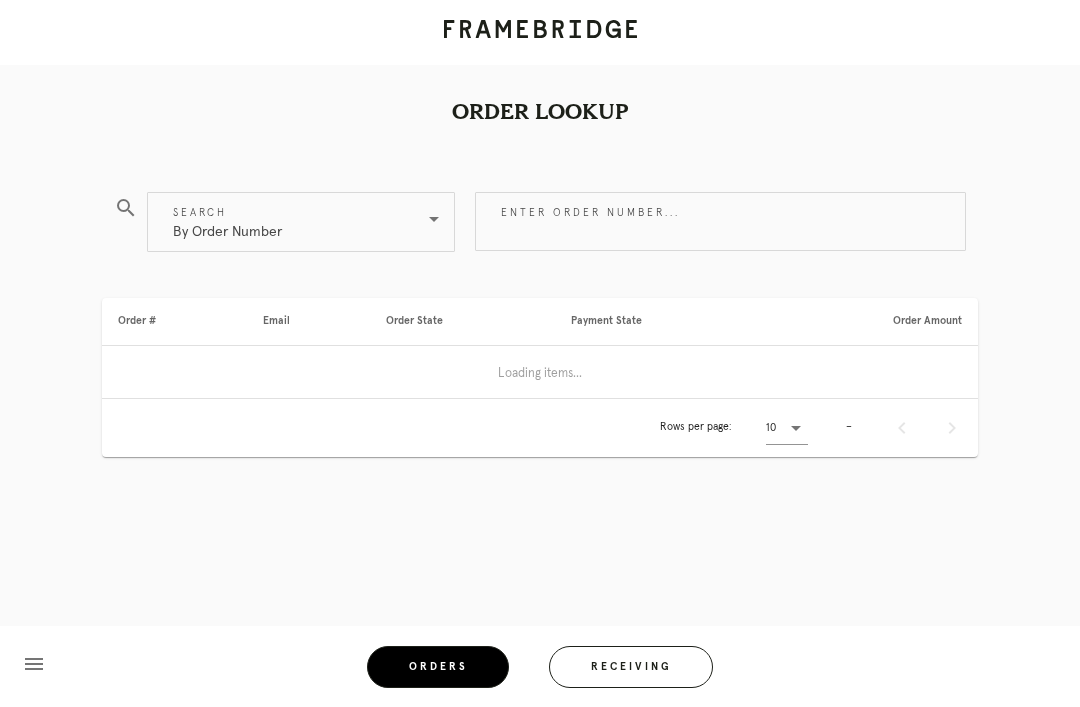 click on "Receiving" at bounding box center (631, 667) 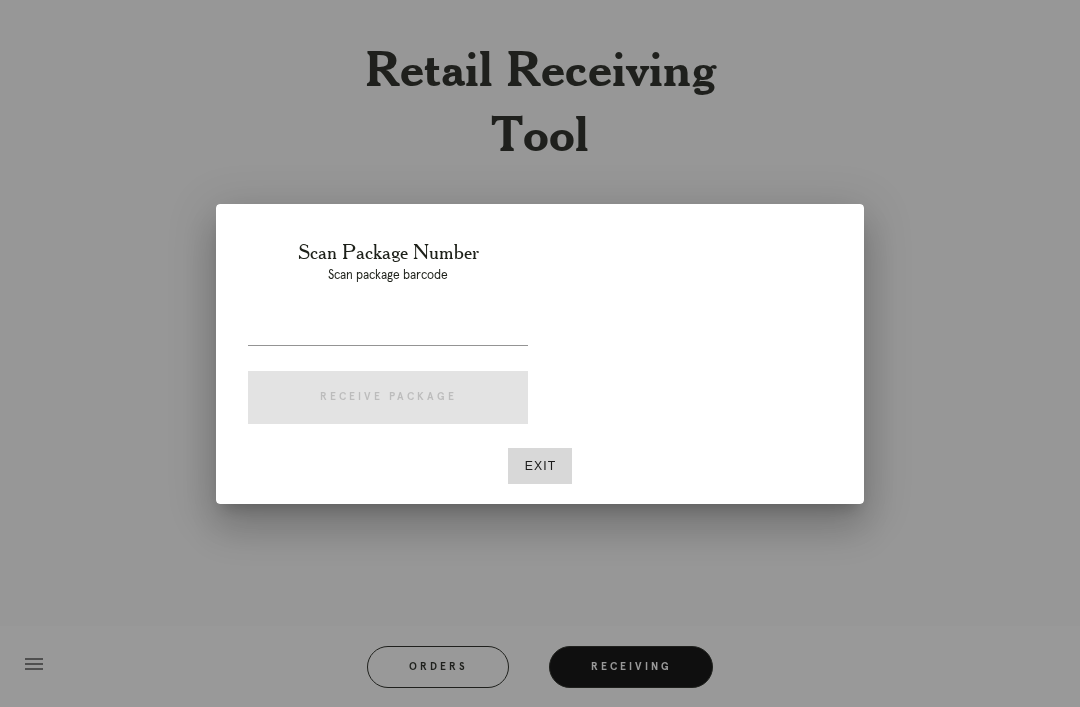 scroll, scrollTop: 64, scrollLeft: 0, axis: vertical 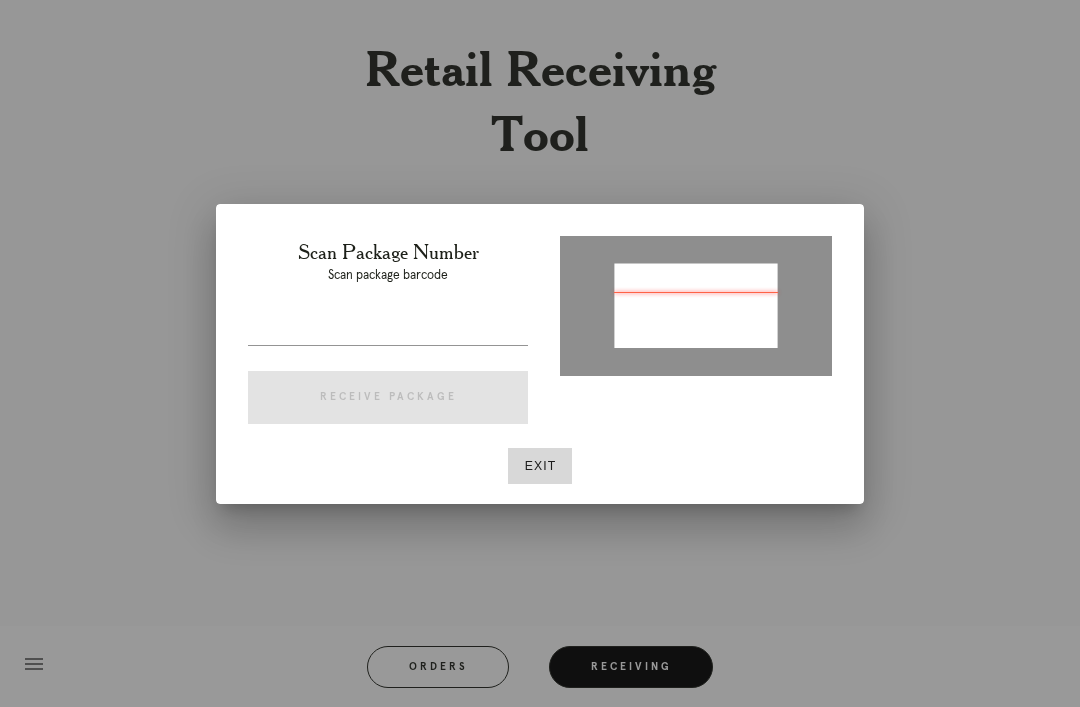 type on "P617547918362159" 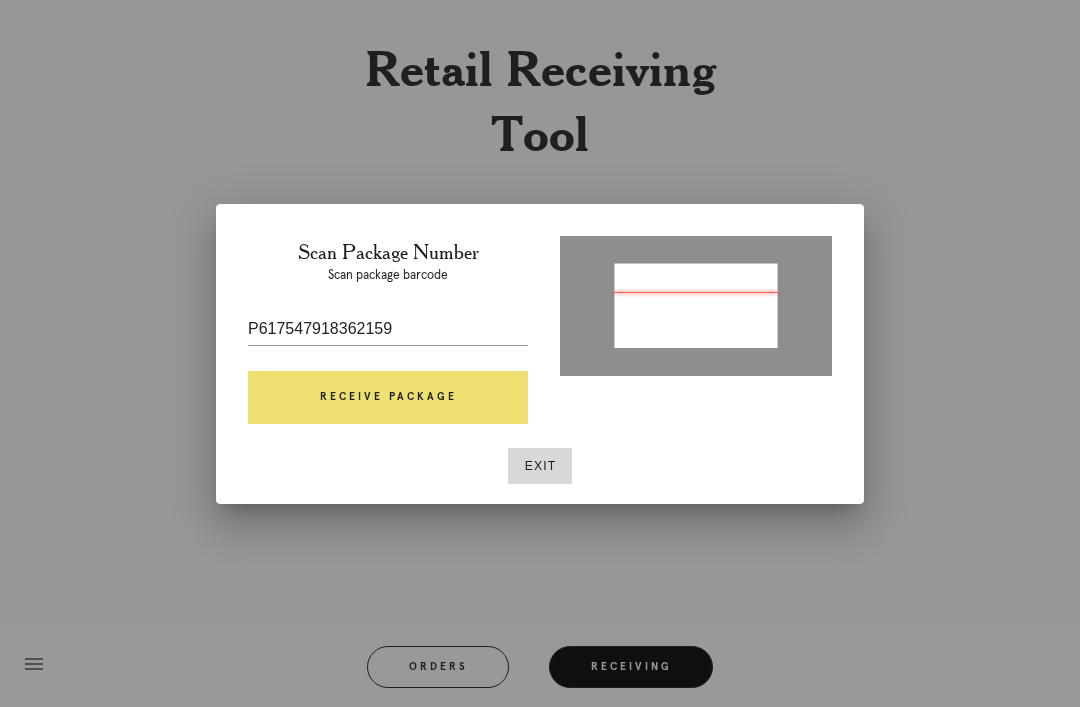 click on "Receive Package" at bounding box center (388, 398) 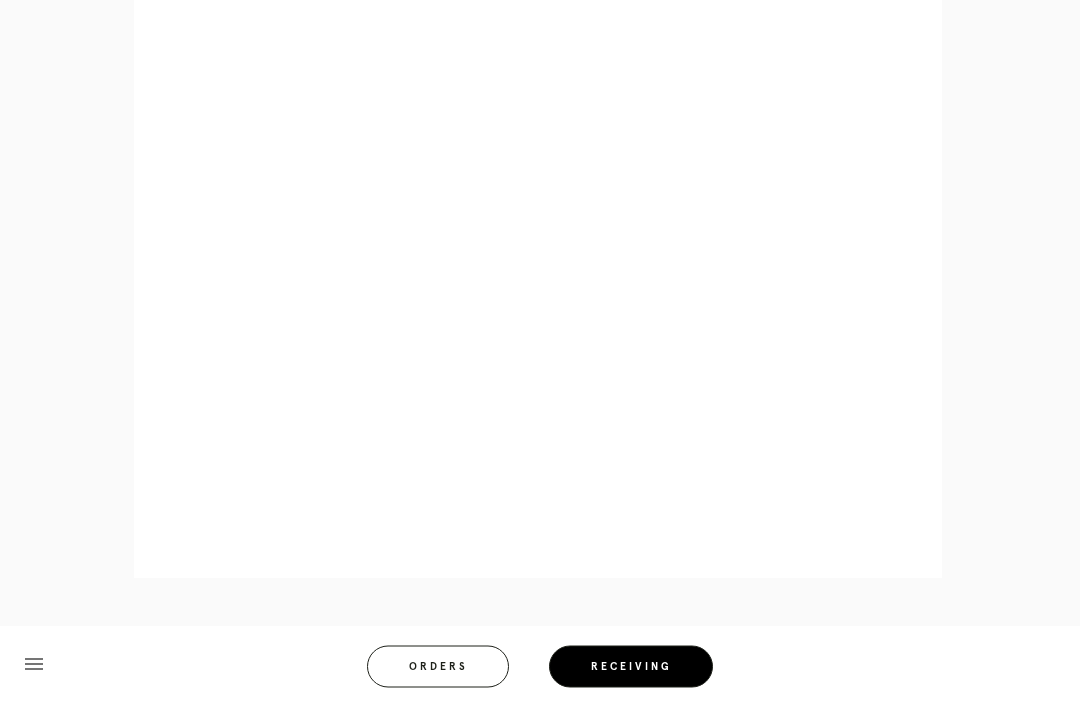 scroll, scrollTop: 928, scrollLeft: 0, axis: vertical 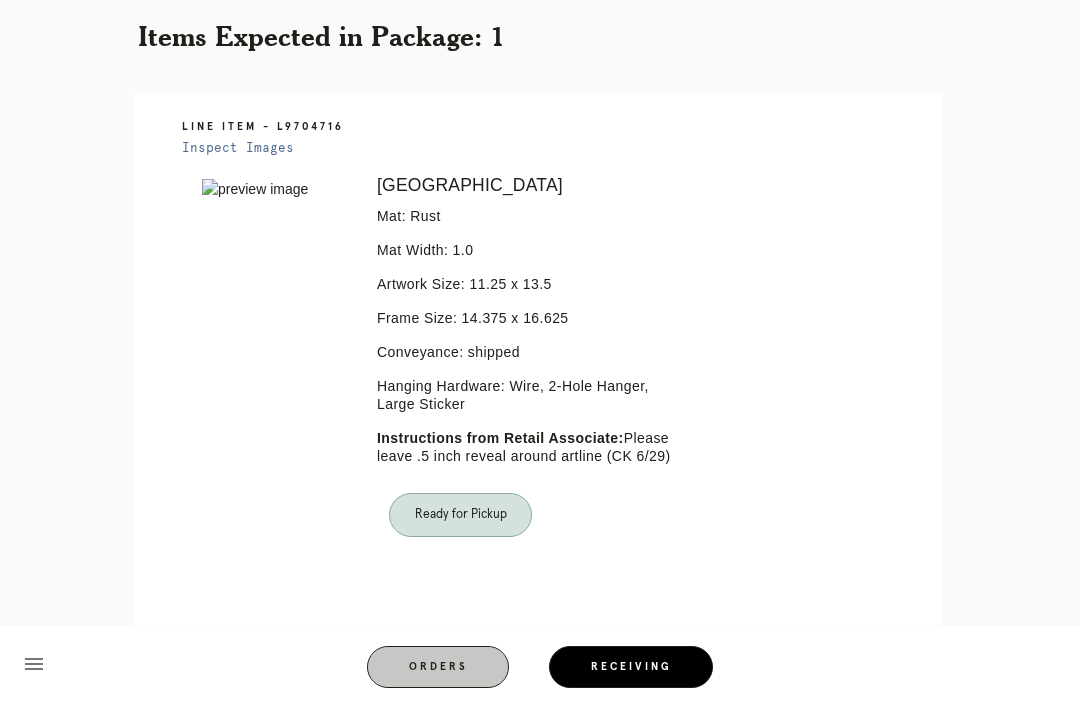 click on "Orders" at bounding box center (438, 667) 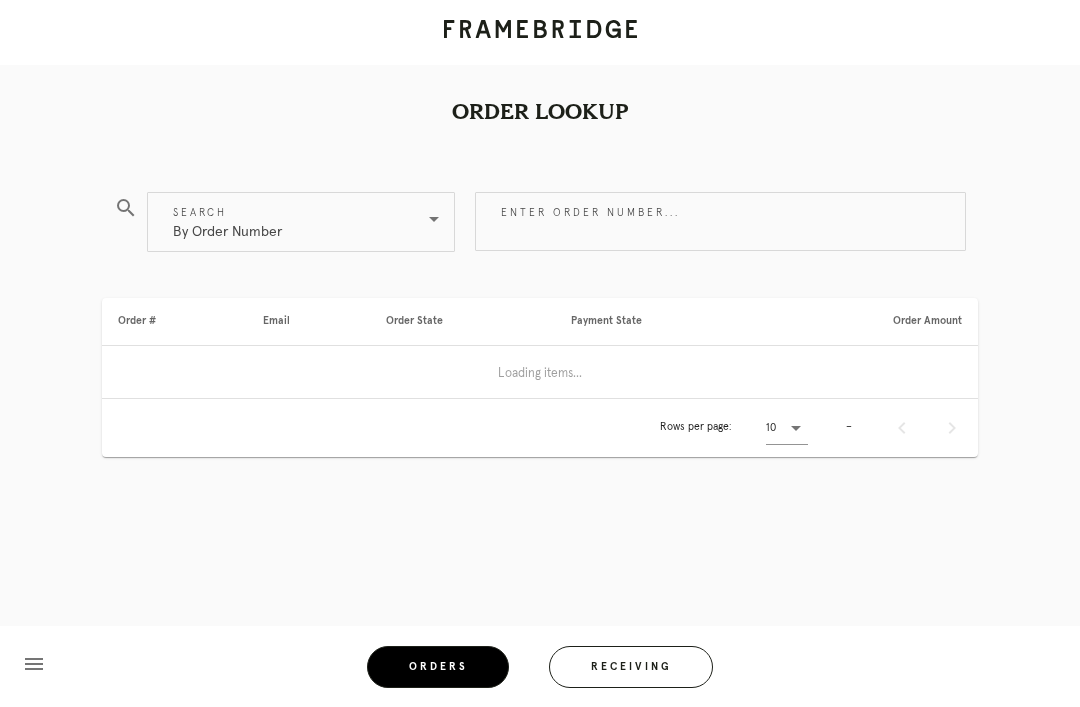scroll, scrollTop: 0, scrollLeft: 0, axis: both 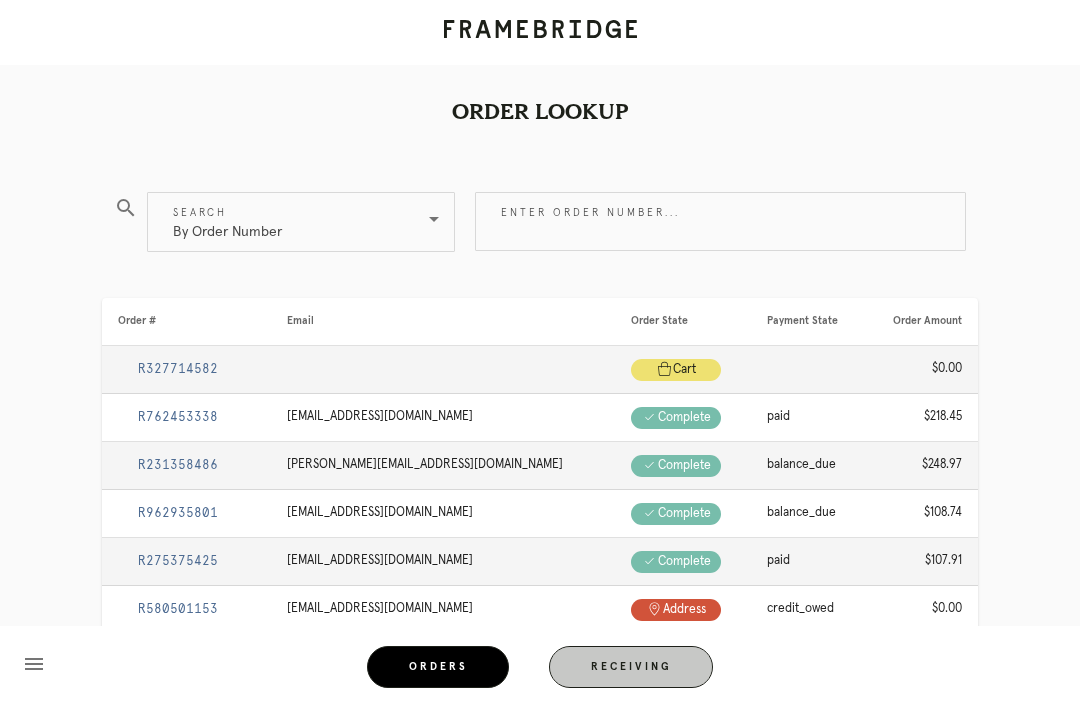 click on "Receiving" at bounding box center (631, 667) 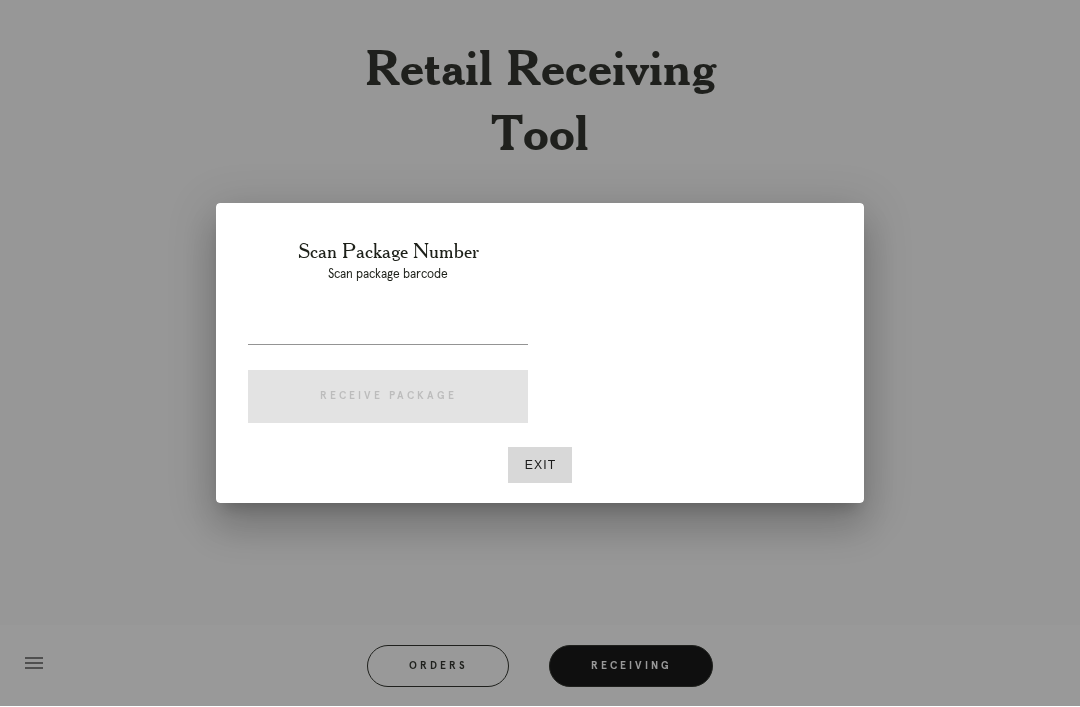 scroll, scrollTop: 64, scrollLeft: 0, axis: vertical 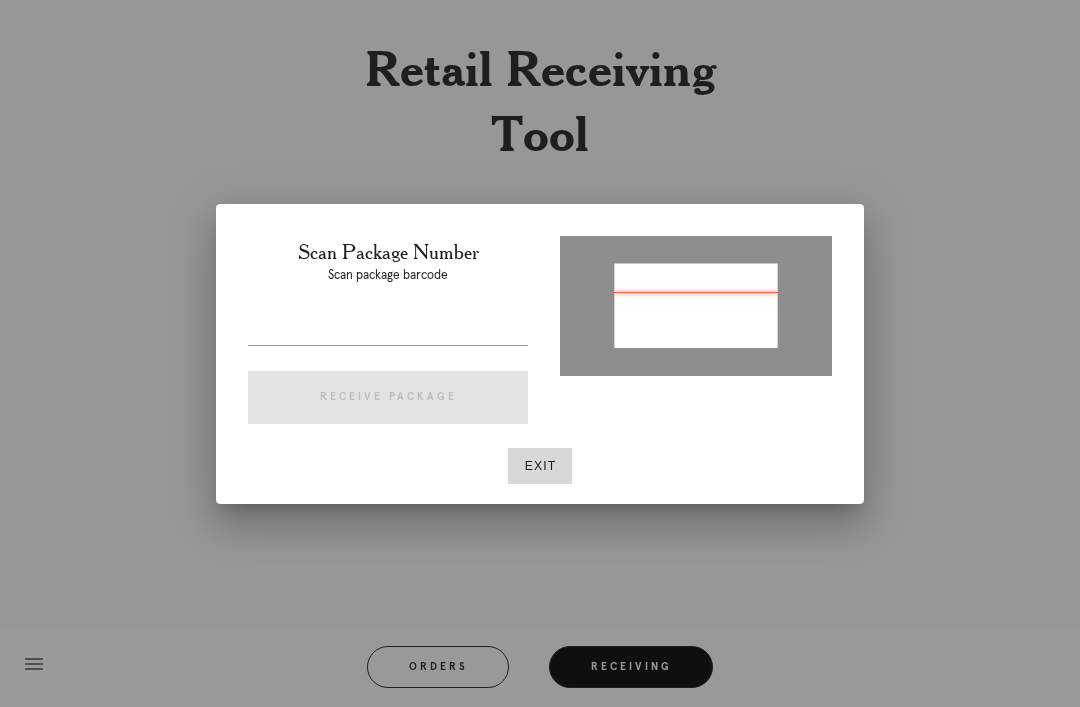 type on "P554414360043114" 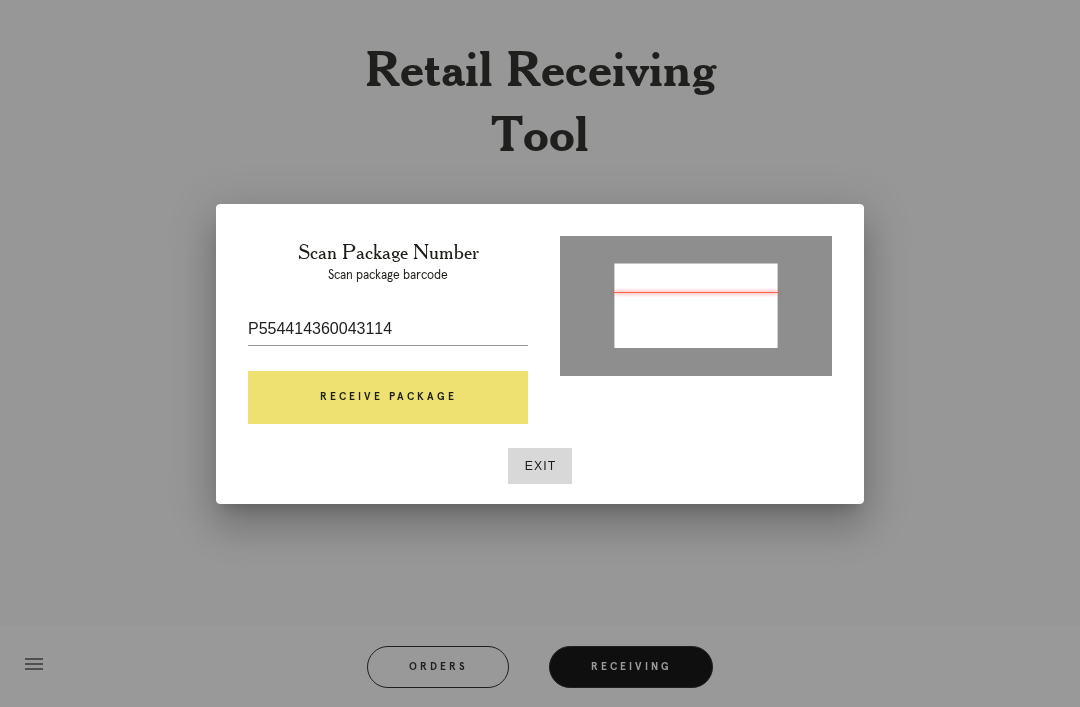 click on "Receive Package" at bounding box center [388, 398] 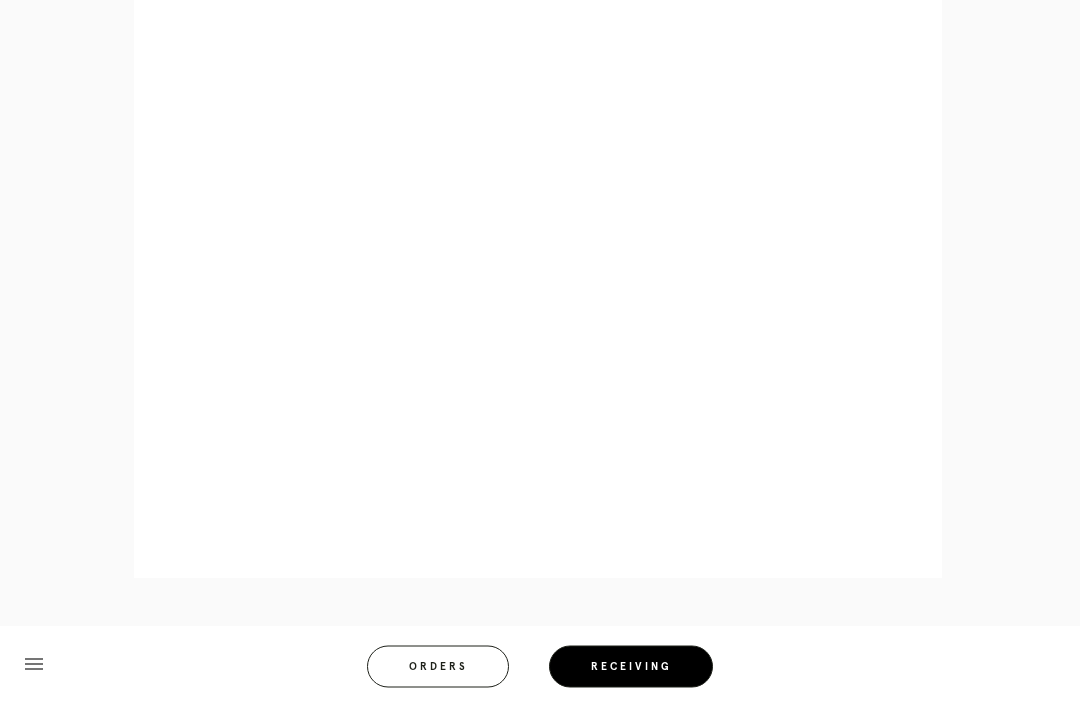 scroll, scrollTop: 943, scrollLeft: 0, axis: vertical 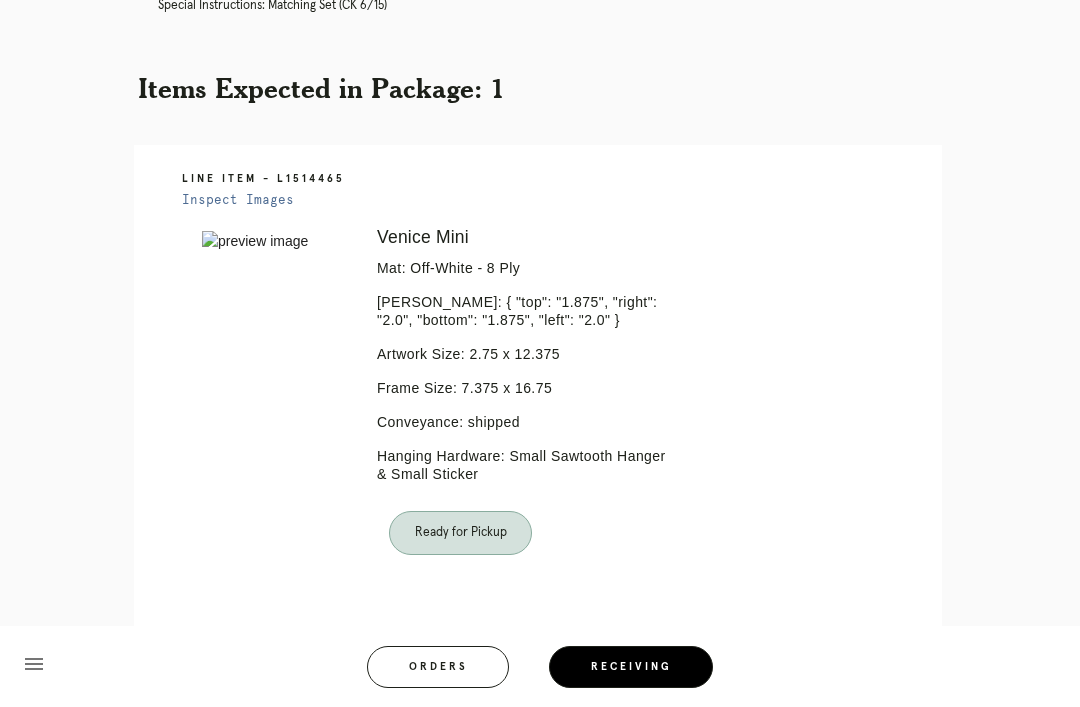 click on "menu
Orders
Receiving
Logged in as:   [PERSON_NAME][EMAIL_ADDRESS][PERSON_NAME][DOMAIN_NAME]   Philadelphia
Logout" at bounding box center (540, 673) 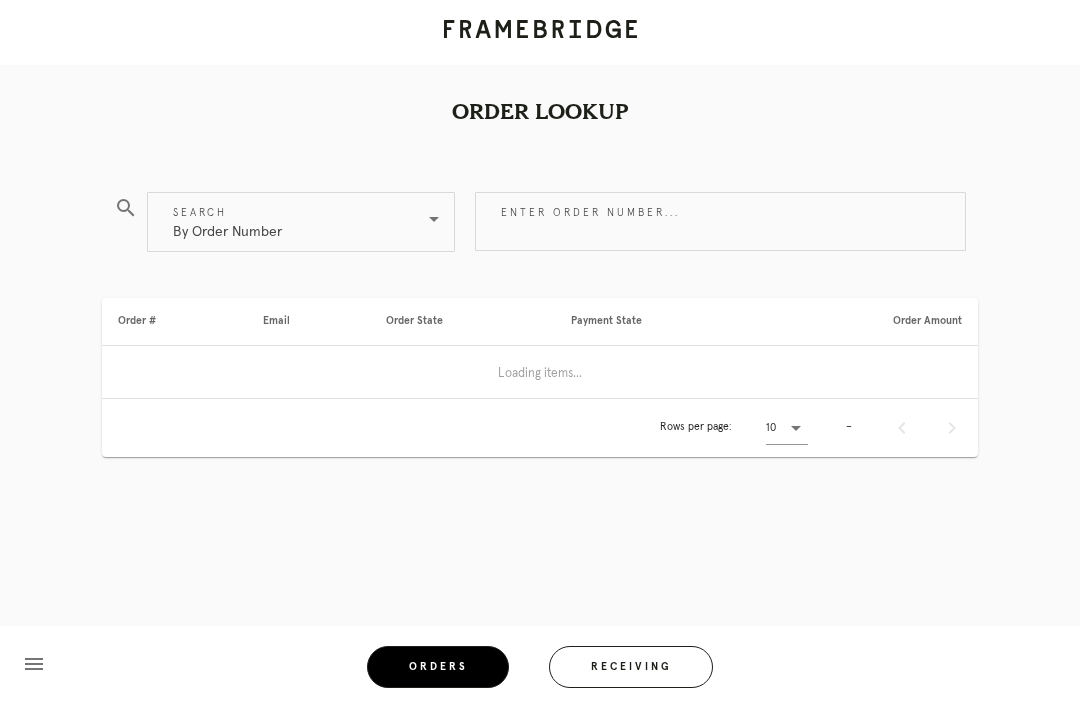 click on "Receiving" at bounding box center (631, 667) 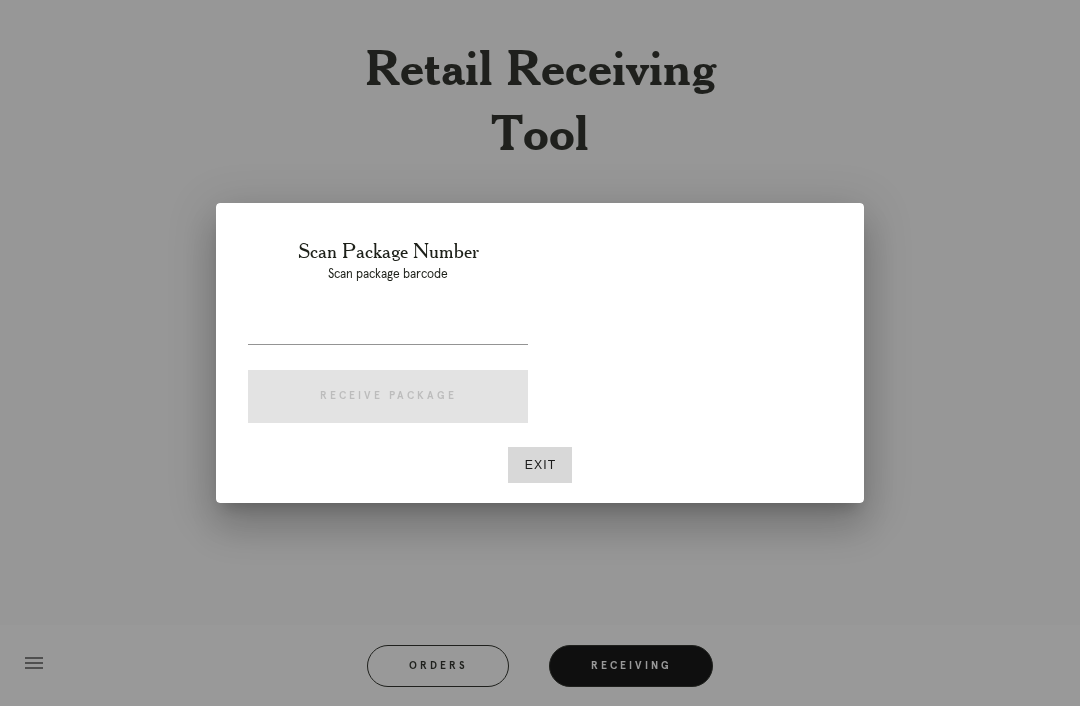 scroll, scrollTop: 64, scrollLeft: 0, axis: vertical 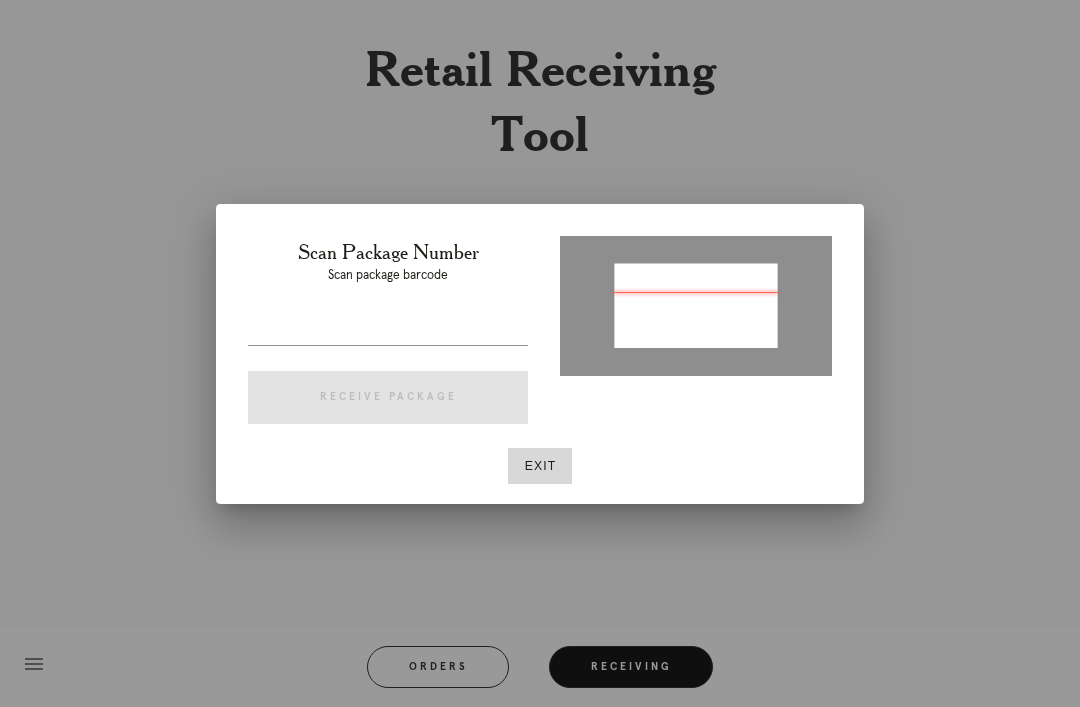 type on "P538353507786581" 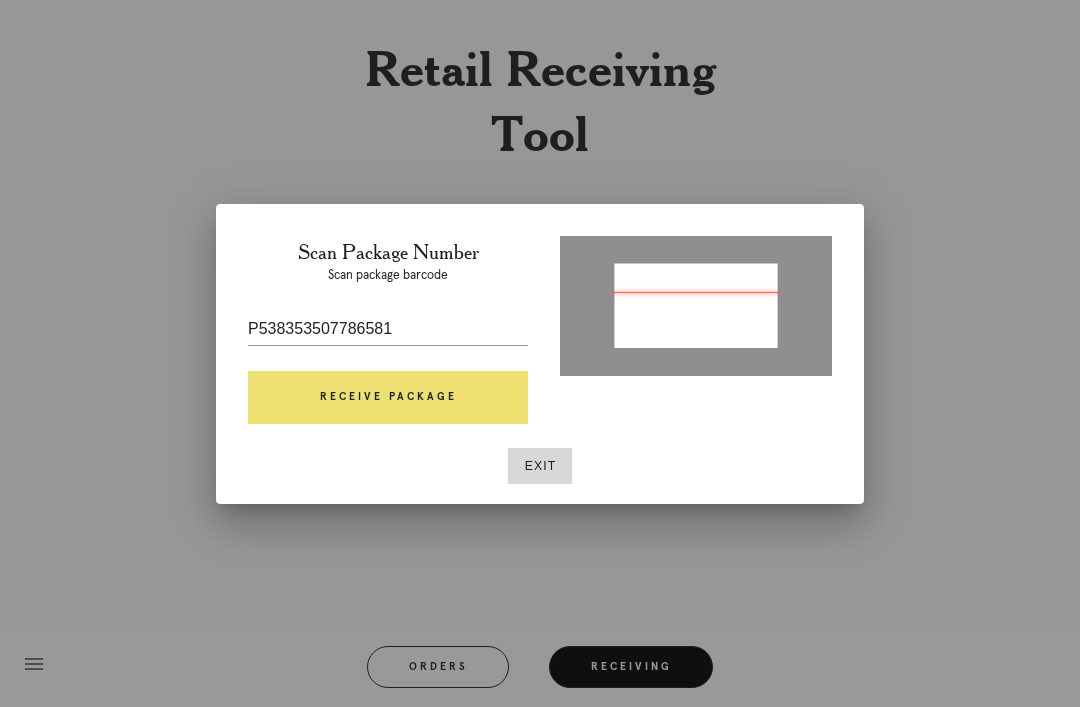 click on "Receive Package" at bounding box center (388, 398) 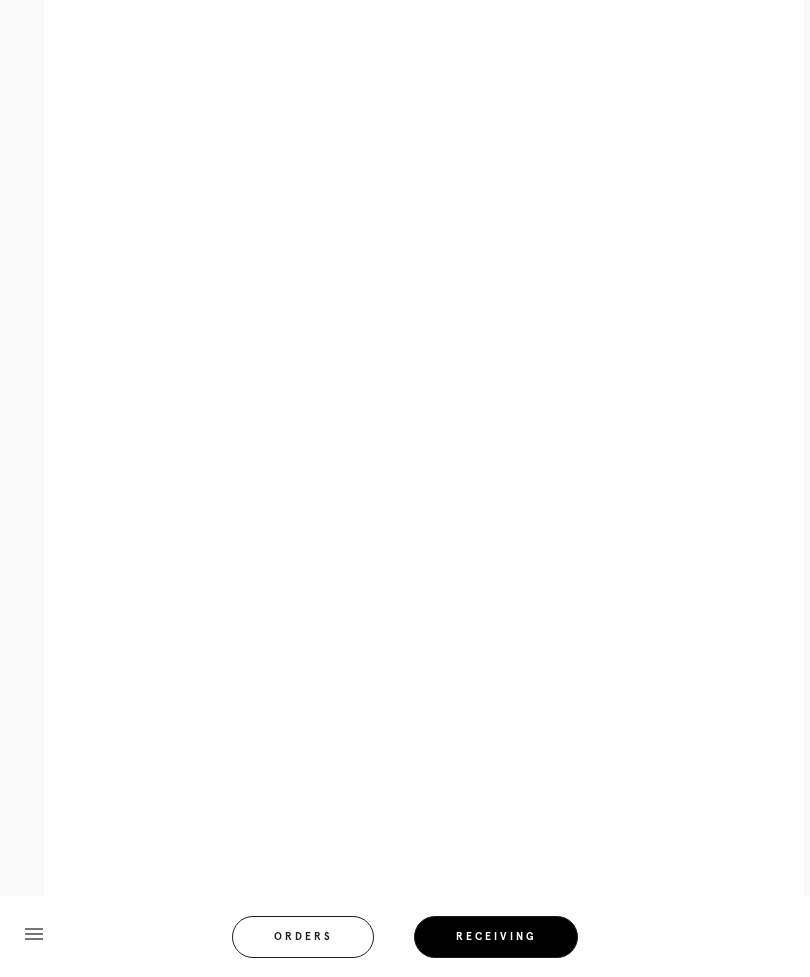 scroll, scrollTop: 640, scrollLeft: 0, axis: vertical 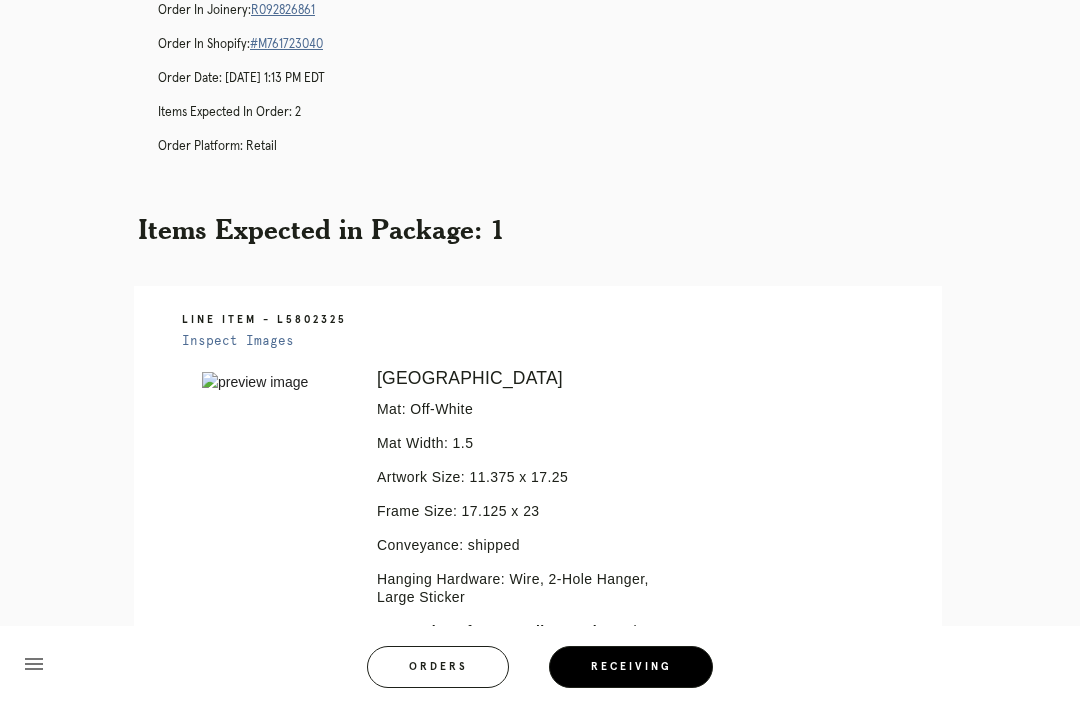click on "Orders" at bounding box center (438, 667) 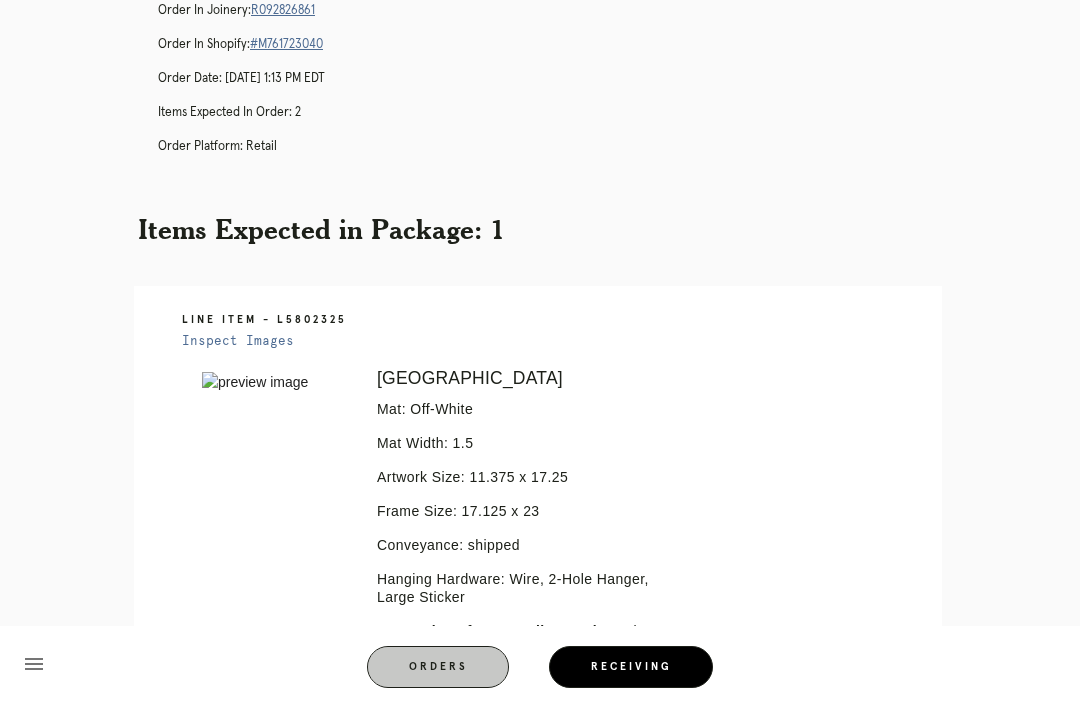 scroll, scrollTop: 64, scrollLeft: 0, axis: vertical 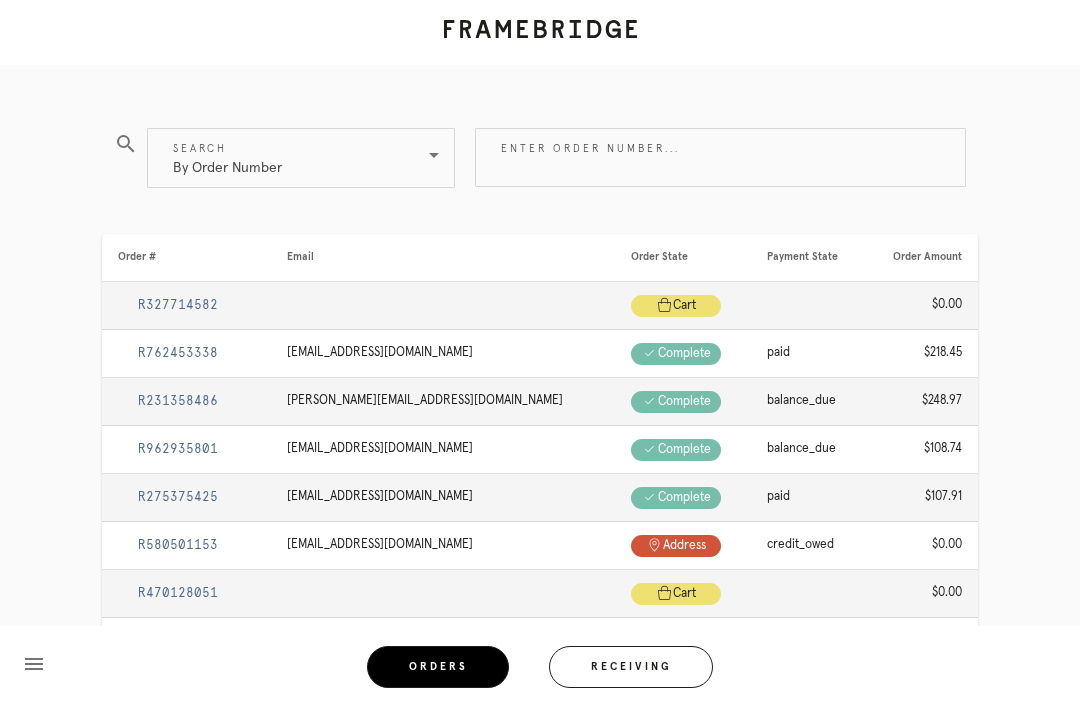 click on "menu
Orders
Receiving" at bounding box center (540, 666) 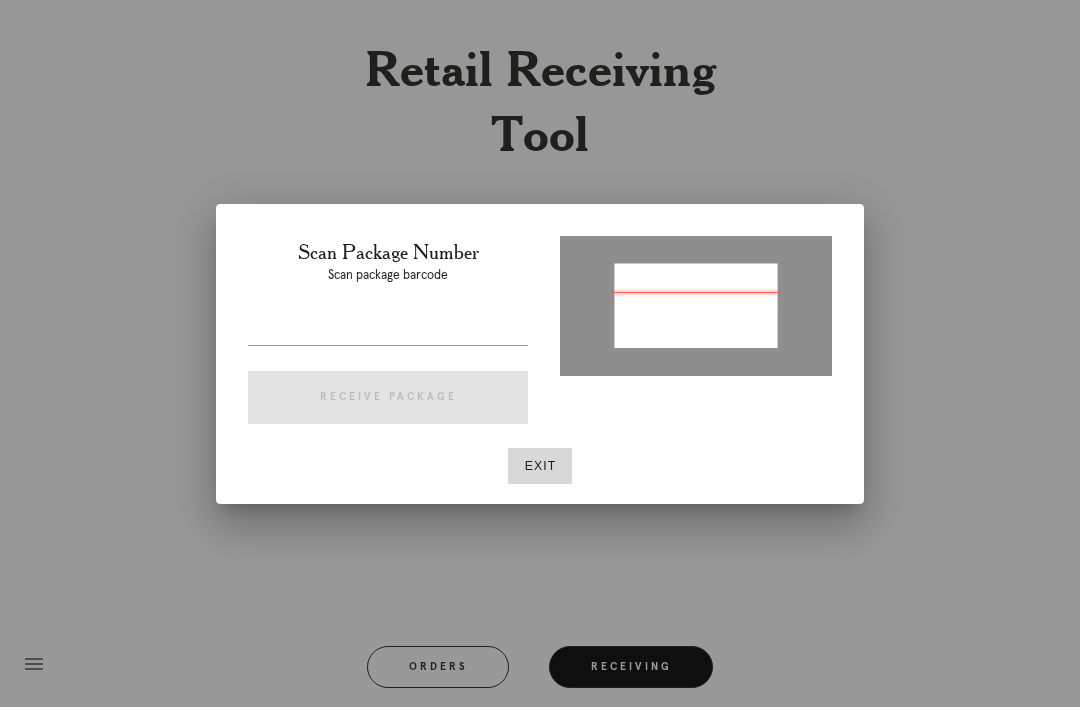 type on "P698053563219944" 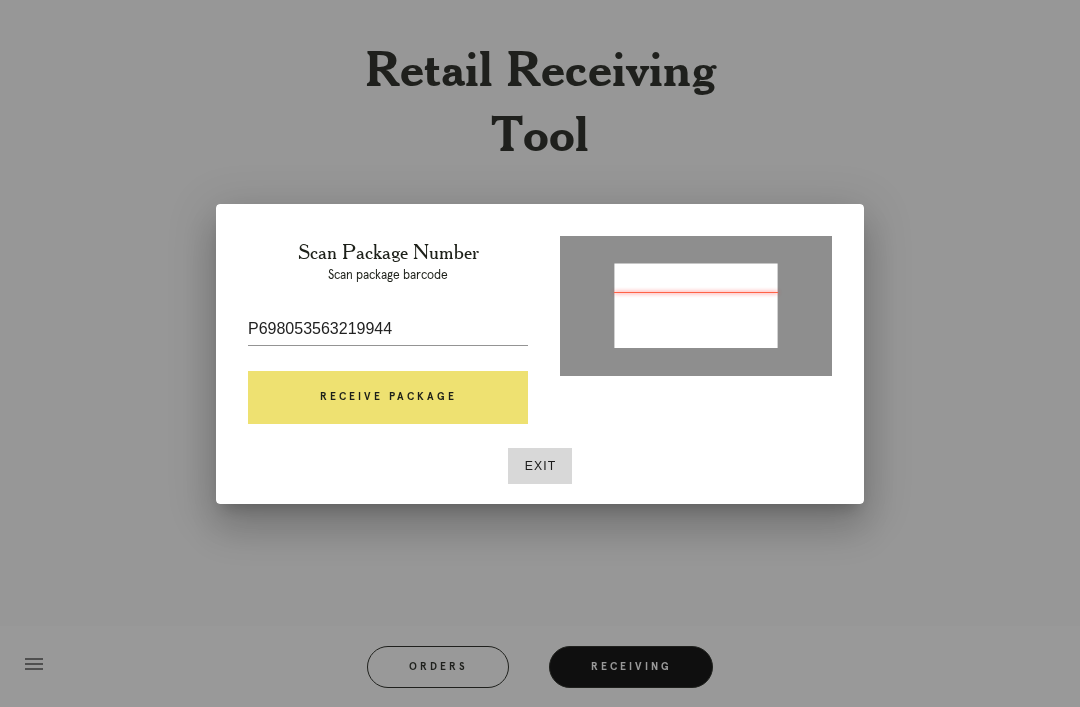 click on "Receive Package" at bounding box center (388, 398) 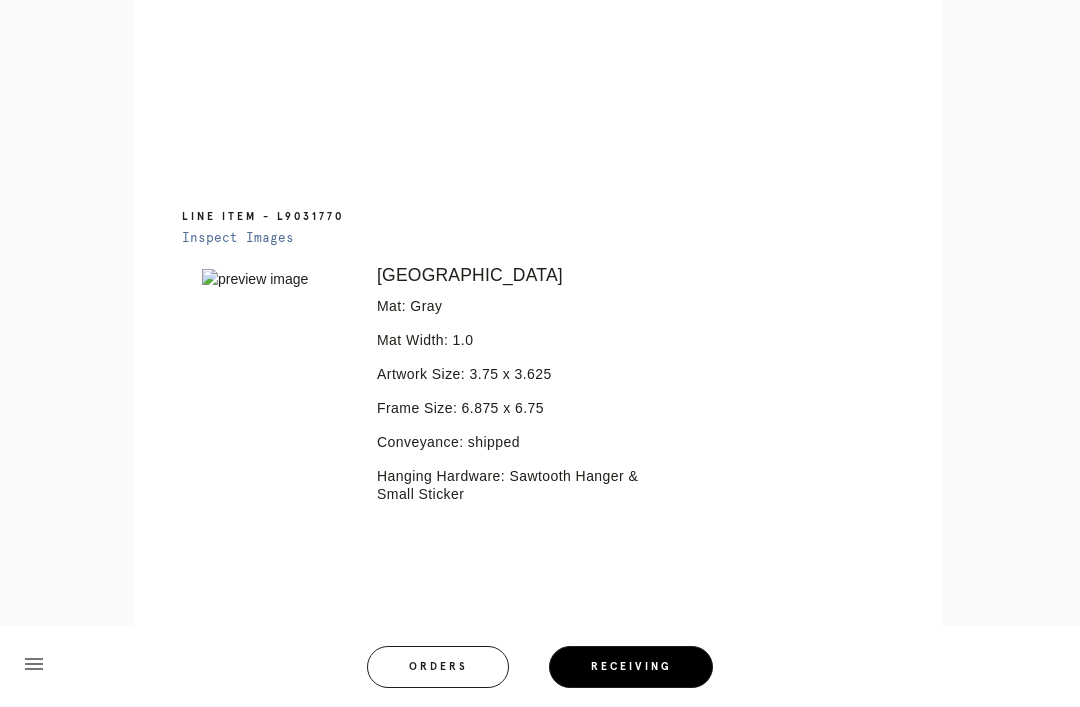 scroll, scrollTop: 940, scrollLeft: 0, axis: vertical 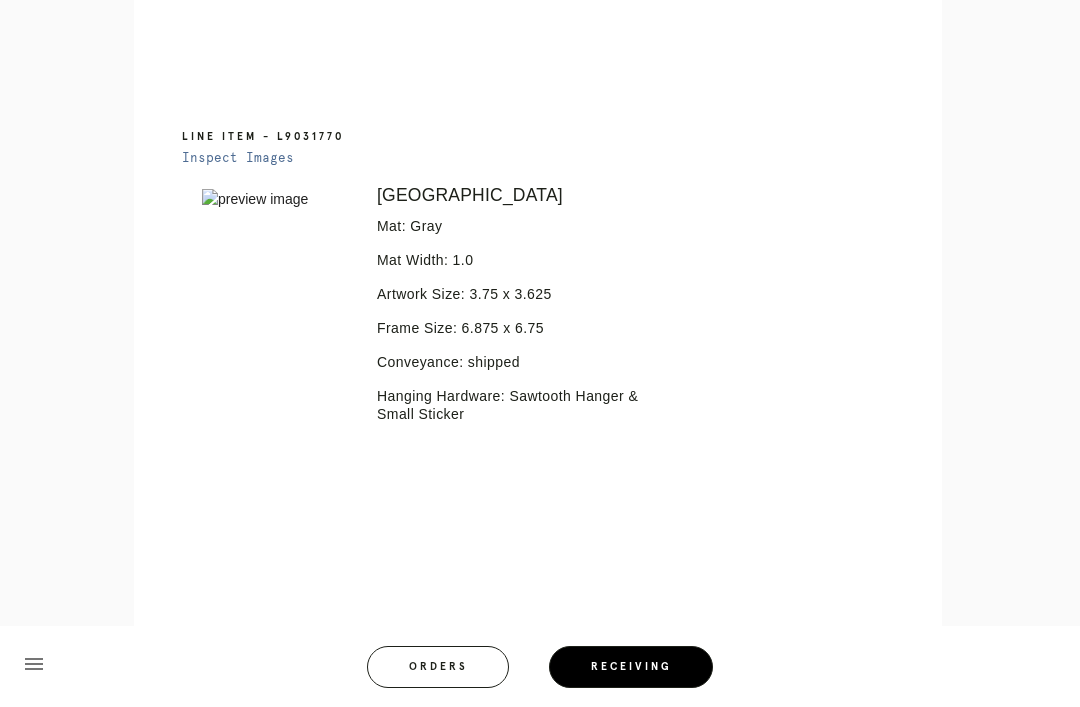 click on "Inspect Images" at bounding box center (238, 158) 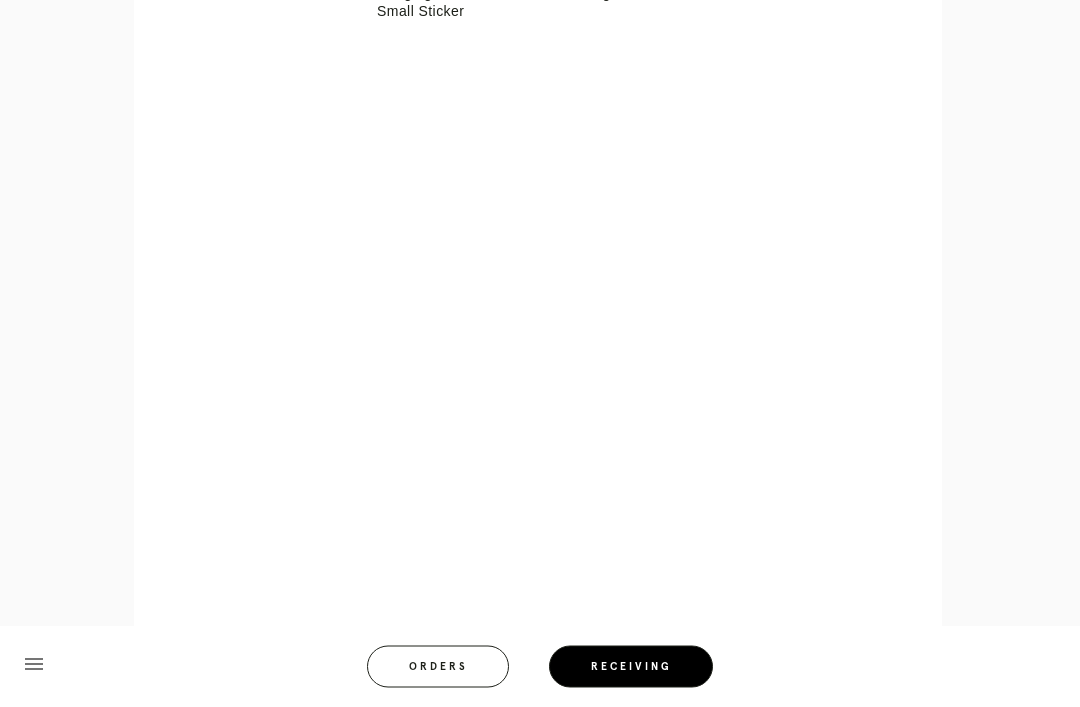 scroll, scrollTop: 1347, scrollLeft: 0, axis: vertical 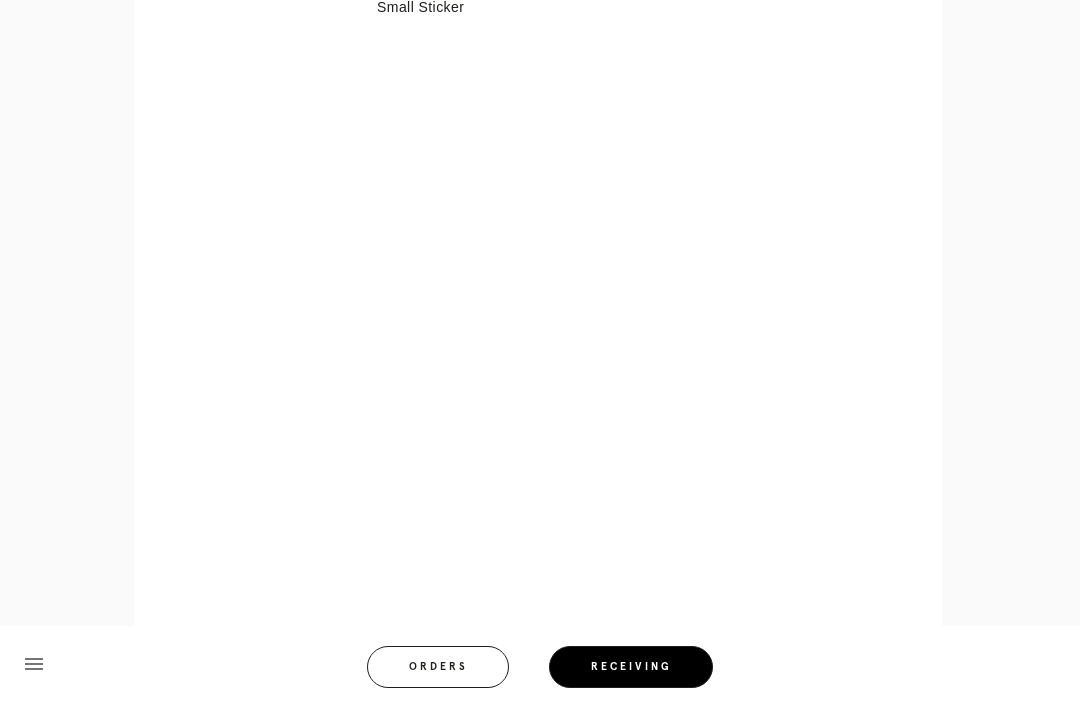 click on "Retail Receiving Tool   close   Package: P698053563219944   Customer: Danielle Kim
Order in Joinery:
R203381129
Order in Shopify:
#M761724615
Order Date:
06/30/2025  5:12 PM EDT
Items Expected in Order: 9   Order Platform: retail
Special Instructions: L9031770, L5892816, L1269155, Matching set (ck 6/30)
Items Expected in Package:  2
Line Item - L5892816
Inspect Images
Error retreiving frame spec #9681498
Newport
Mat: Gray
Mat Width: 1.0
Artwork Size:
3.75
x
3.625
Frame Size:
6.875
x
6.75
Conveyance: shipped
Hanging Hardware: Sawtooth Hanger & Small Sticker
Line Item - L9031770
Inspect Images" at bounding box center [540, -240] 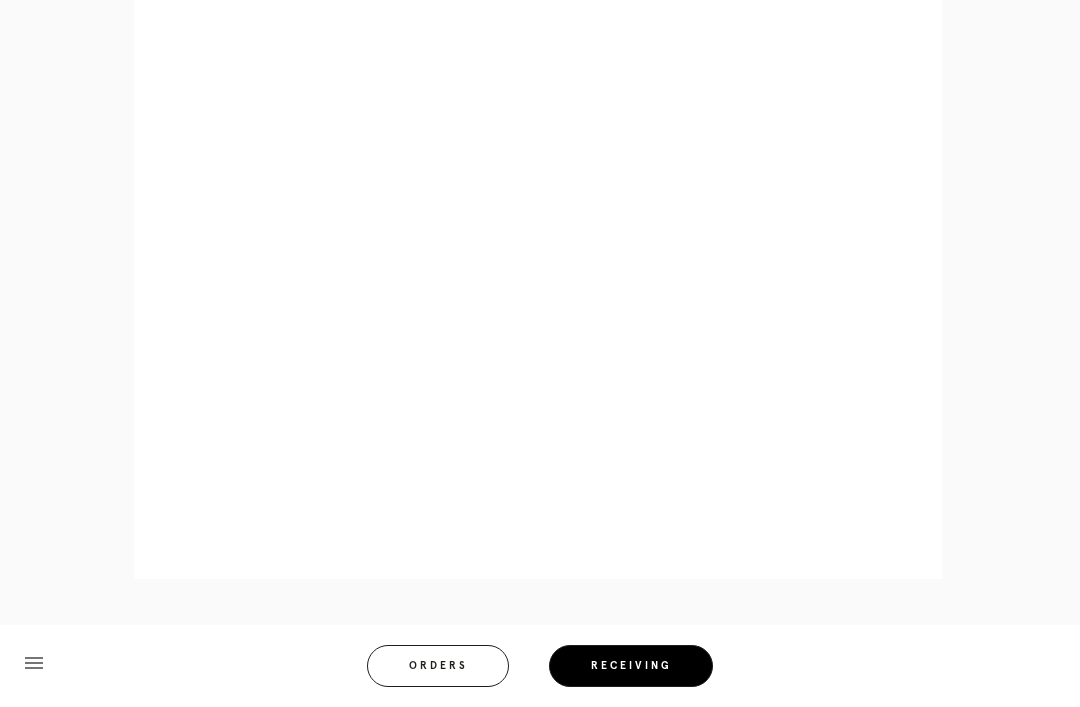 scroll, scrollTop: 1480, scrollLeft: 0, axis: vertical 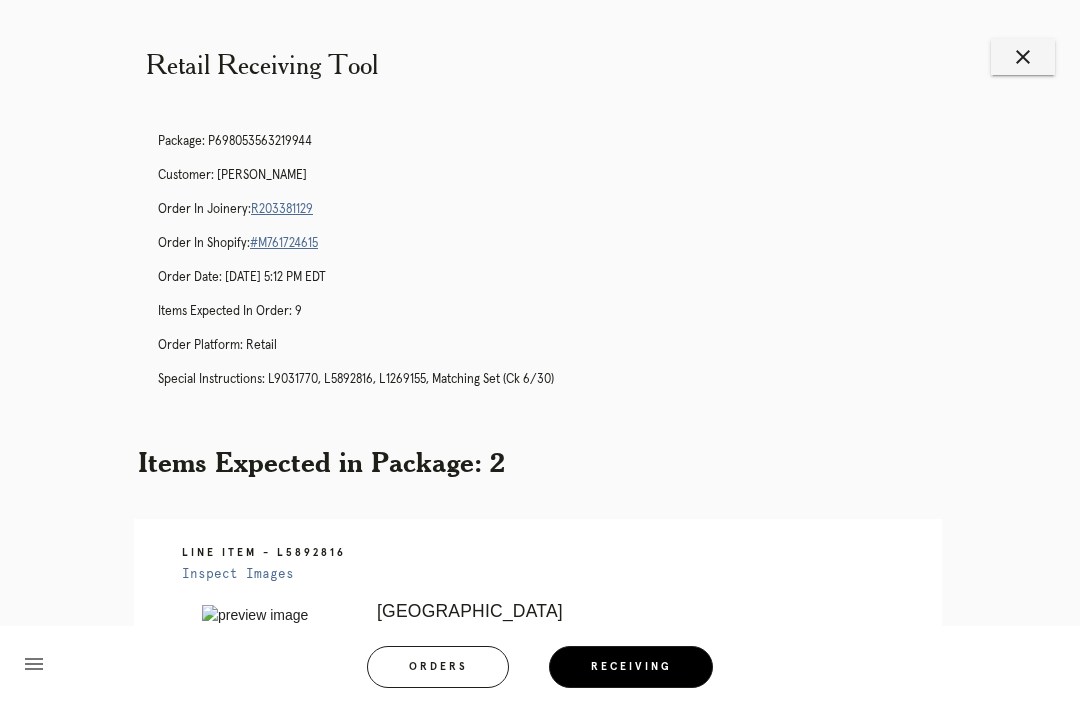 click on "R203381129" at bounding box center [282, 209] 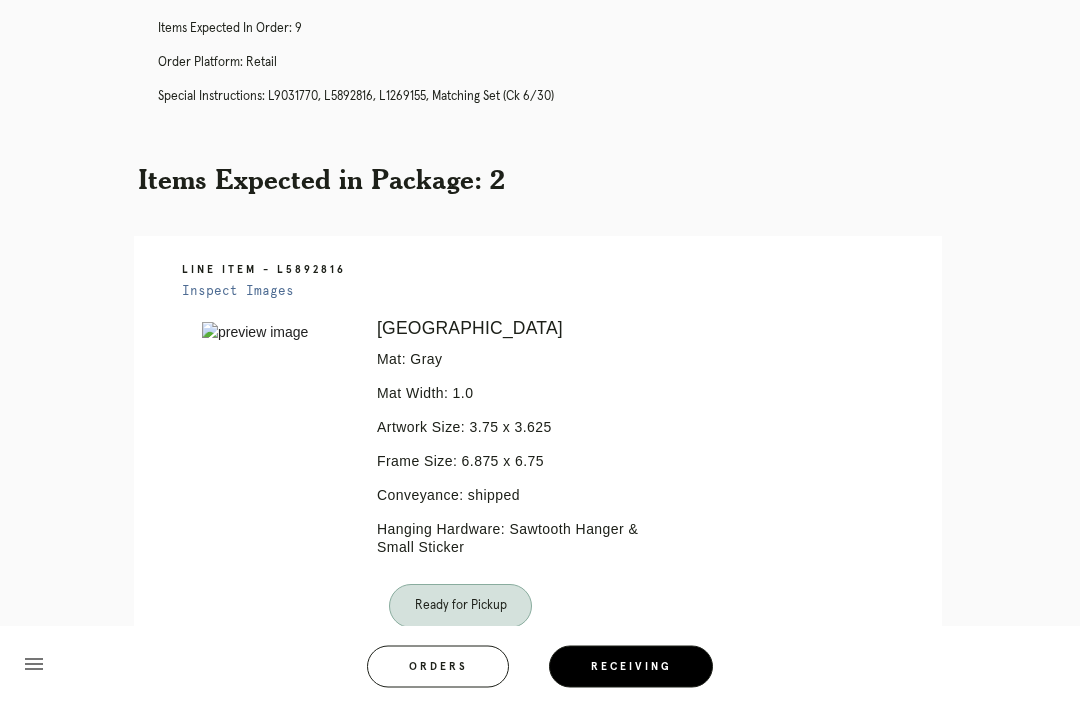 scroll, scrollTop: 283, scrollLeft: 0, axis: vertical 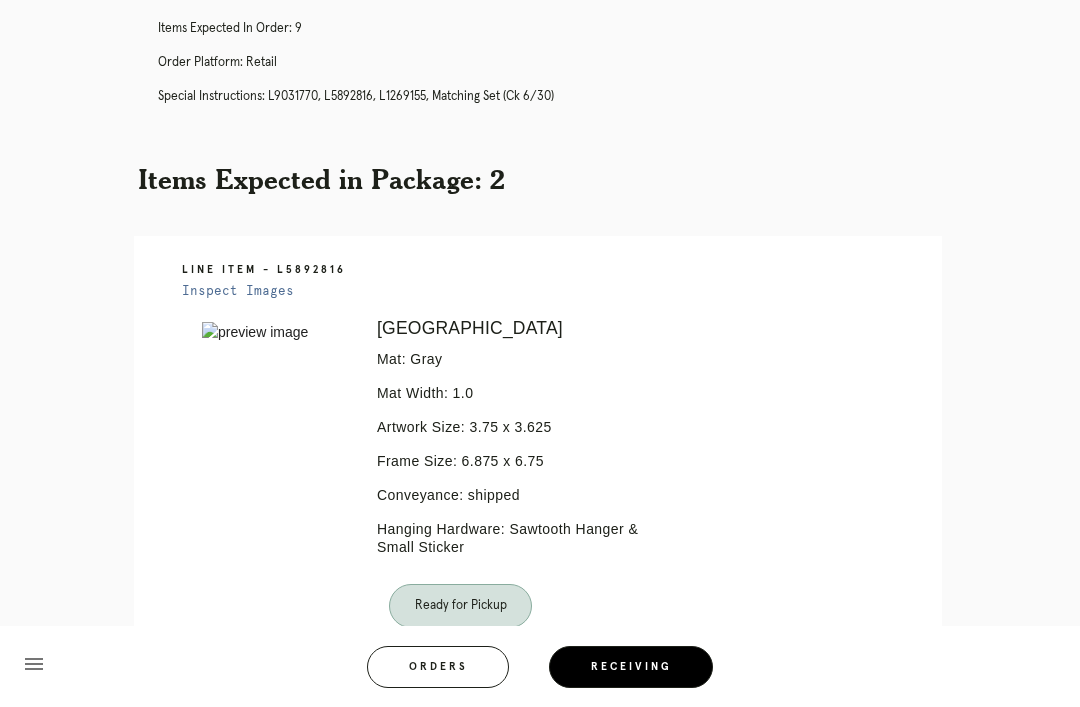 click on "menu
Orders
Receiving
Logged in as:   [PERSON_NAME][EMAIL_ADDRESS][PERSON_NAME][DOMAIN_NAME]   Philadelphia
Logout" at bounding box center [540, 673] 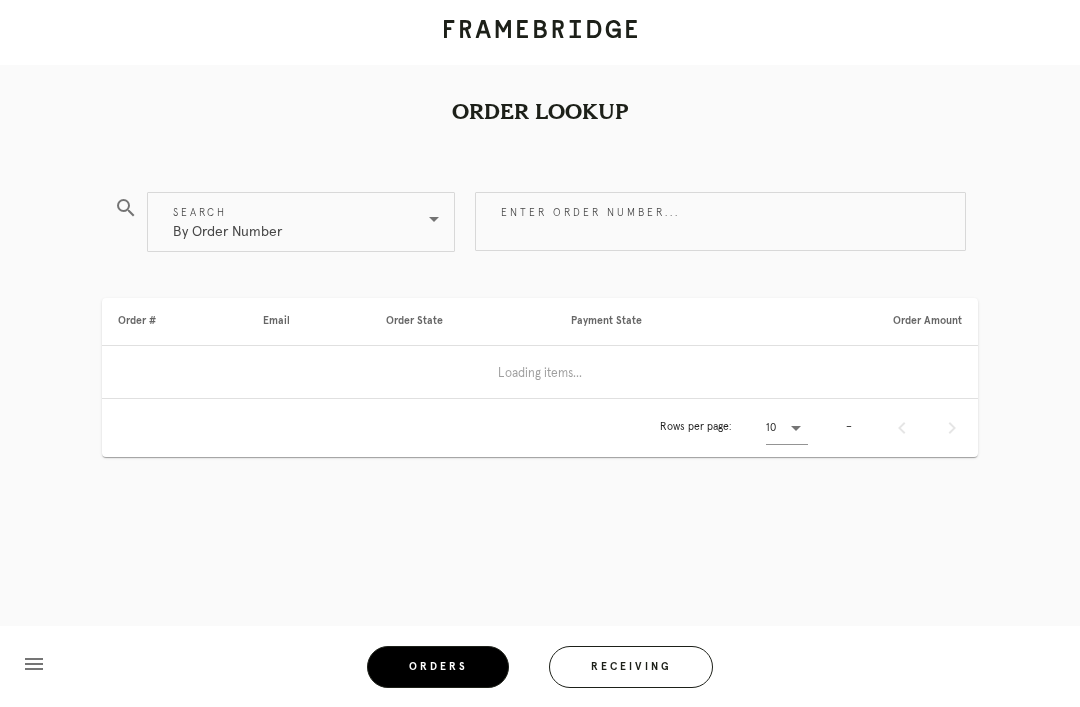 scroll, scrollTop: 0, scrollLeft: 0, axis: both 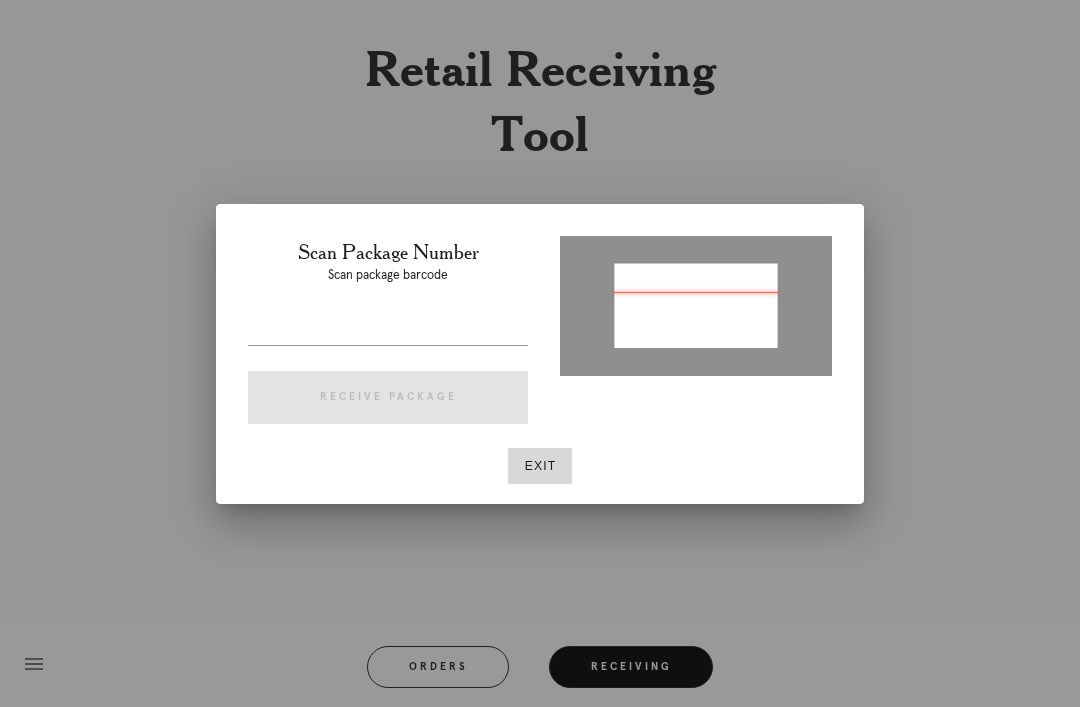 type on "P921528861974783" 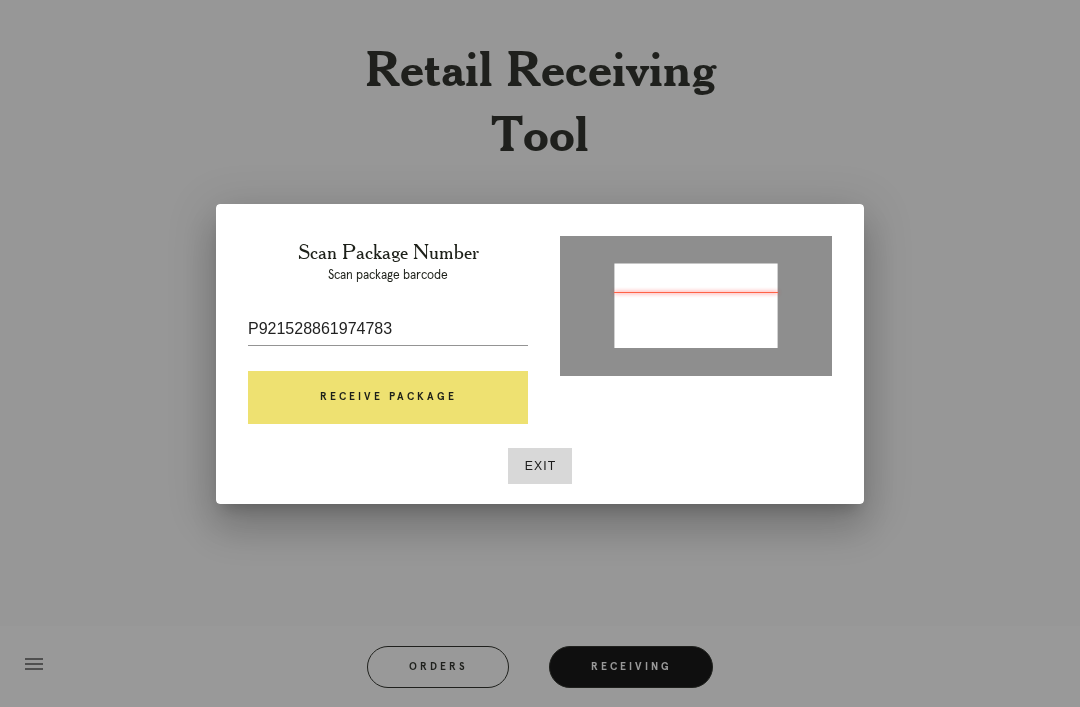 click on "Receive Package" at bounding box center (388, 398) 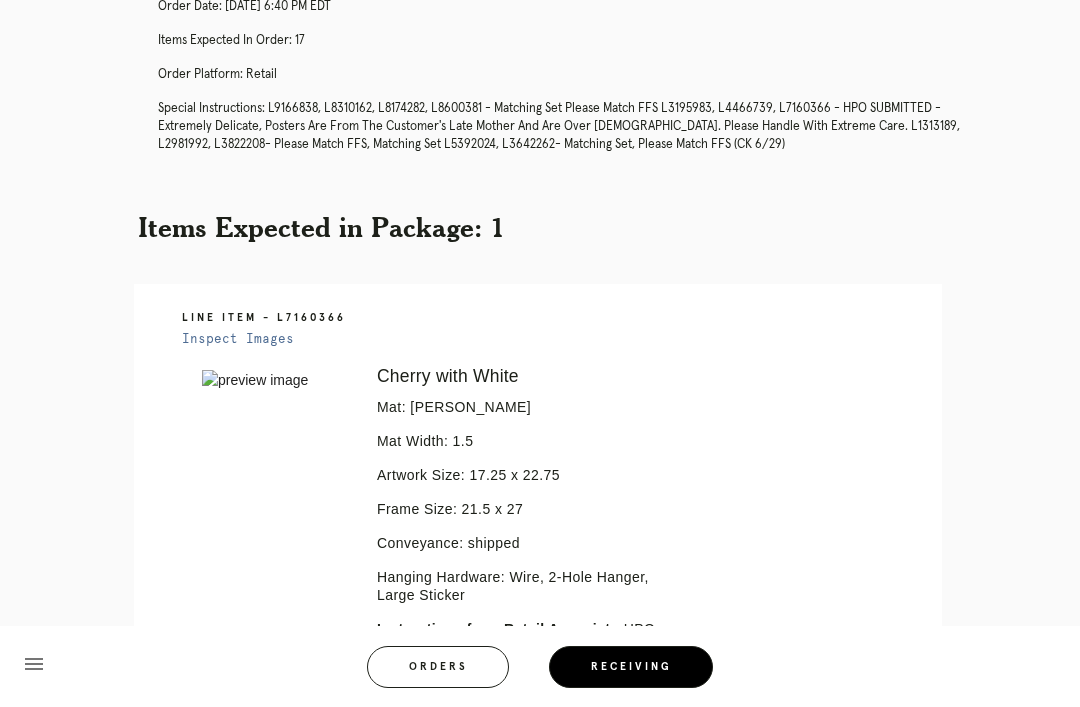 scroll, scrollTop: 270, scrollLeft: 0, axis: vertical 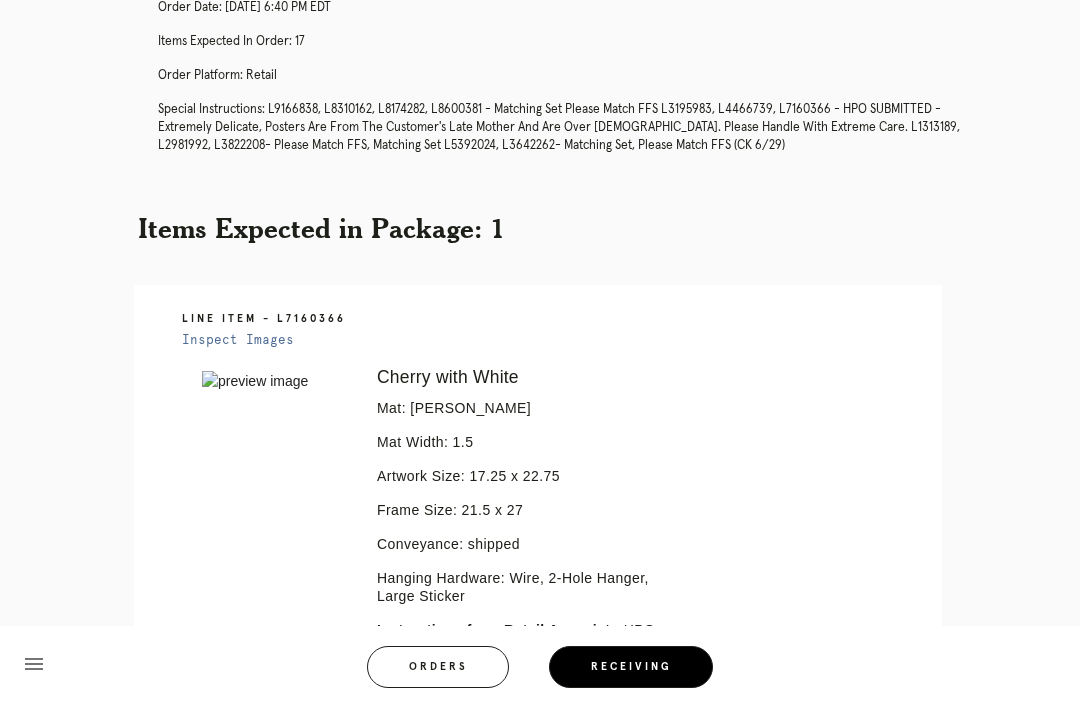 click at bounding box center (275, 381) 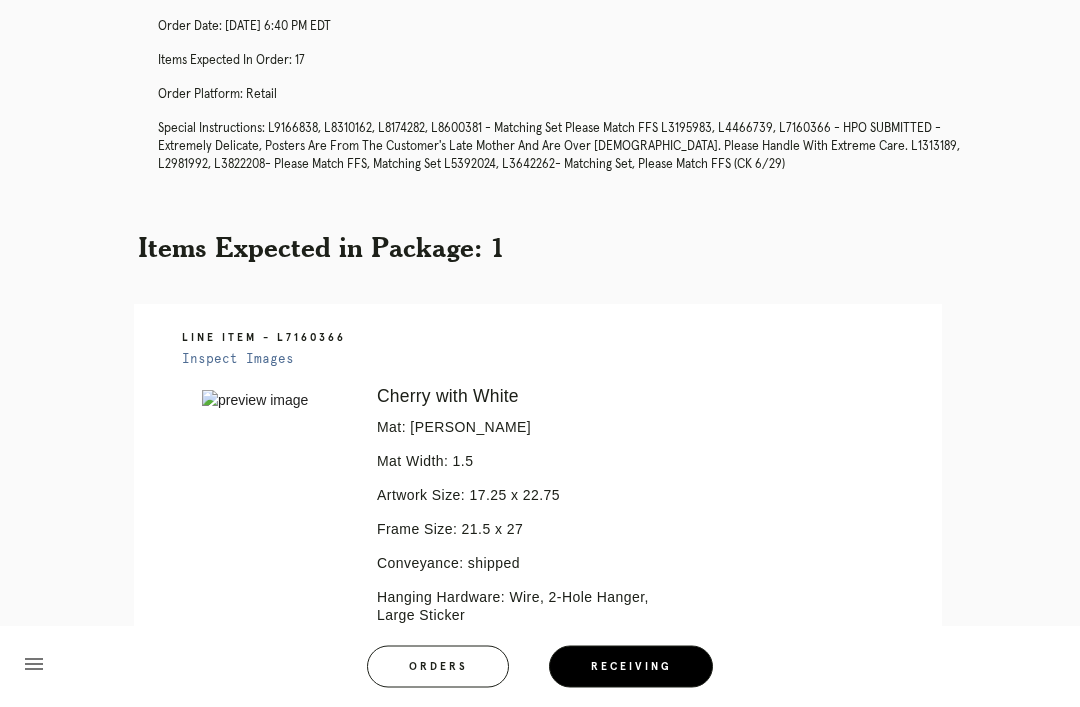 scroll, scrollTop: 236, scrollLeft: 0, axis: vertical 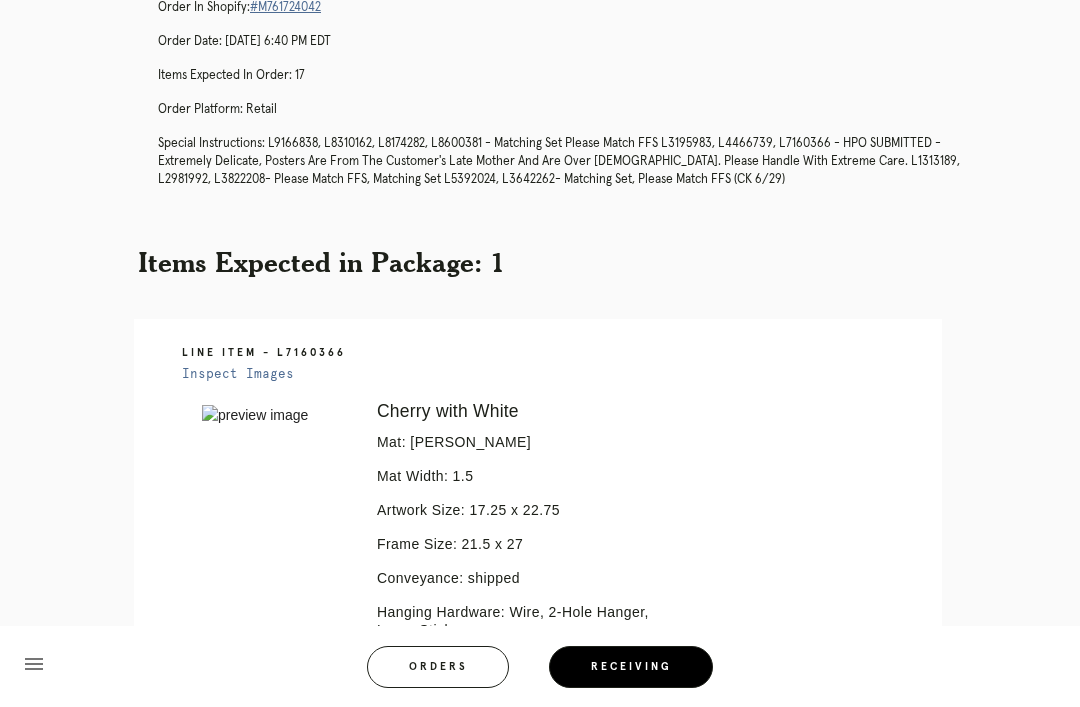 click on "Inspect Images" at bounding box center (238, 374) 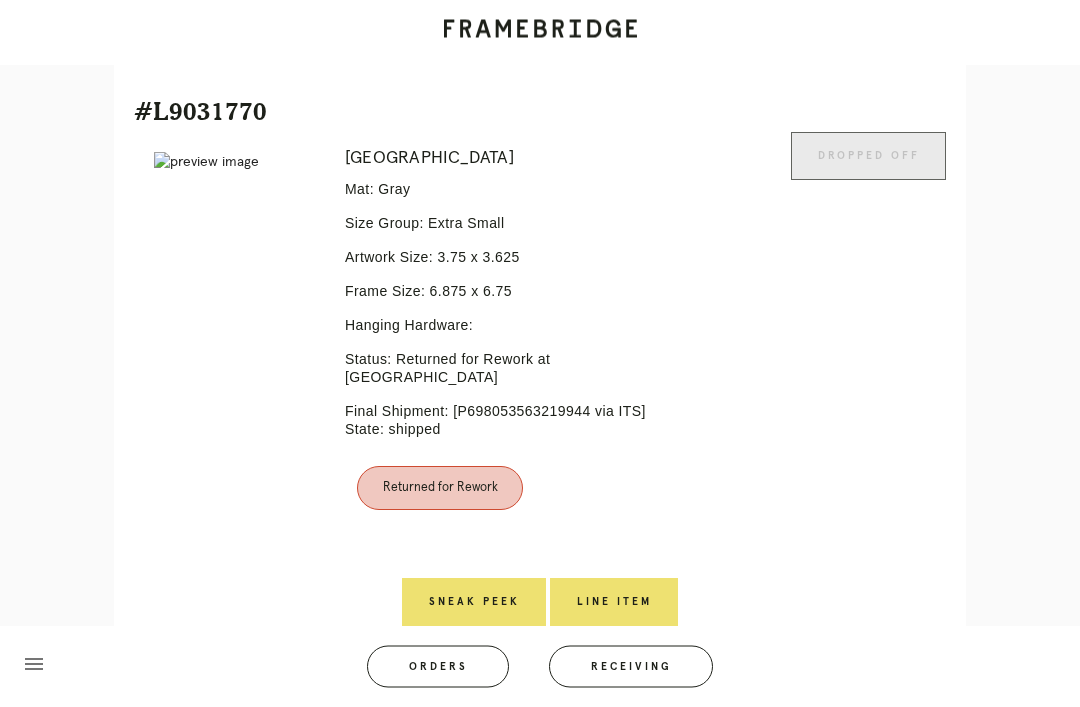 scroll, scrollTop: 3178, scrollLeft: 0, axis: vertical 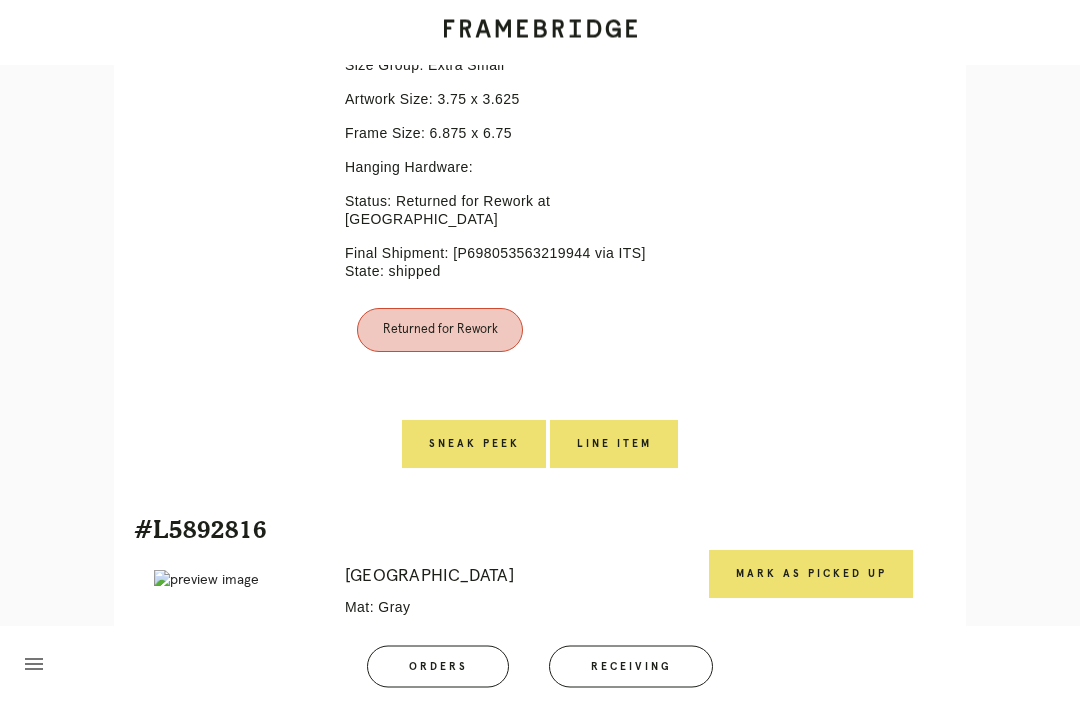 click on "Line Item" at bounding box center [614, 445] 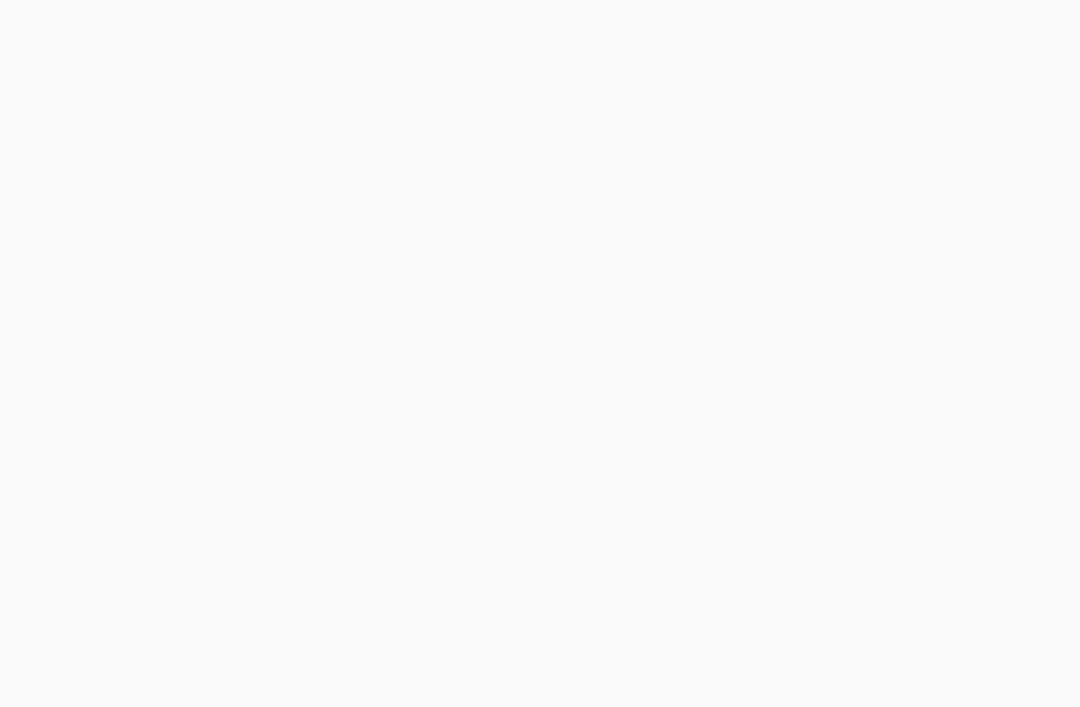 scroll, scrollTop: 0, scrollLeft: 0, axis: both 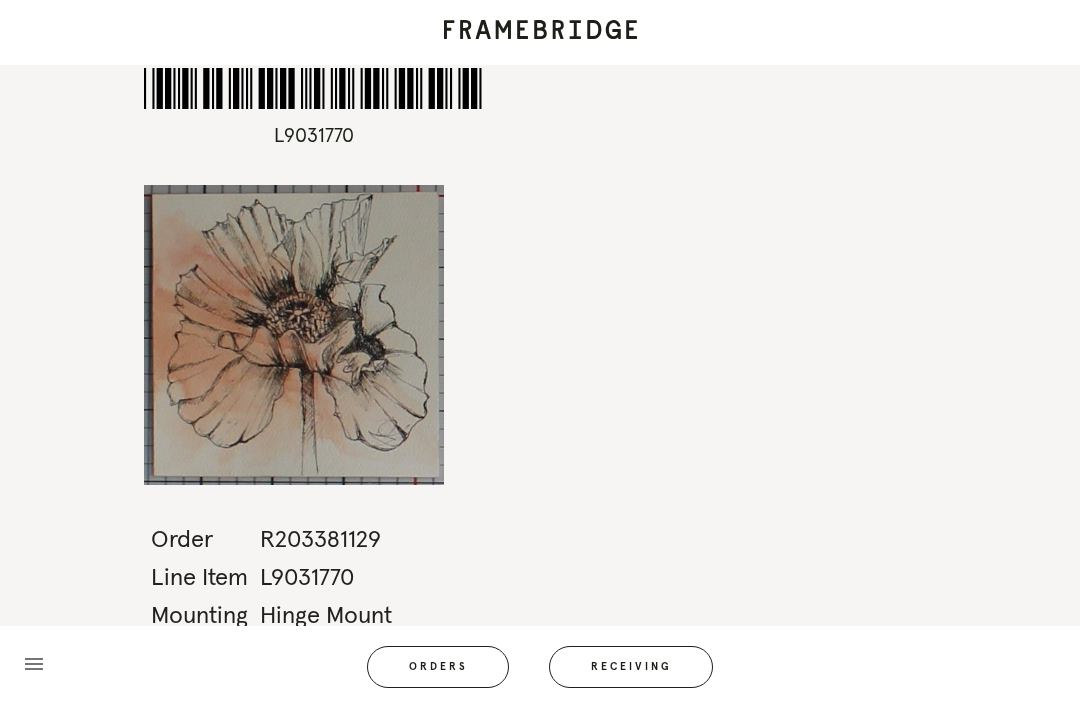 click on "*L9031770*
L9031770
Order   R203381129   Line Item   L9031770   Mounting   Hinge Mount   Size       menu
Orders
Receiving
Logged in as:   [PERSON_NAME][EMAIL_ADDRESS][PERSON_NAME][DOMAIN_NAME]   Philadelphia
Logout" at bounding box center (540, 353) 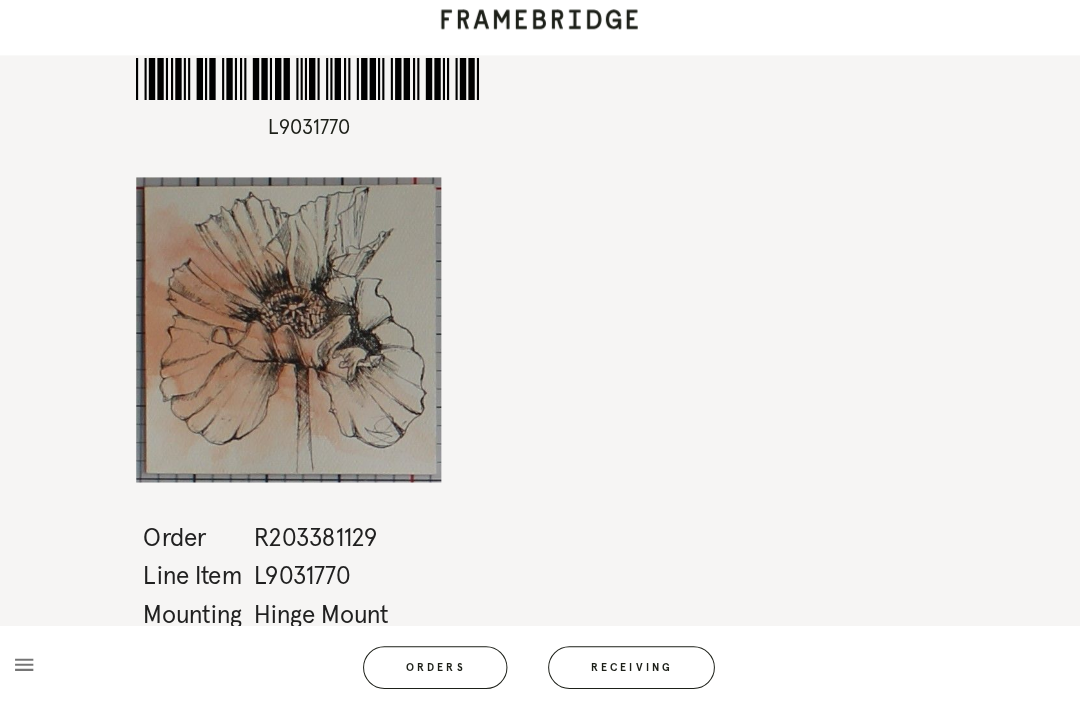 scroll, scrollTop: 0, scrollLeft: 0, axis: both 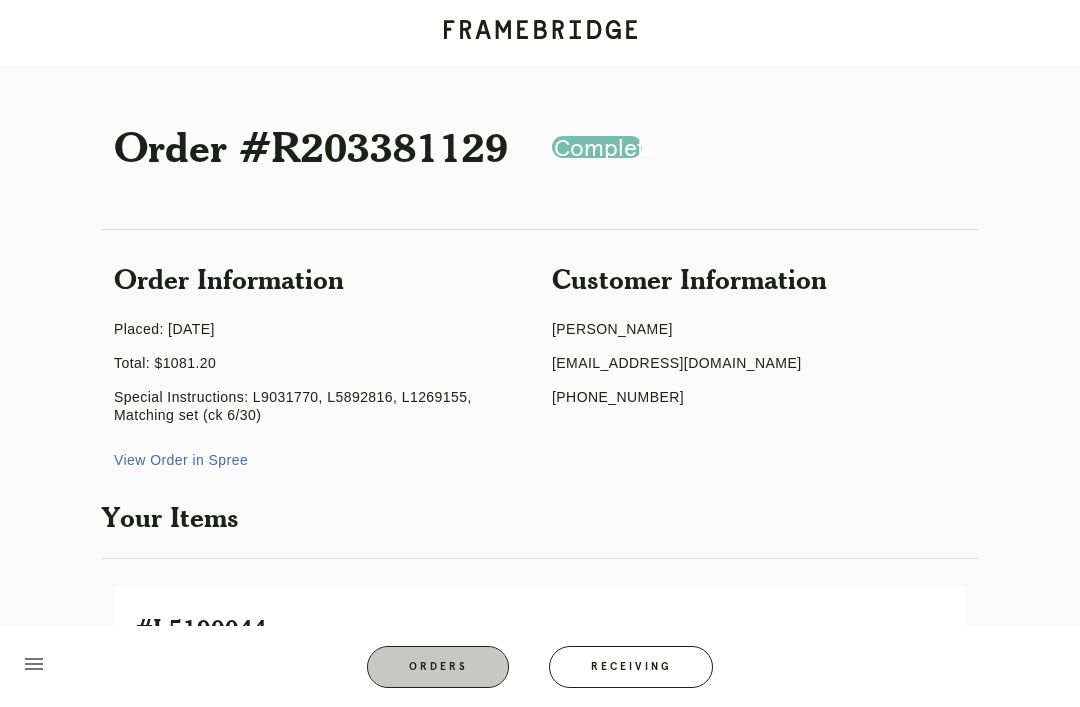 click on "Receiving" at bounding box center [631, 667] 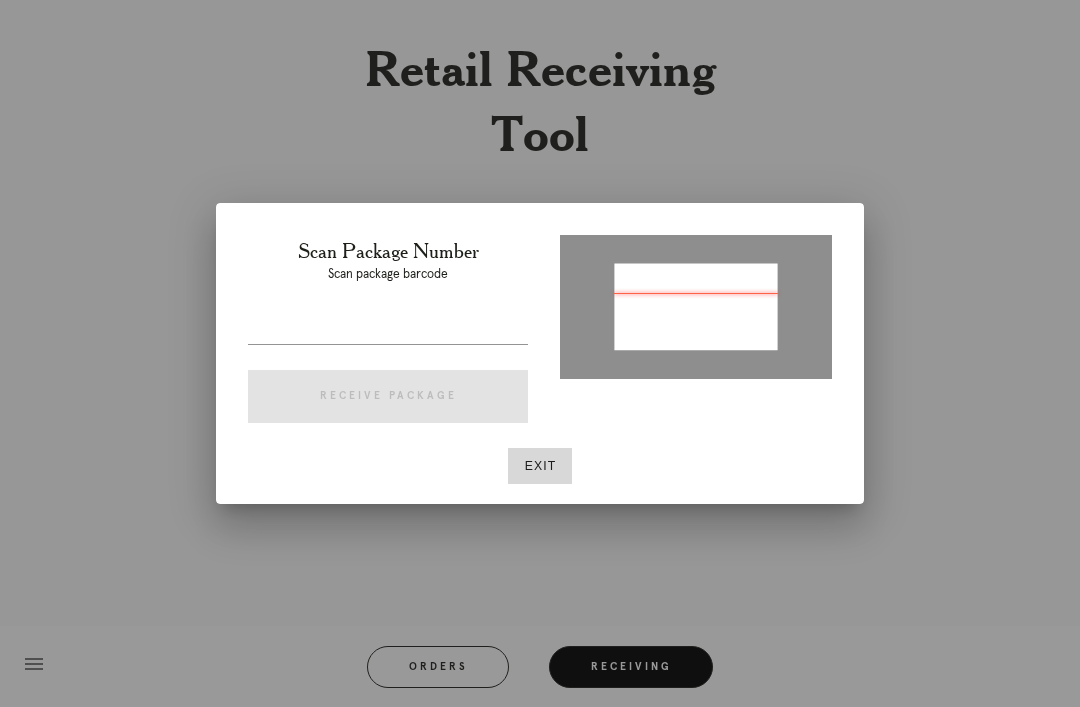 type on "P921528861974783" 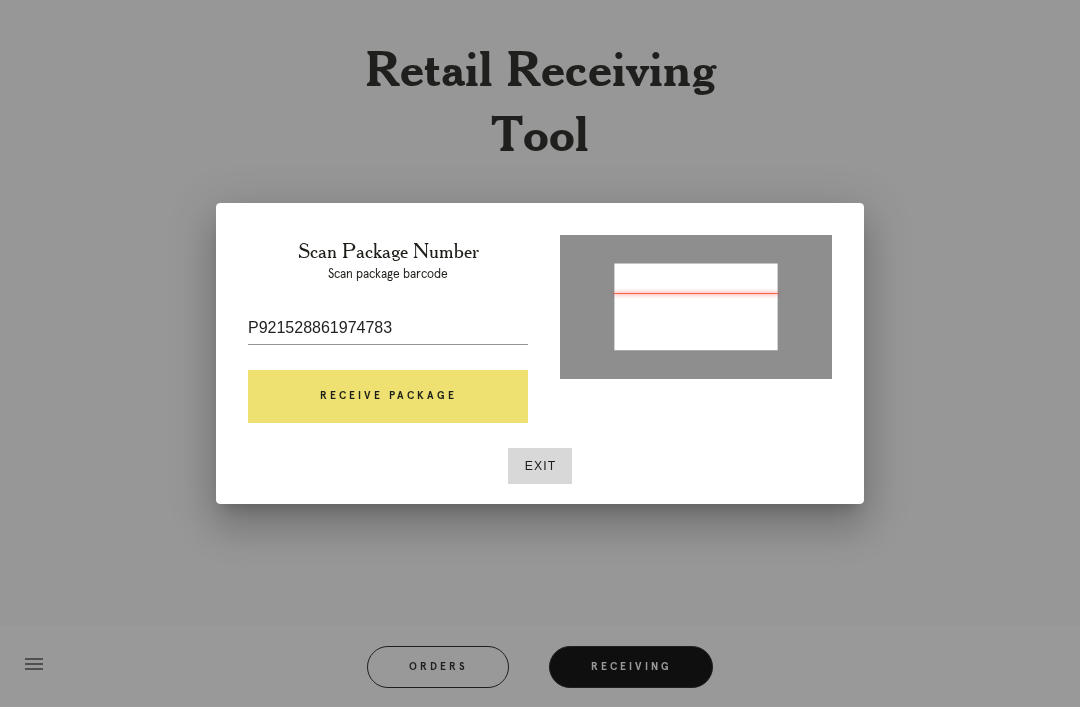 click on "Receive Package" at bounding box center (388, 397) 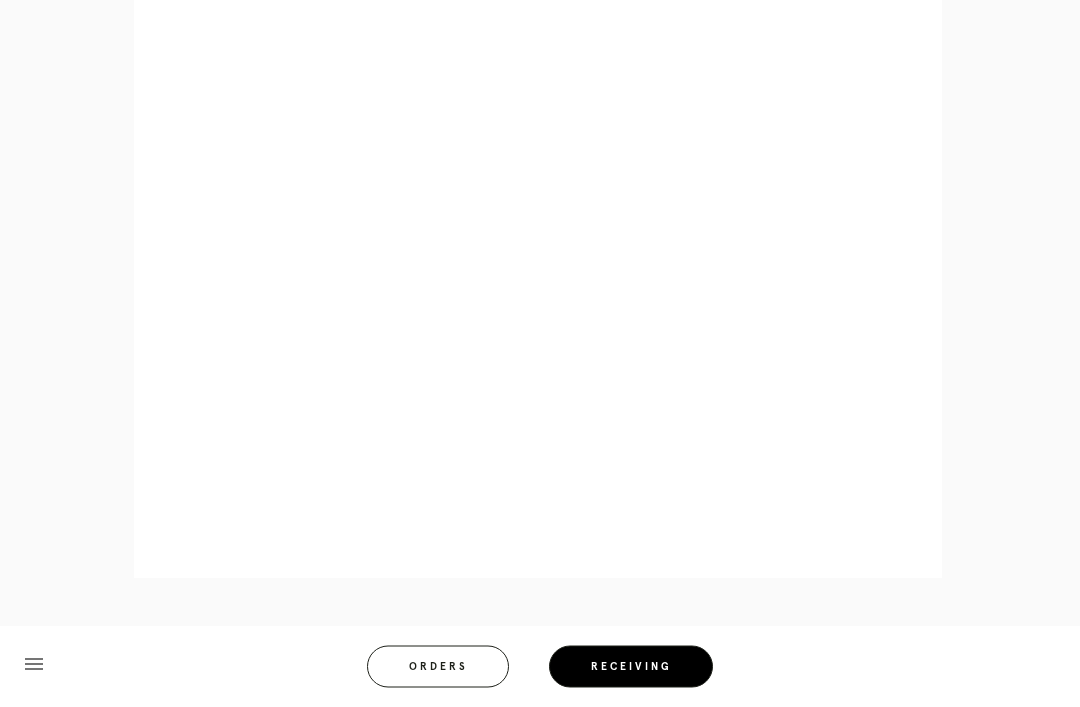 scroll, scrollTop: 994, scrollLeft: 0, axis: vertical 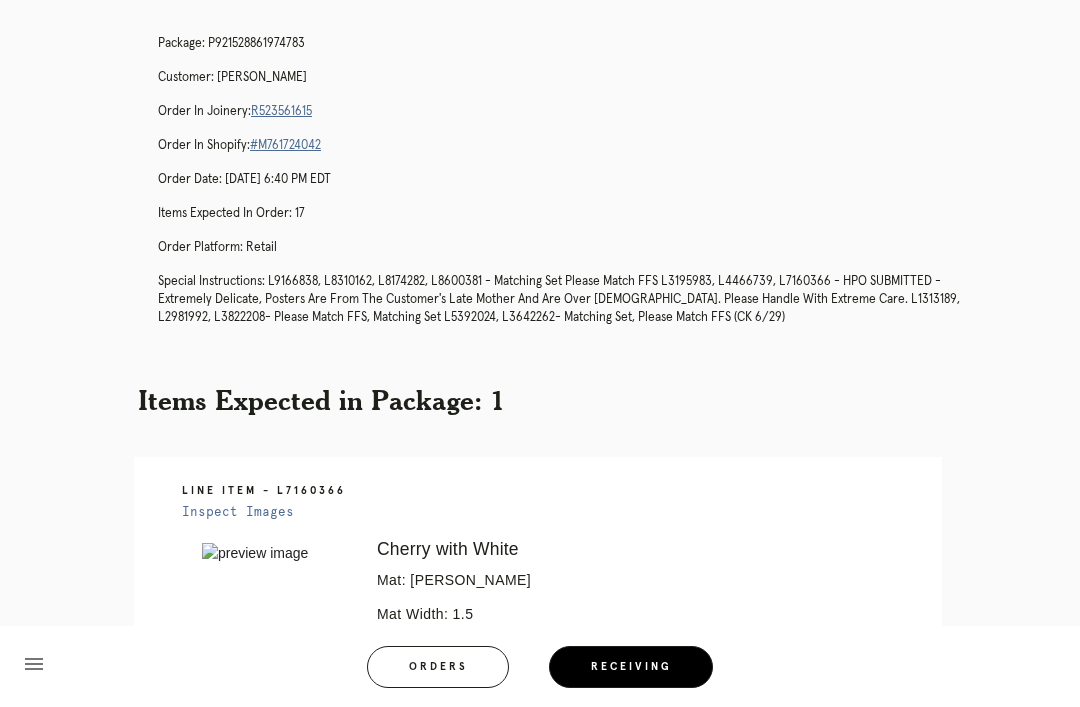 click on "menu
Orders
Receiving
Logged in as:   [PERSON_NAME][EMAIL_ADDRESS][PERSON_NAME][DOMAIN_NAME]   Philadelphia
Logout" at bounding box center (540, 673) 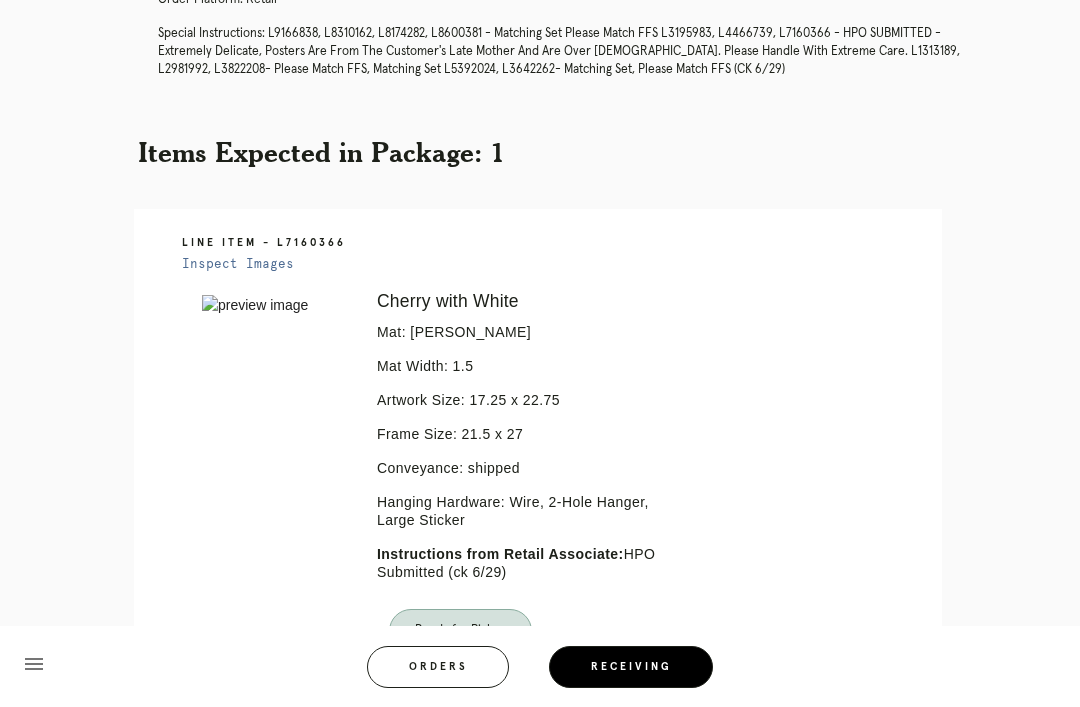scroll, scrollTop: 444, scrollLeft: 0, axis: vertical 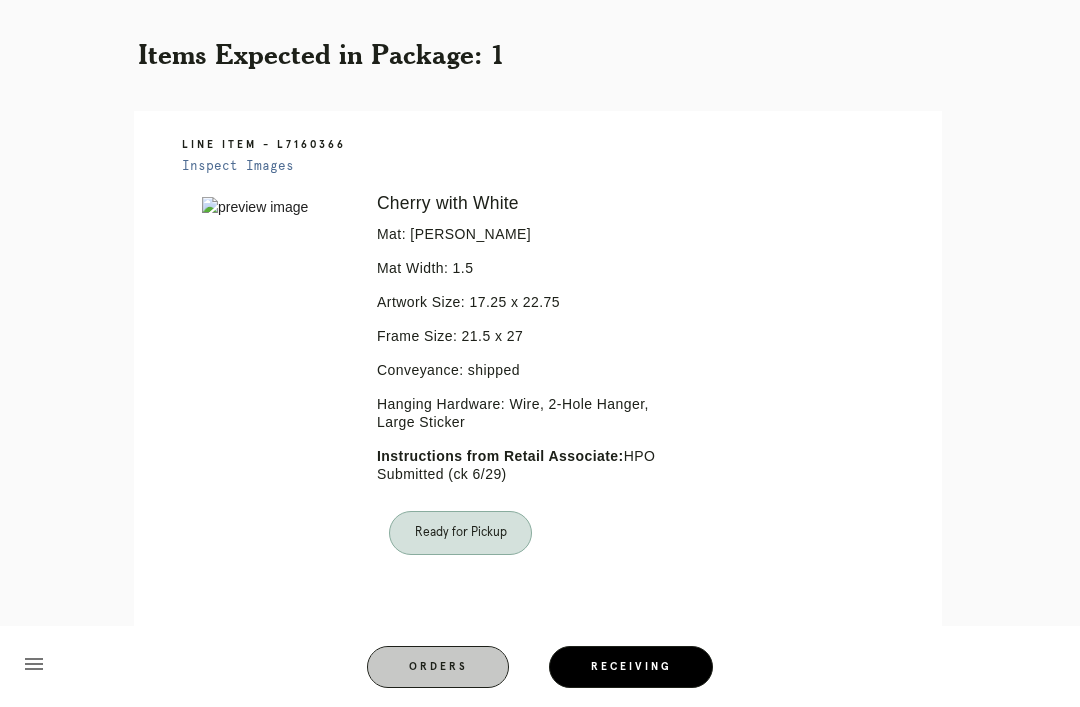click on "Orders" at bounding box center [438, 667] 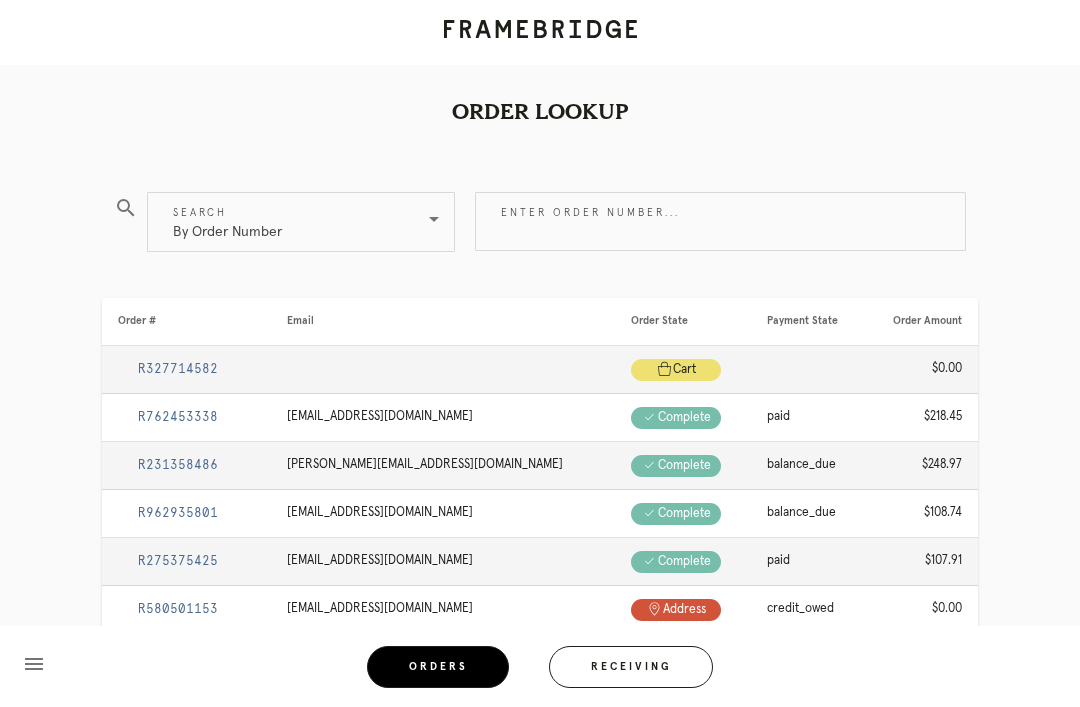 click on "Receiving" at bounding box center [631, 667] 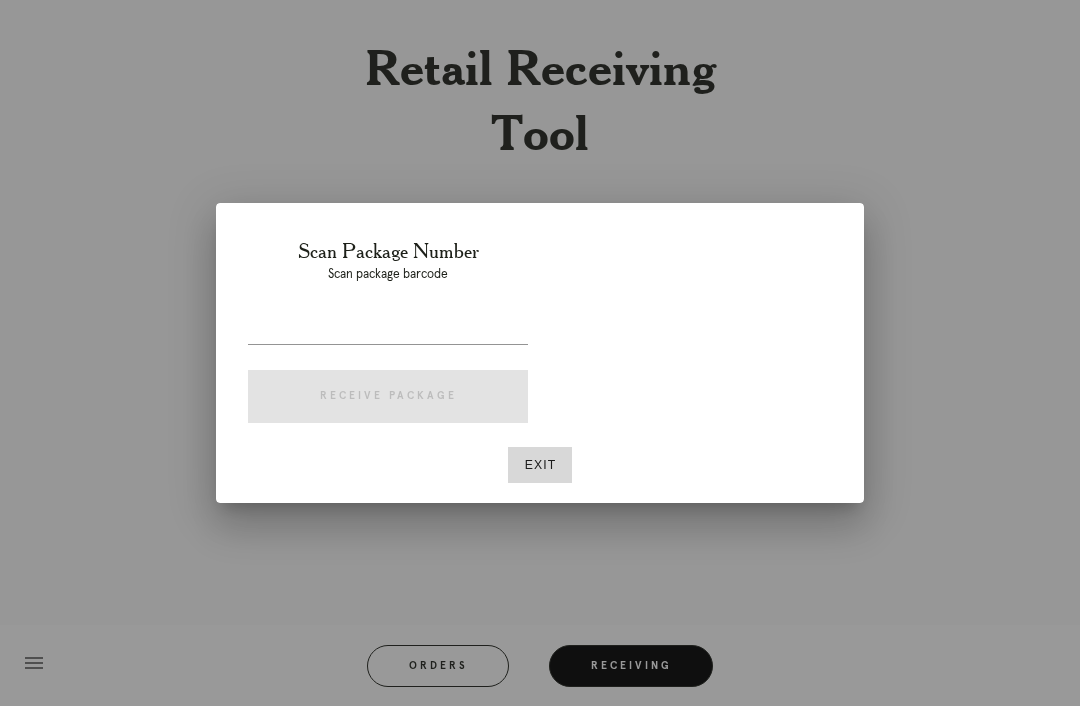 scroll, scrollTop: 64, scrollLeft: 0, axis: vertical 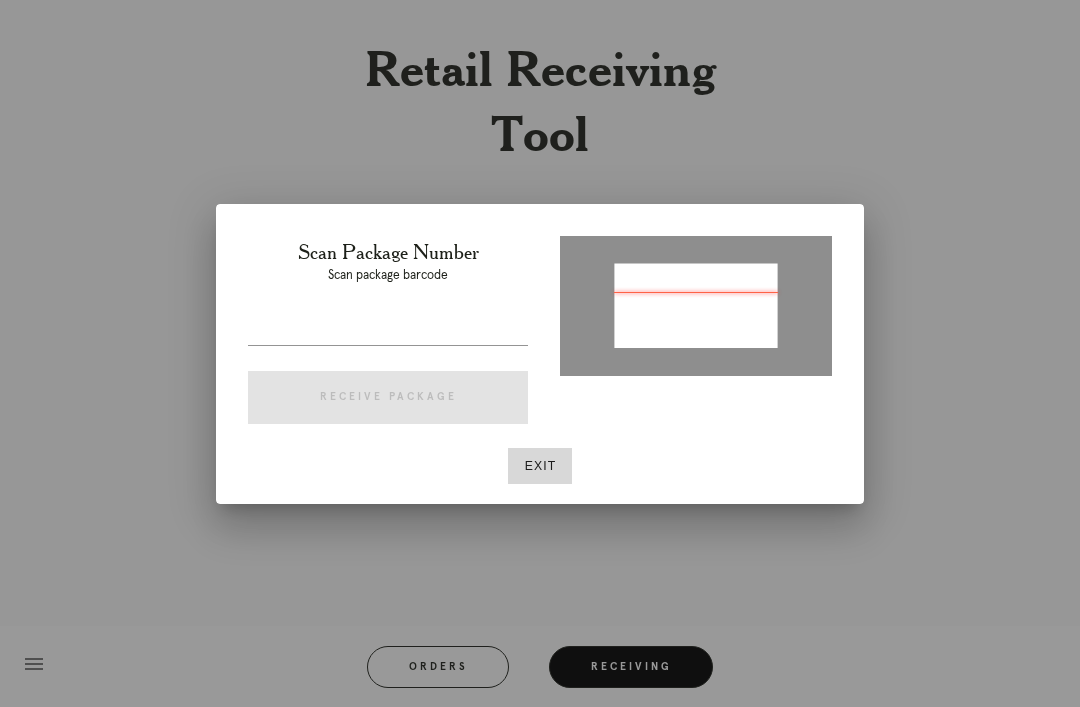 type on "P430748909888040" 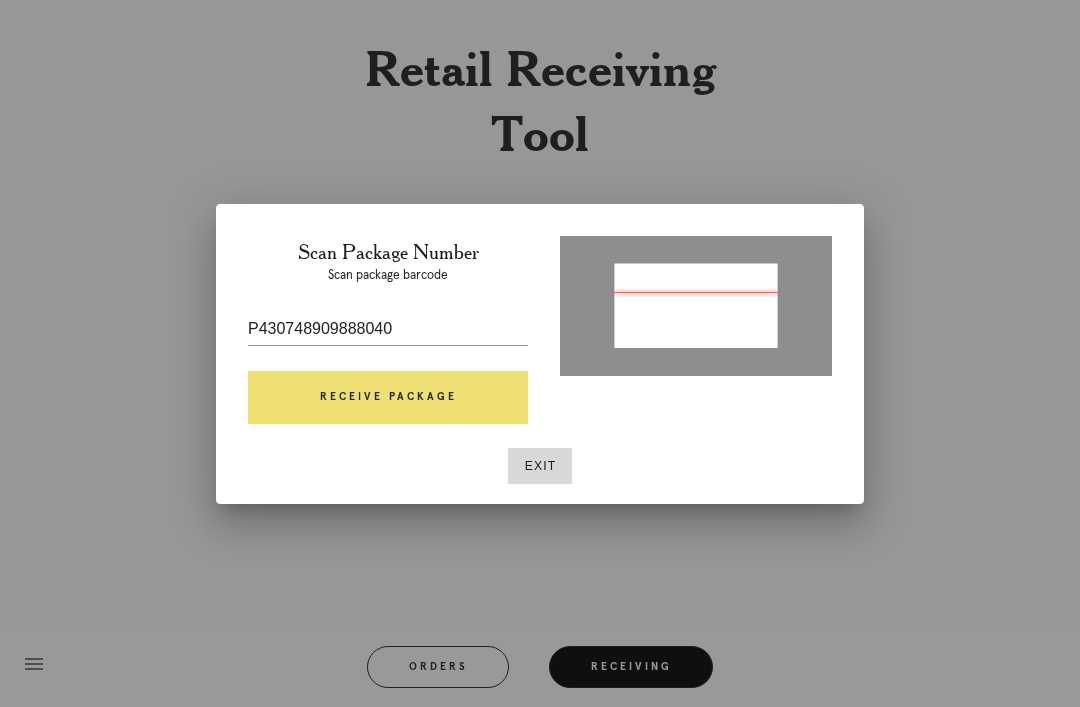 click on "Receive Package" at bounding box center (388, 398) 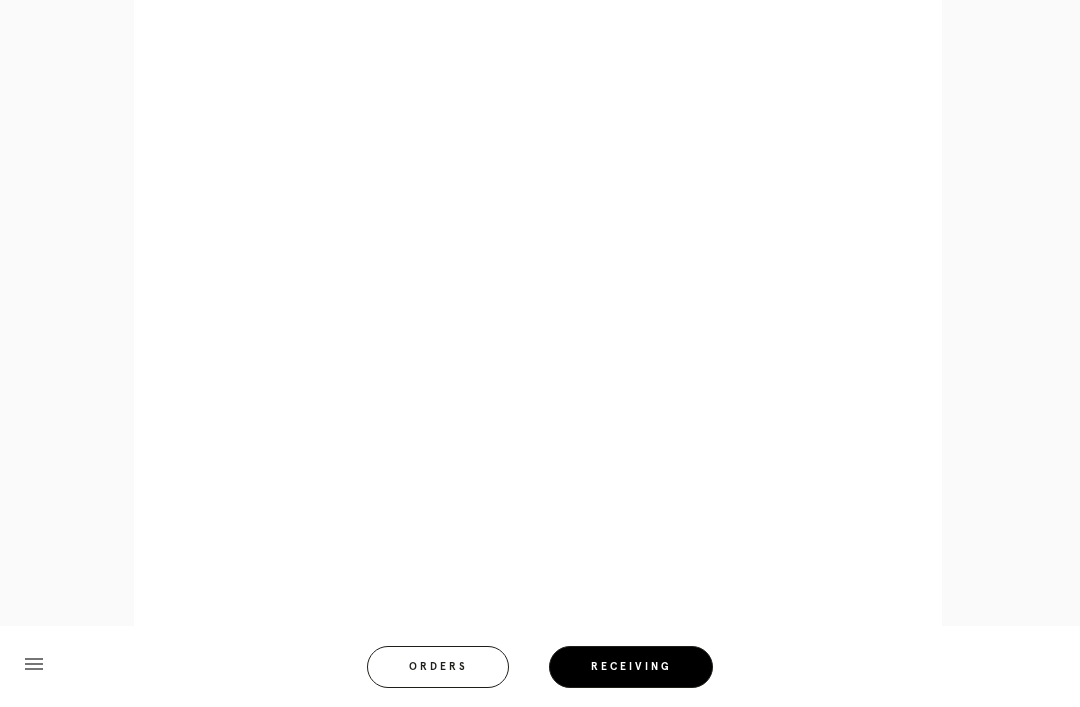 scroll, scrollTop: 1130, scrollLeft: 0, axis: vertical 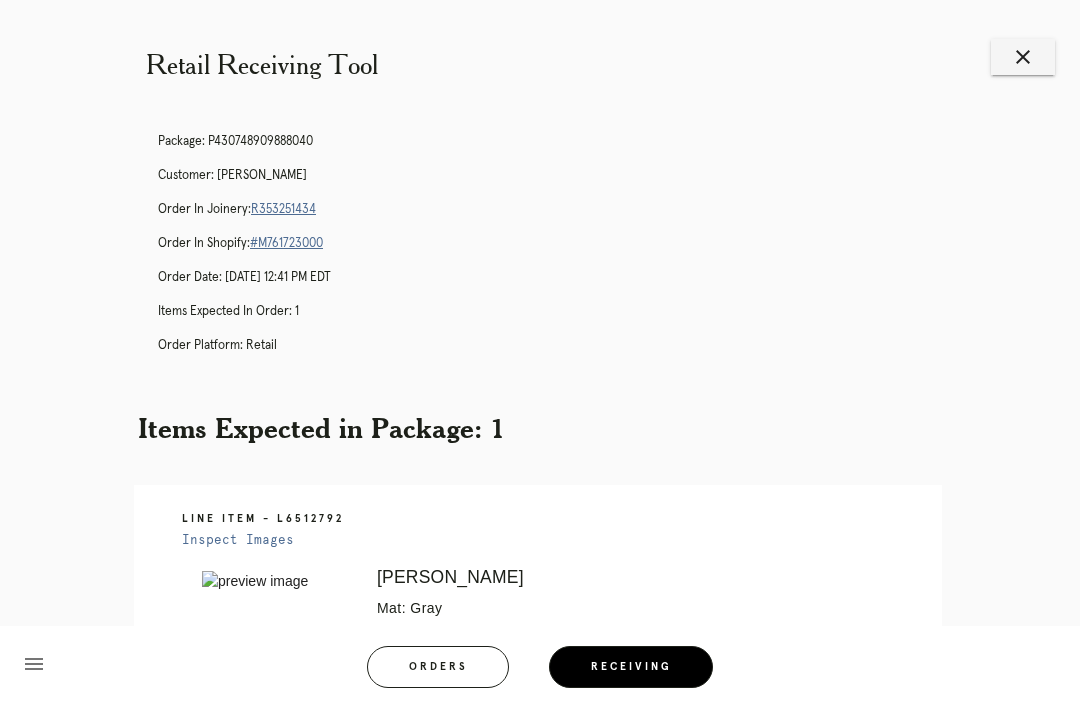 click on "Orders" at bounding box center (438, 667) 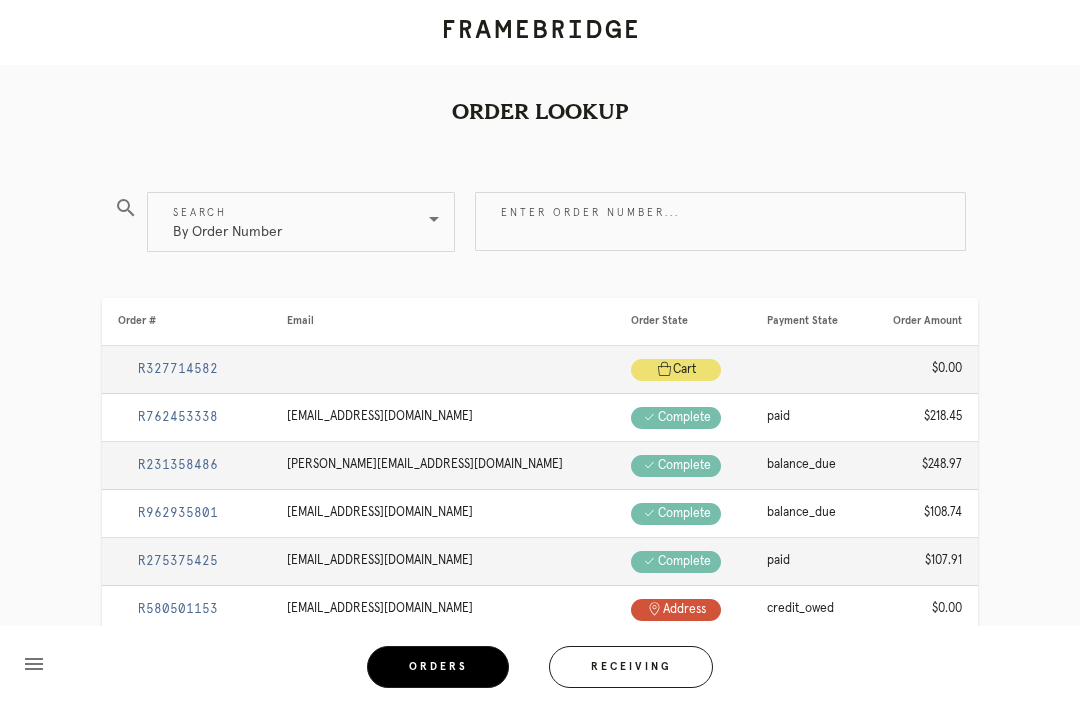 click on "Receiving" at bounding box center (631, 667) 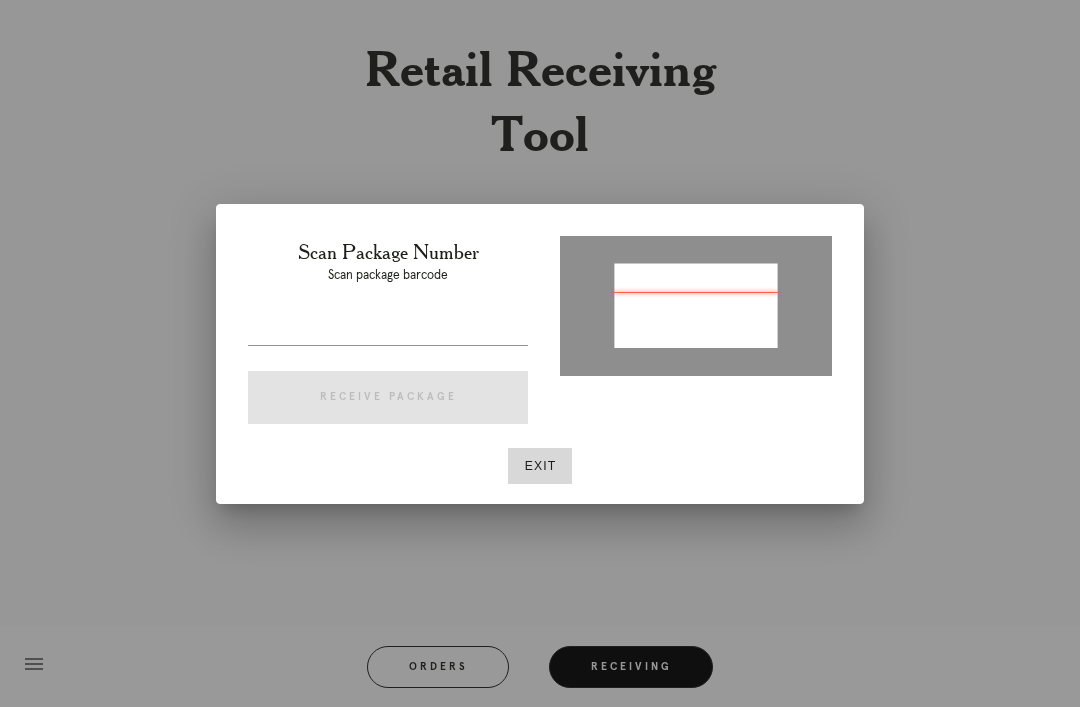 type on "P691771076893418" 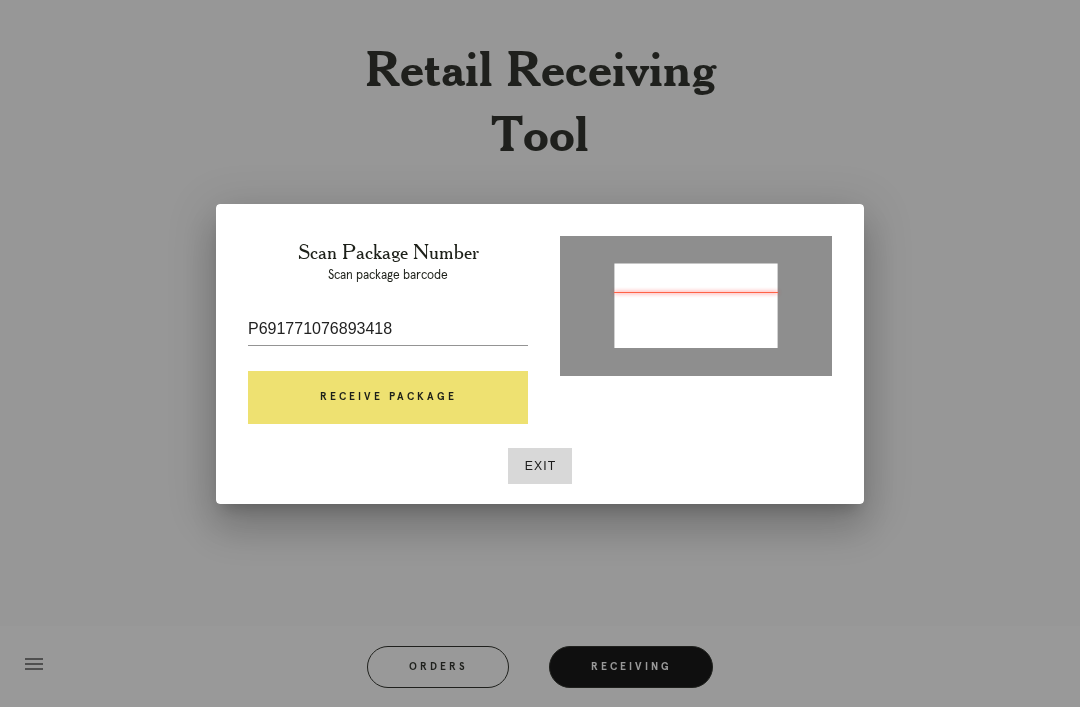 click on "Receive Package" at bounding box center [388, 398] 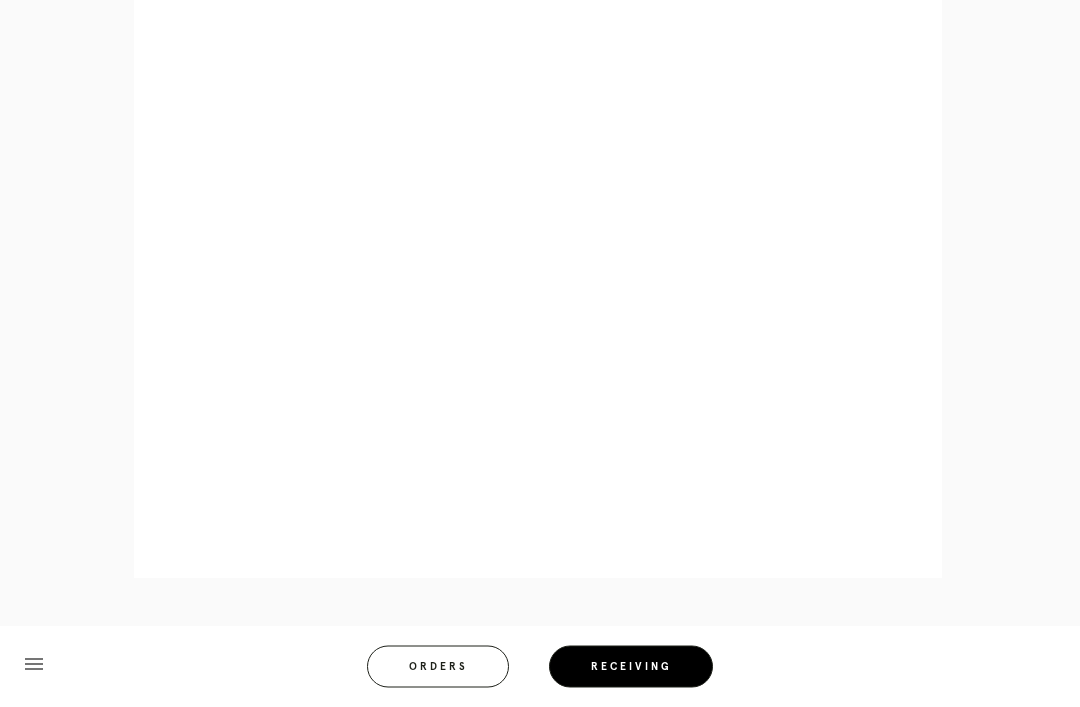 scroll, scrollTop: 998, scrollLeft: 0, axis: vertical 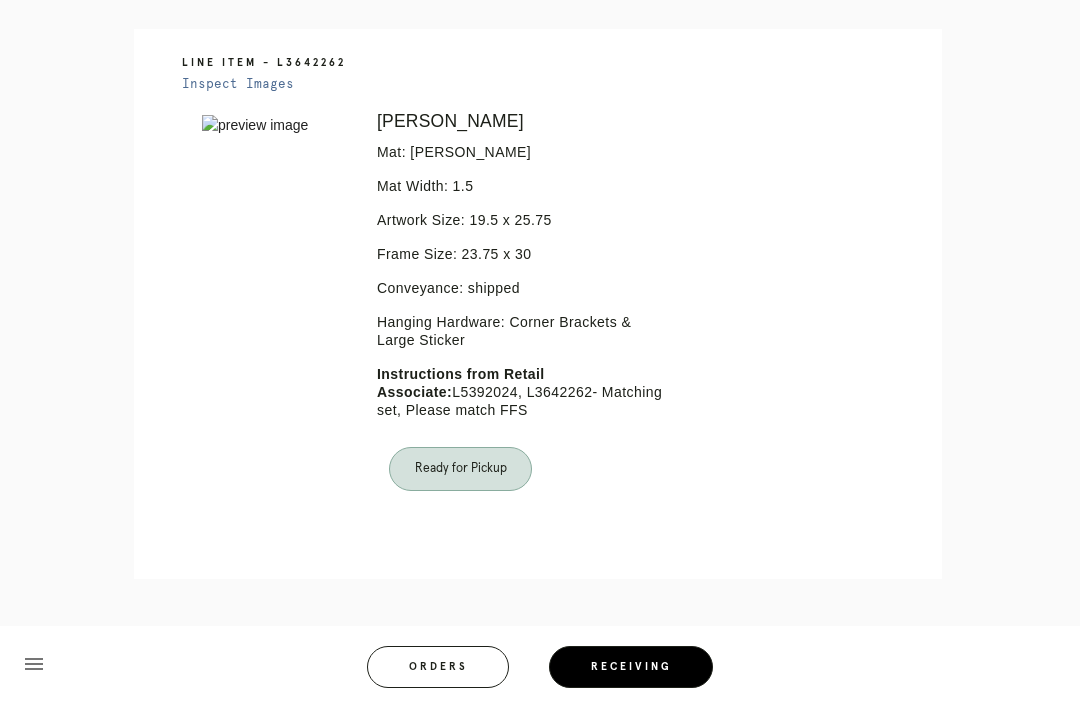 click on "Orders" at bounding box center (438, 667) 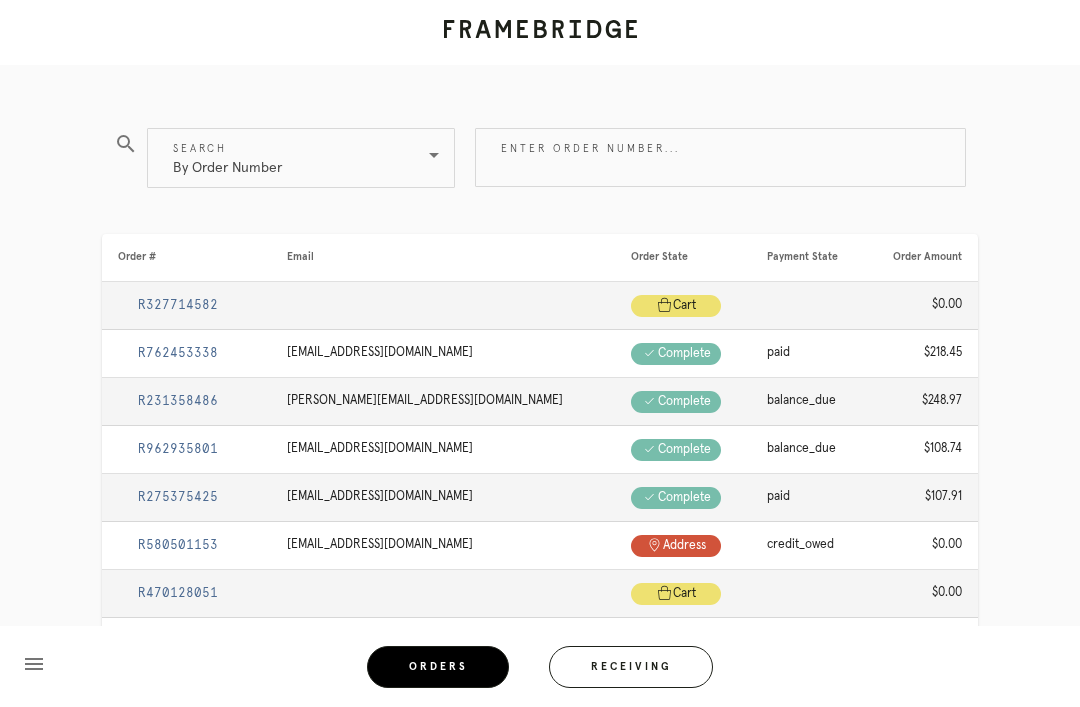 click on "Receiving" at bounding box center [631, 667] 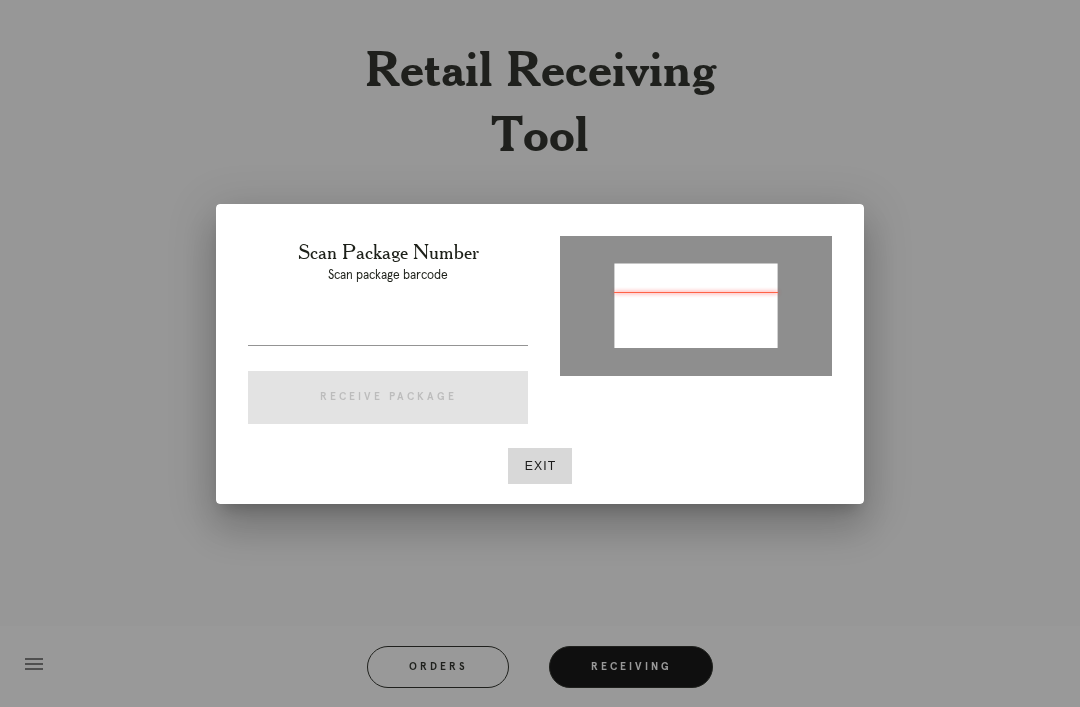 click at bounding box center [696, 306] 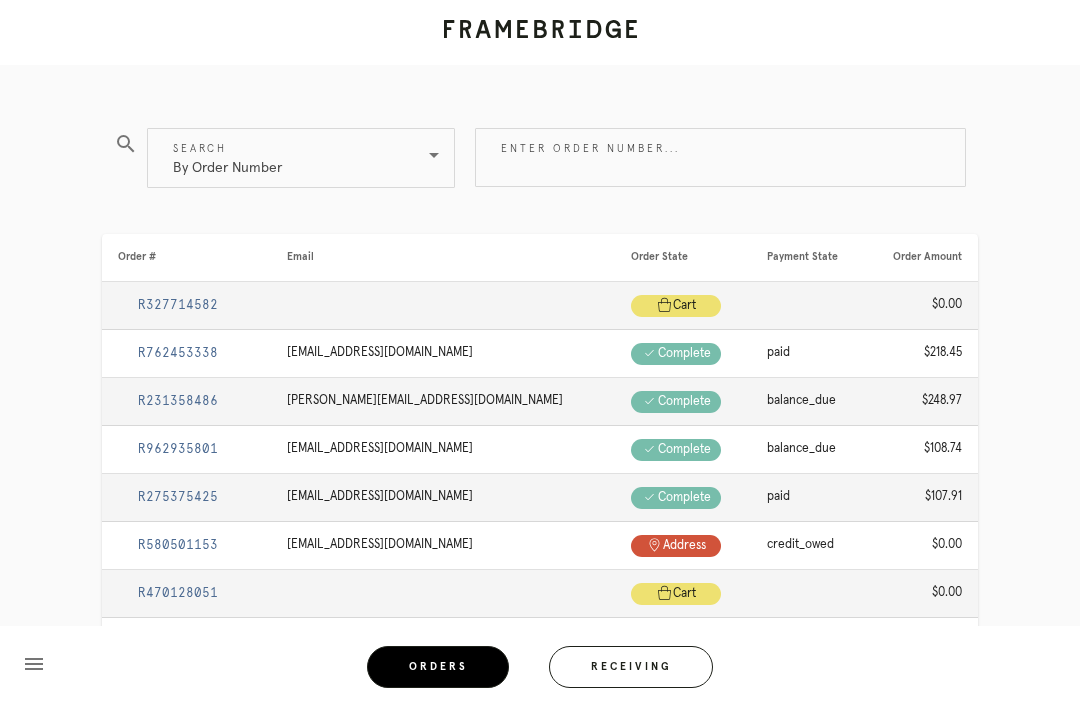 click on "Enter order number..." at bounding box center [720, 157] 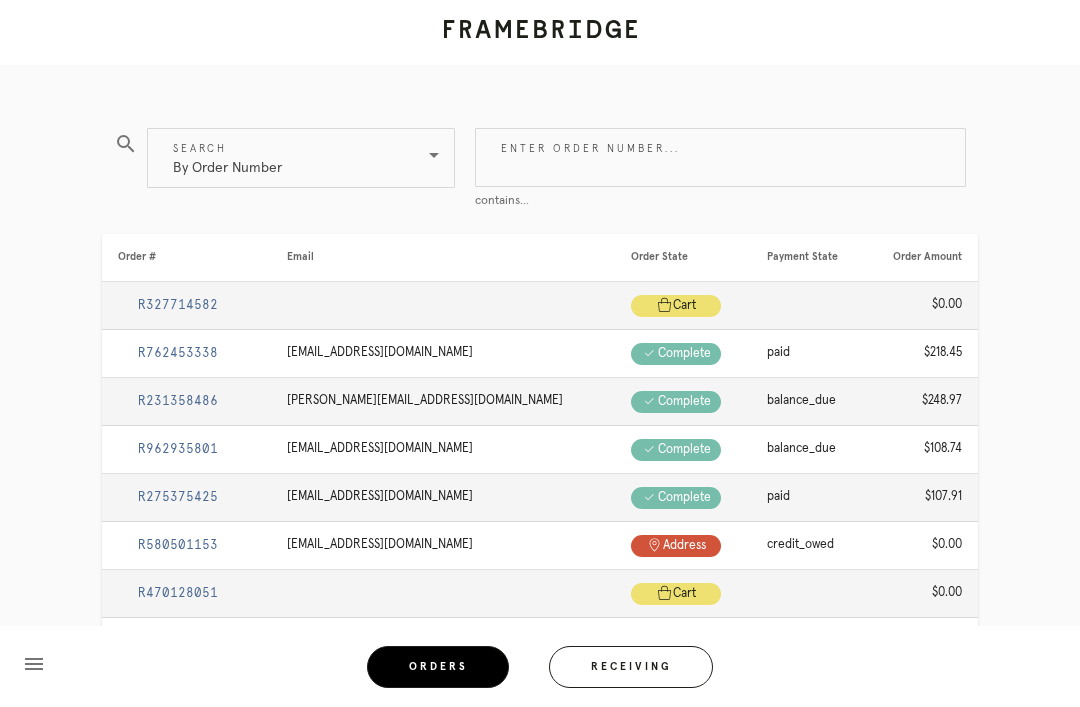 click at bounding box center [434, 155] 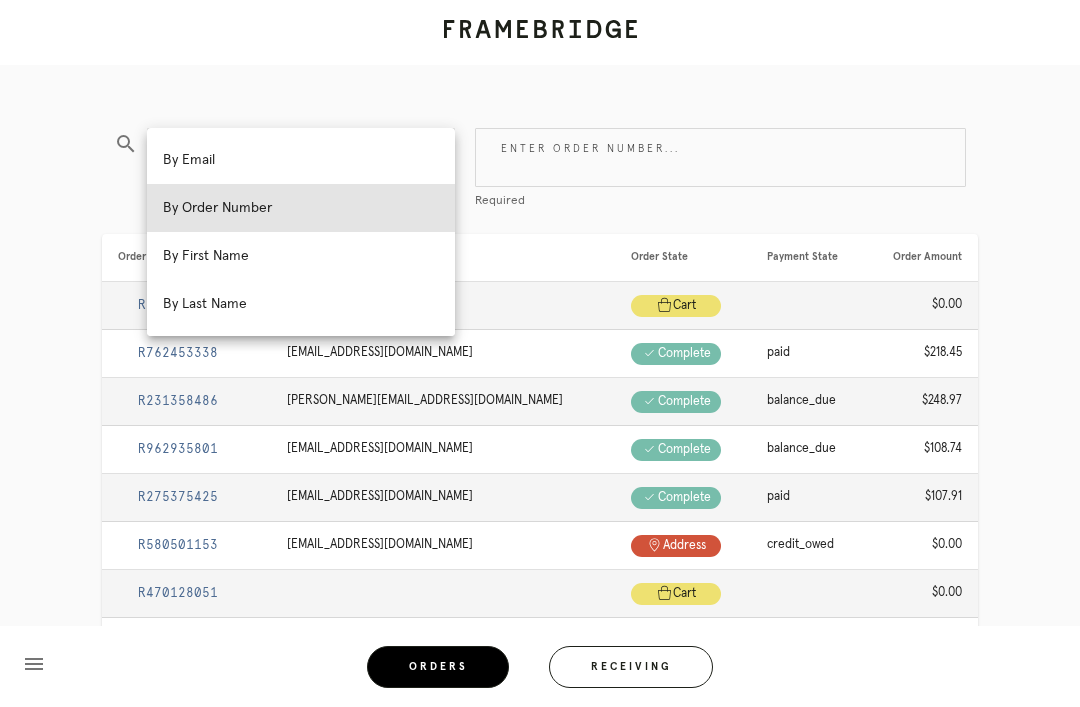 click on "By First Name" at bounding box center (301, 256) 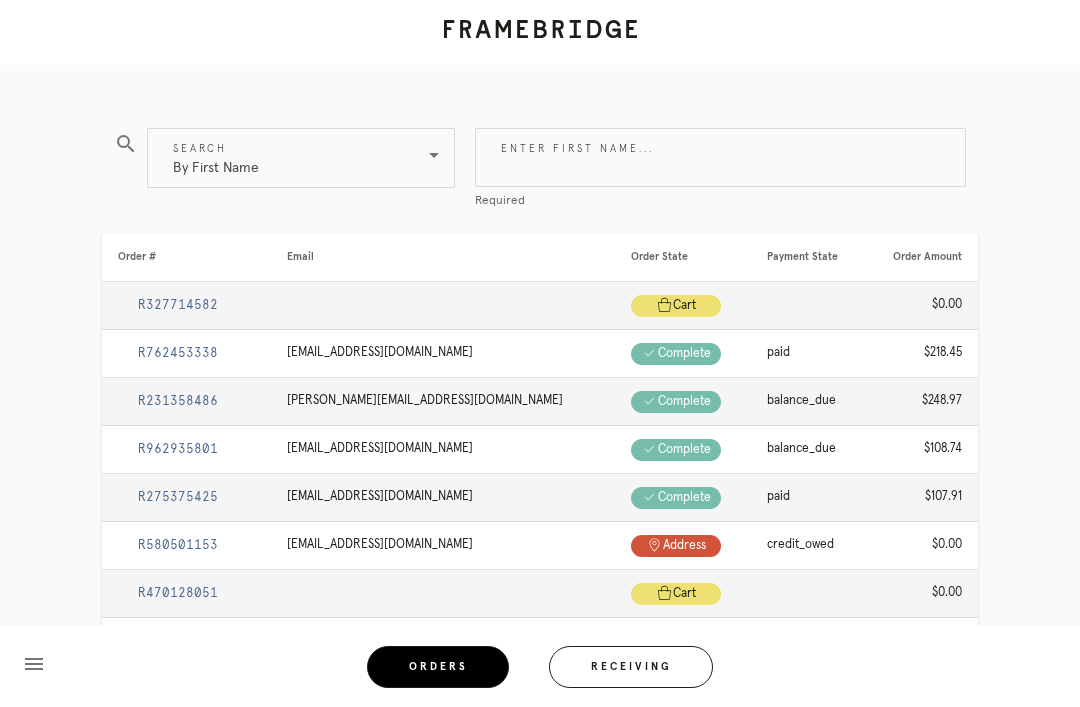 click on "Enter first name..." at bounding box center [720, 157] 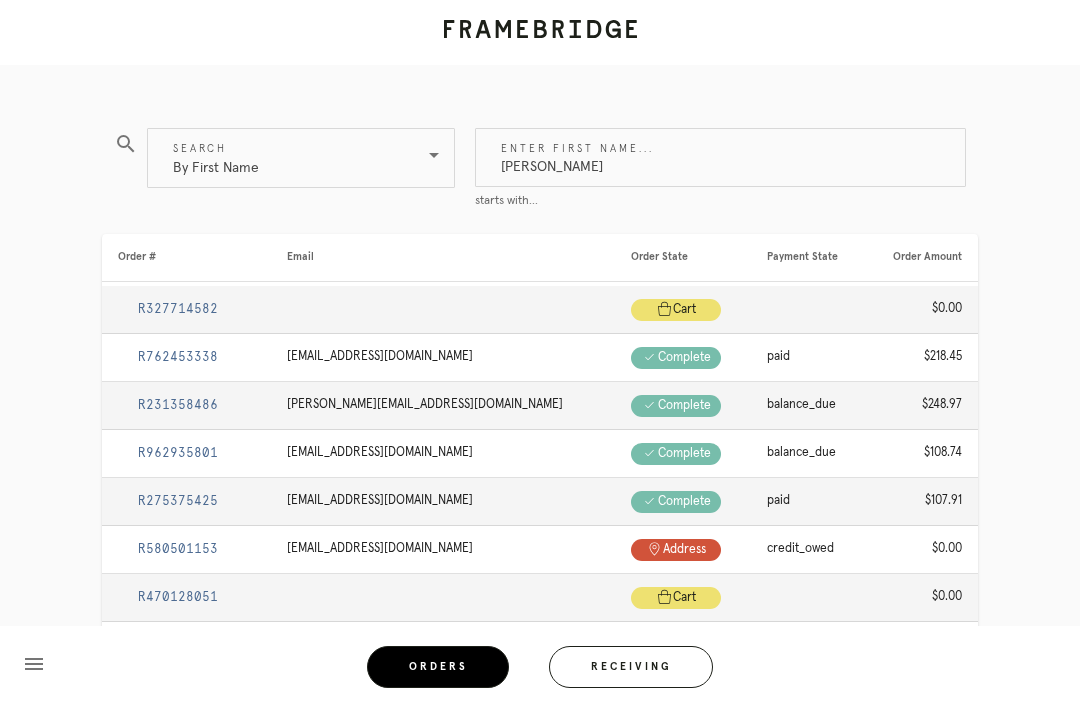 type on "Martha" 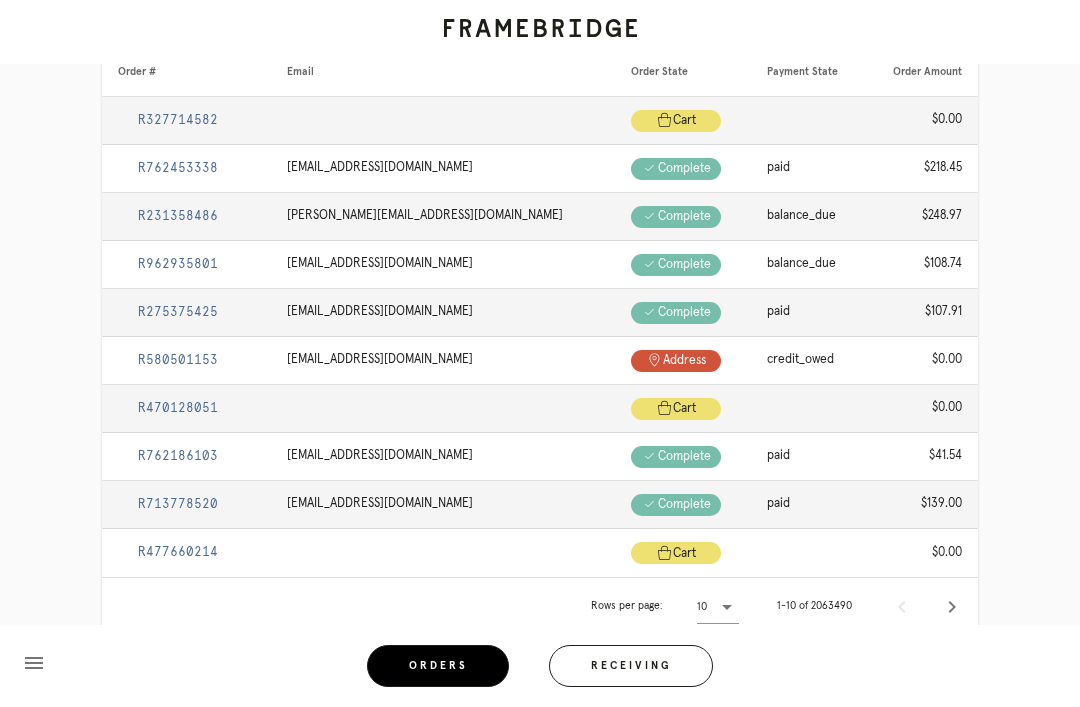 scroll, scrollTop: 249, scrollLeft: 0, axis: vertical 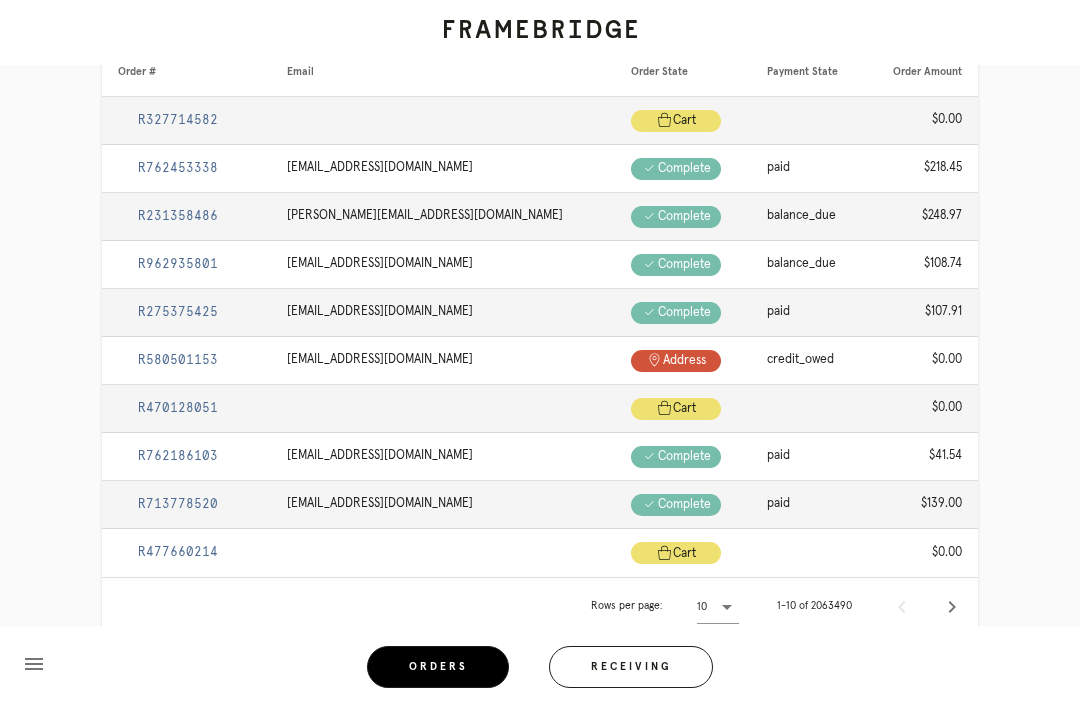 click at bounding box center [952, 607] 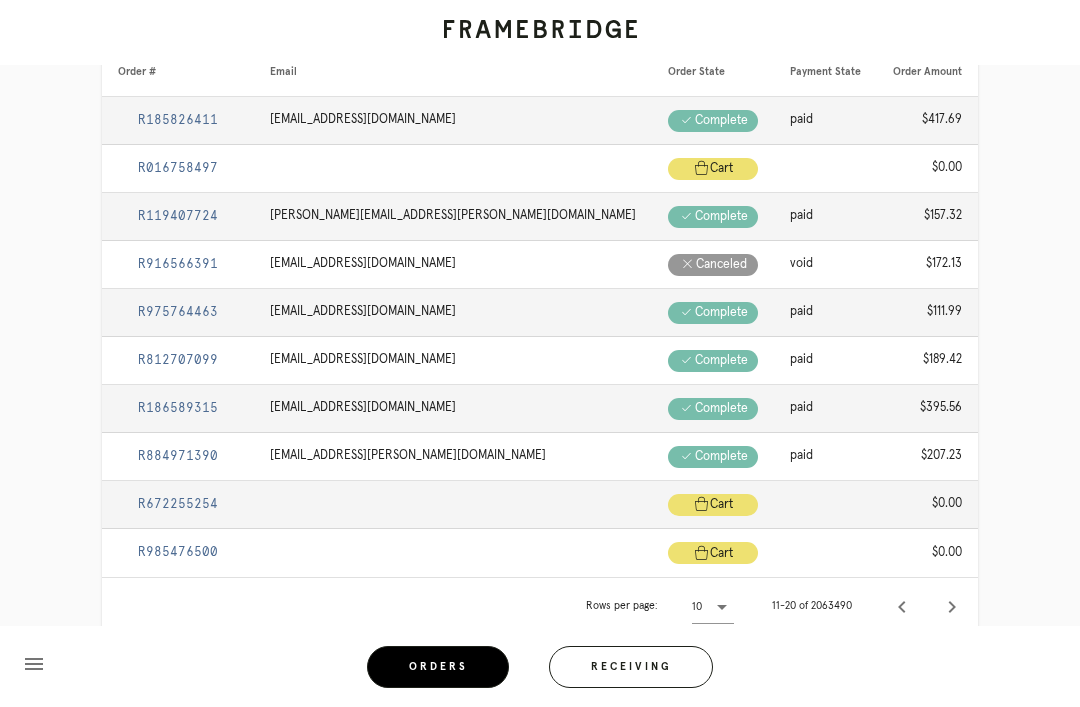click at bounding box center [722, 607] 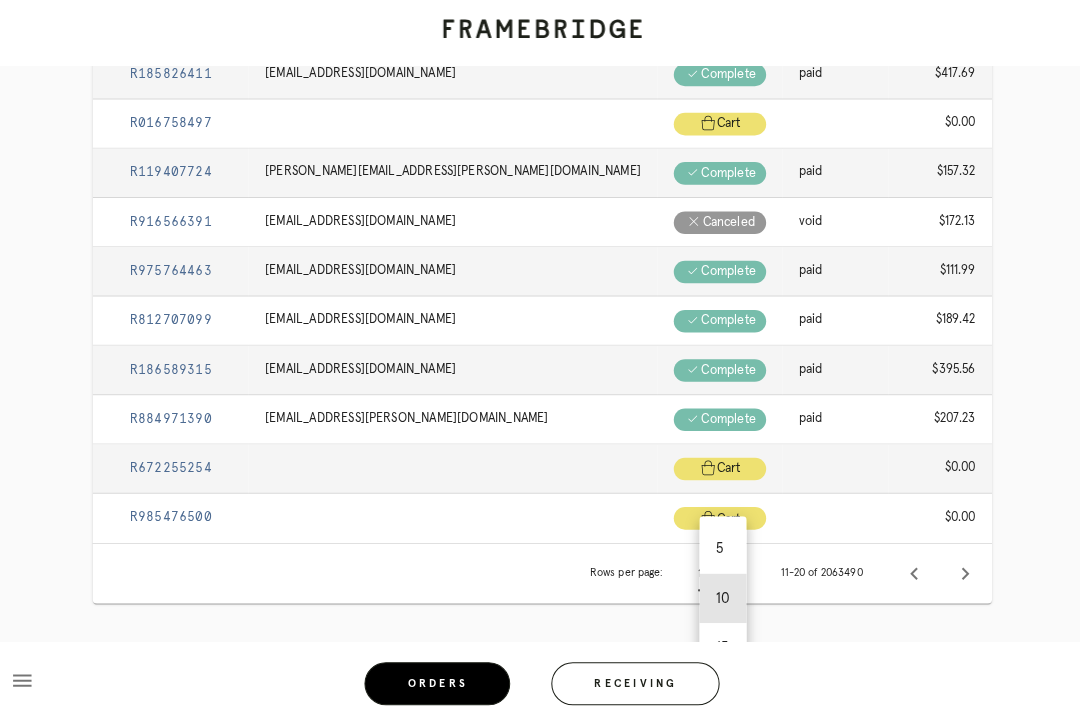 scroll, scrollTop: 296, scrollLeft: 0, axis: vertical 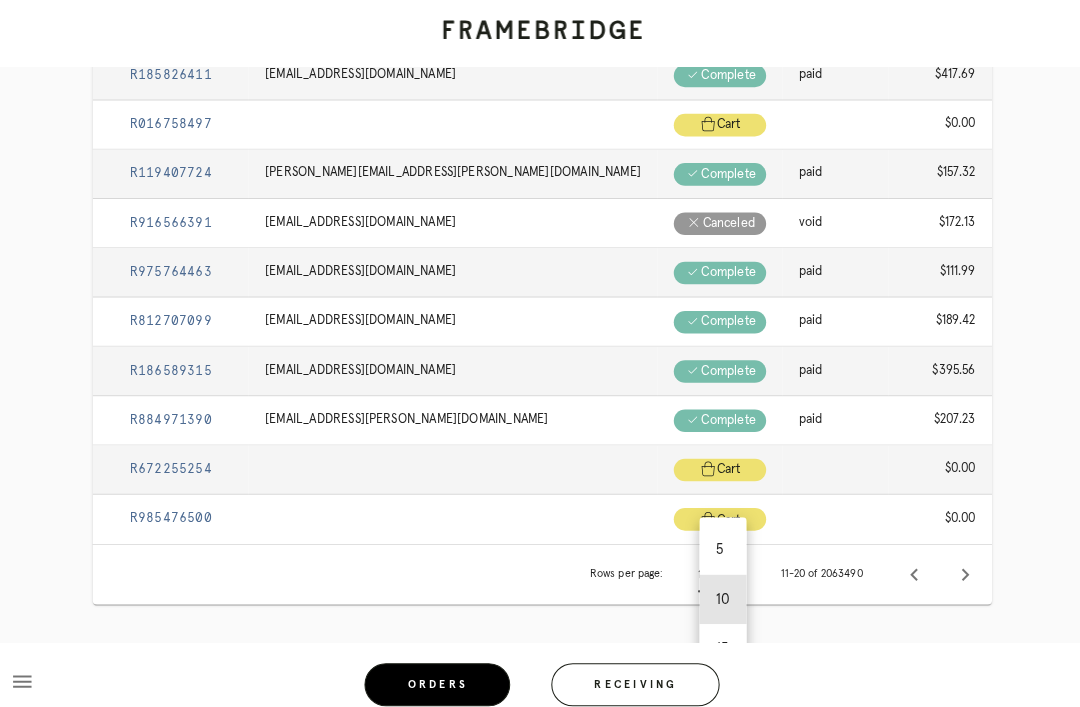 click on "15" at bounding box center (716, 632) 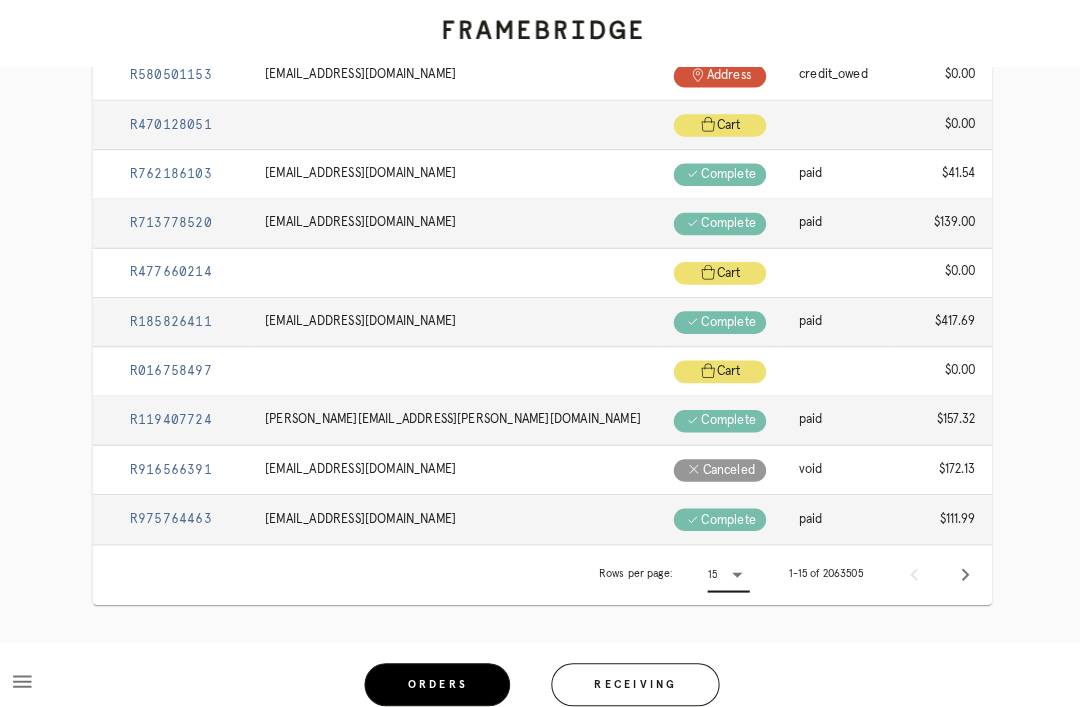 scroll, scrollTop: 536, scrollLeft: 0, axis: vertical 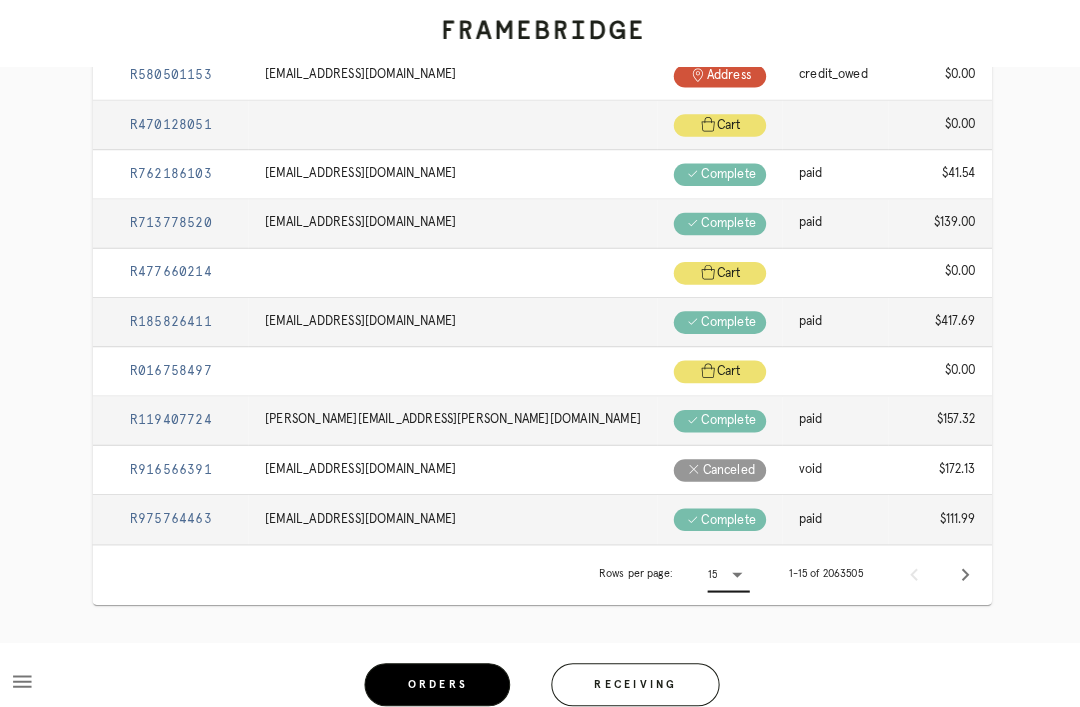click at bounding box center [952, 560] 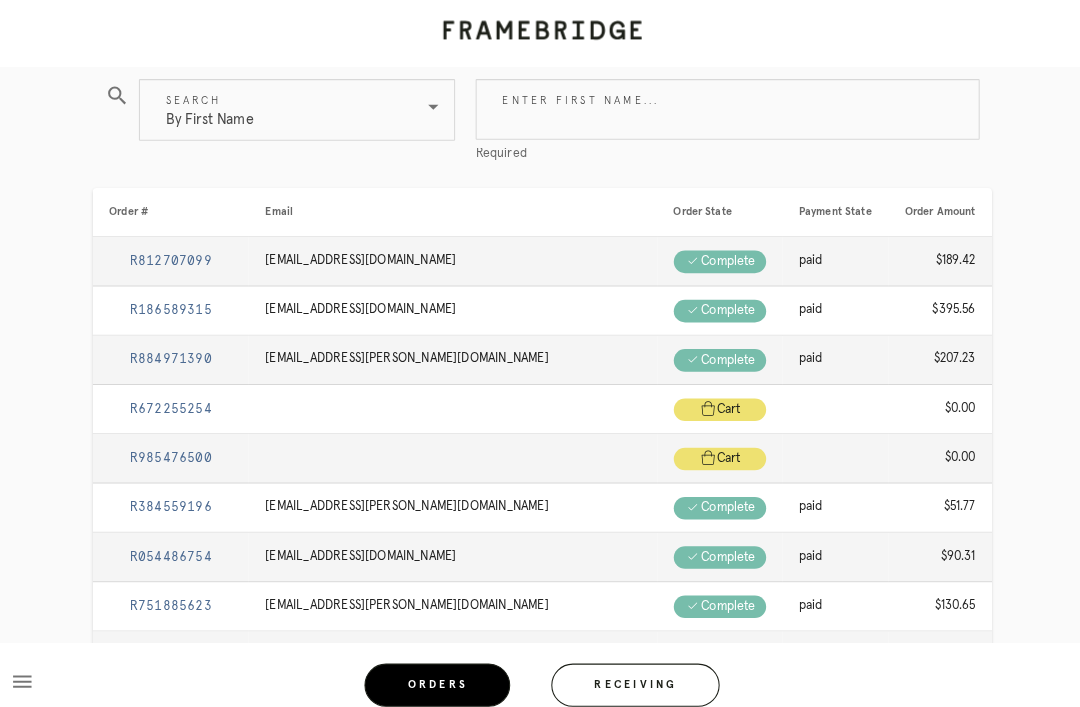 scroll, scrollTop: 0, scrollLeft: 0, axis: both 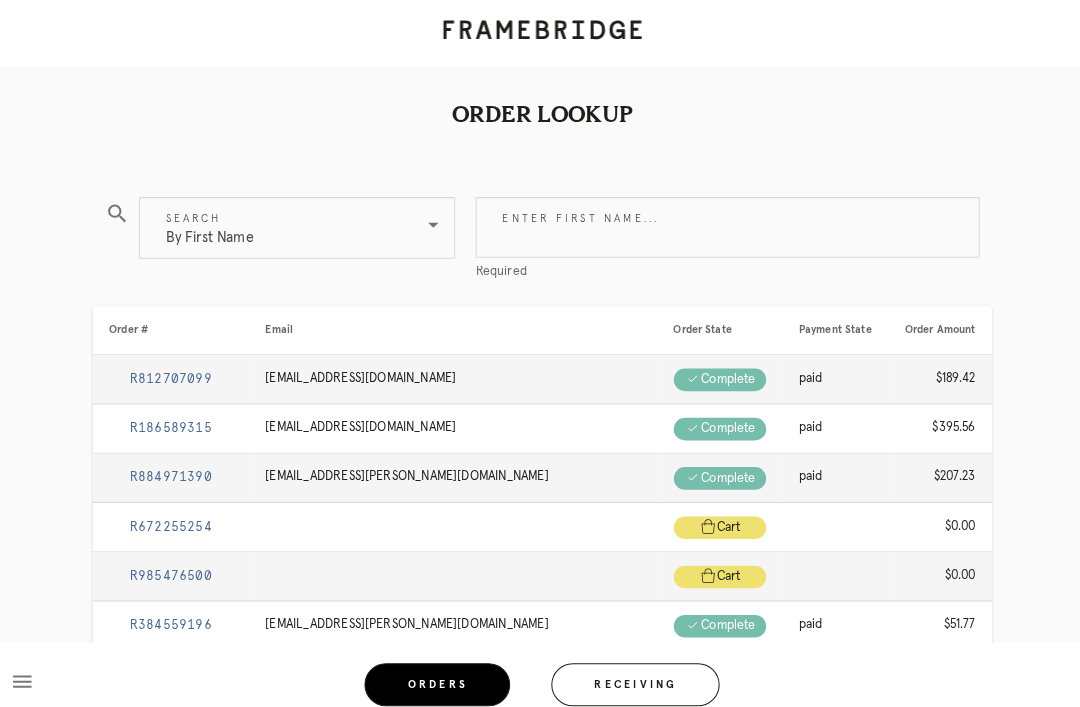 click on "Enter first name..." at bounding box center [720, 221] 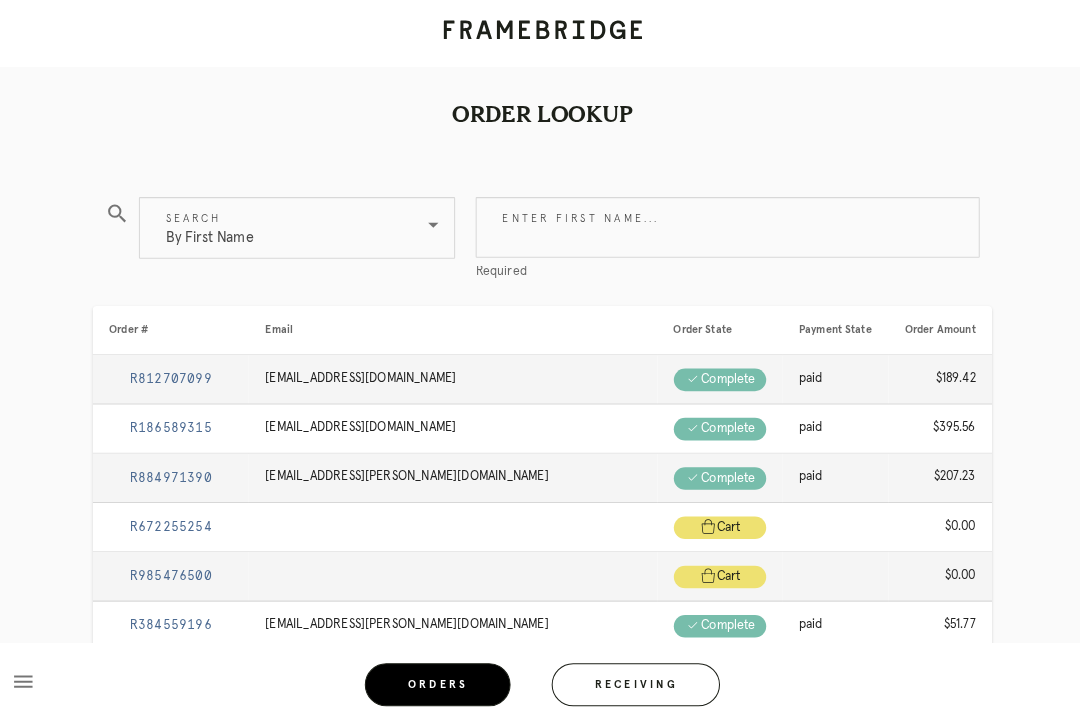 click on "By First Name" at bounding box center (216, 222) 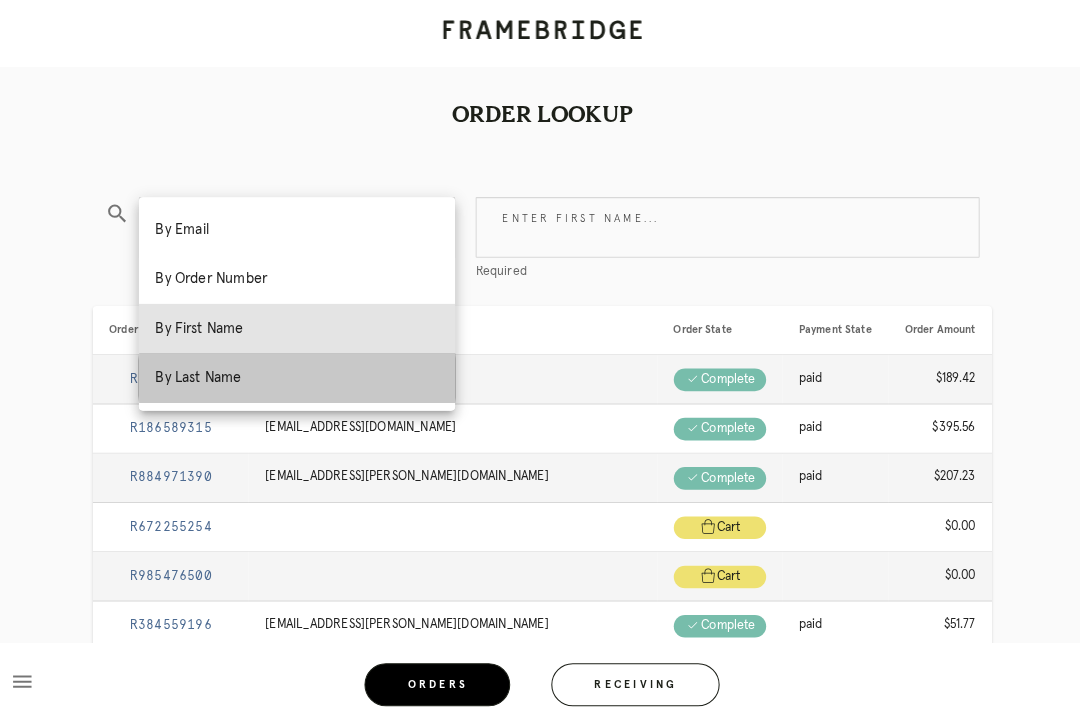 click on "By Last Name" at bounding box center (301, 368) 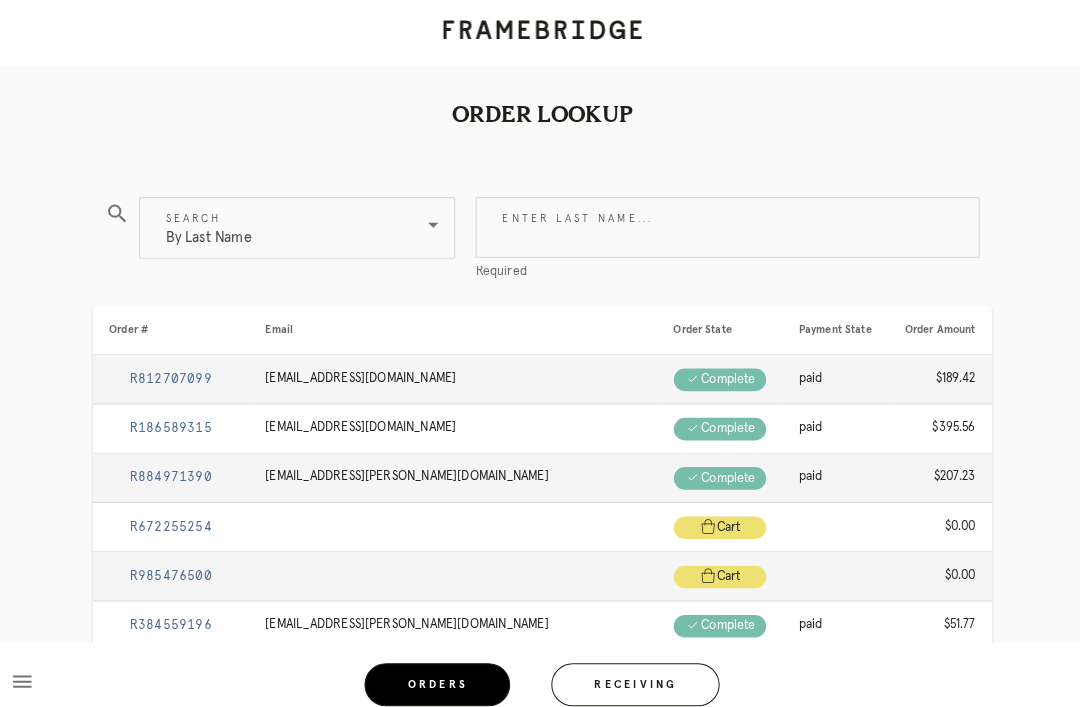 click on "Enter last name..." at bounding box center [720, 221] 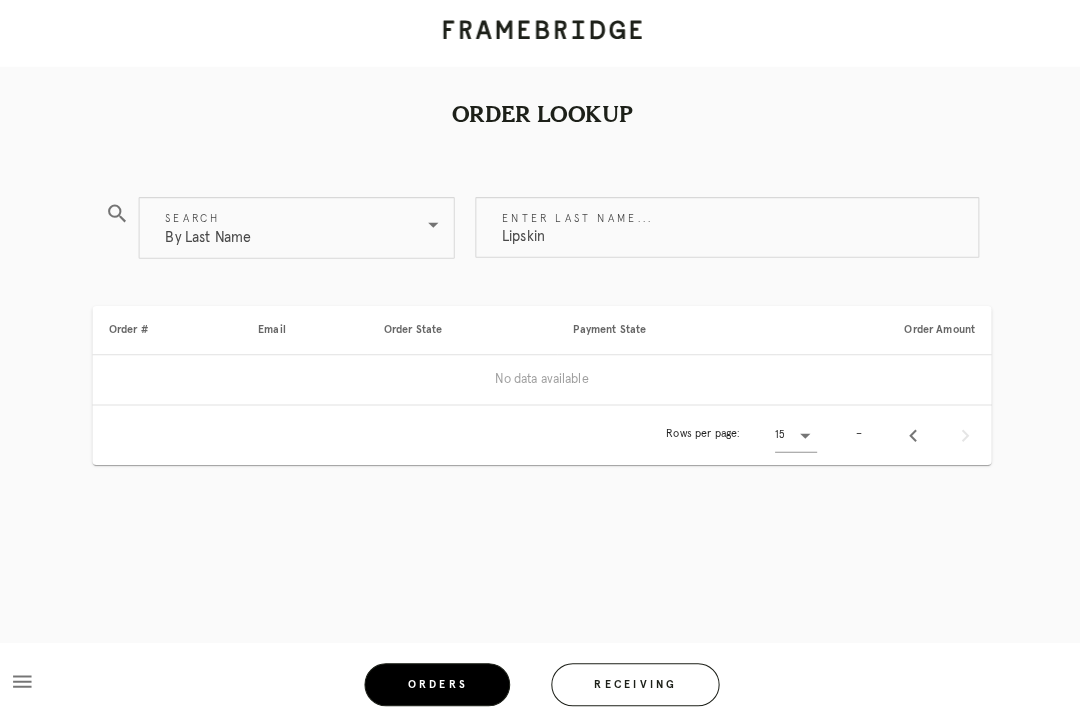 click on "Lipskin" at bounding box center [720, 221] 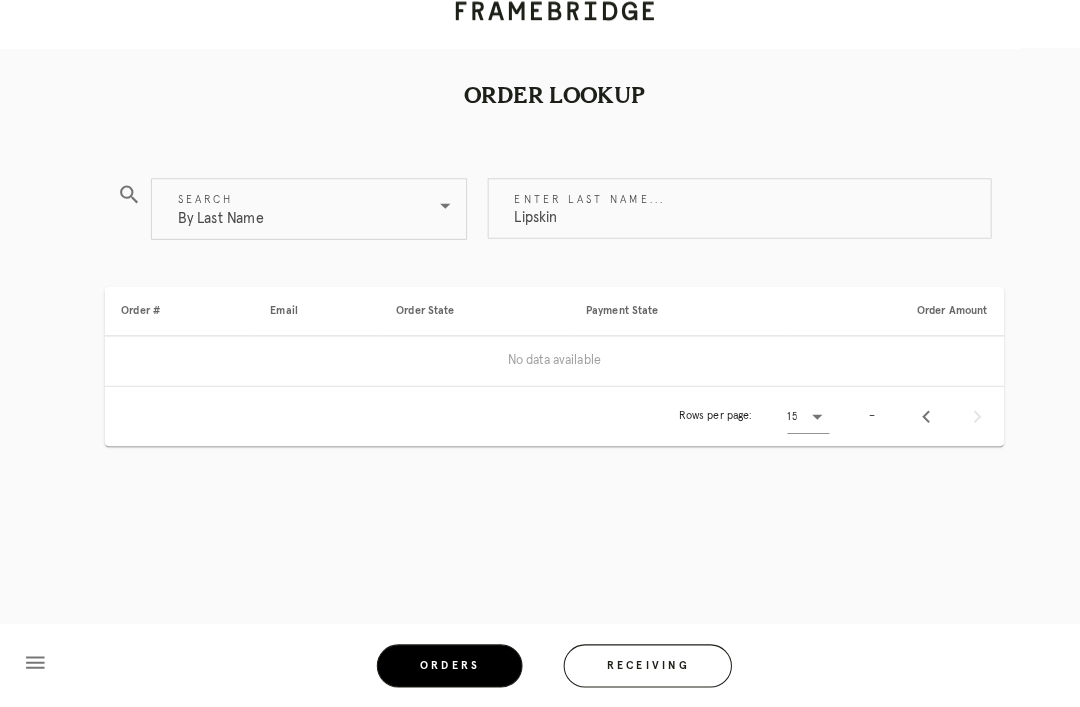 click on "Lipskin" at bounding box center [720, 221] 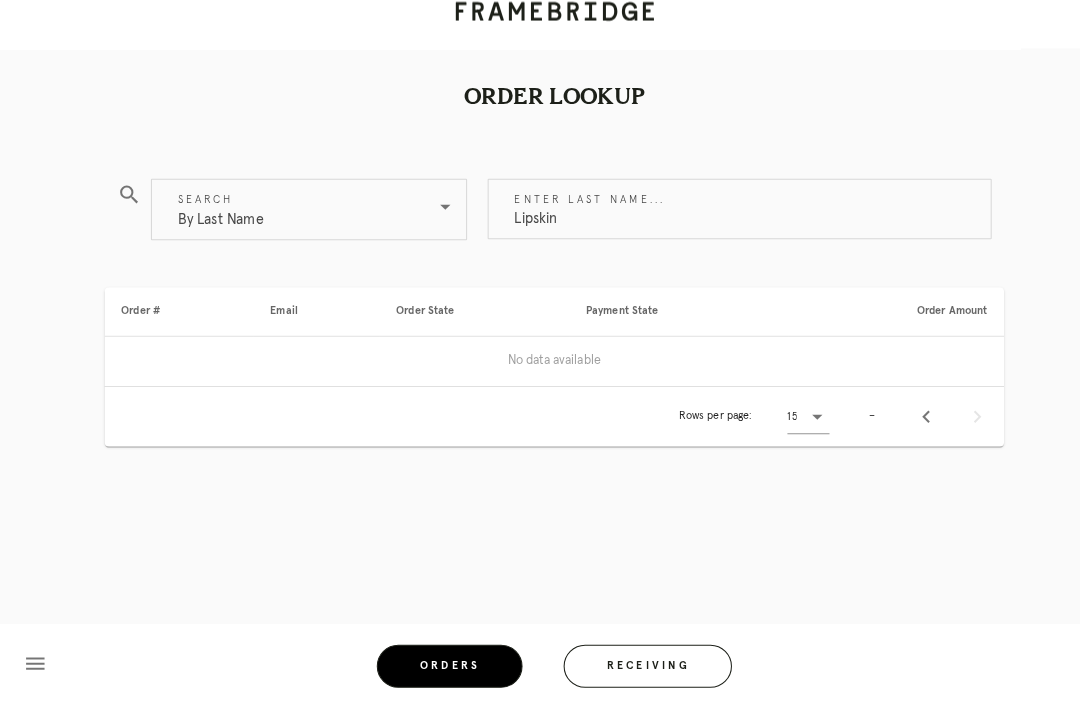 scroll, scrollTop: 17, scrollLeft: 0, axis: vertical 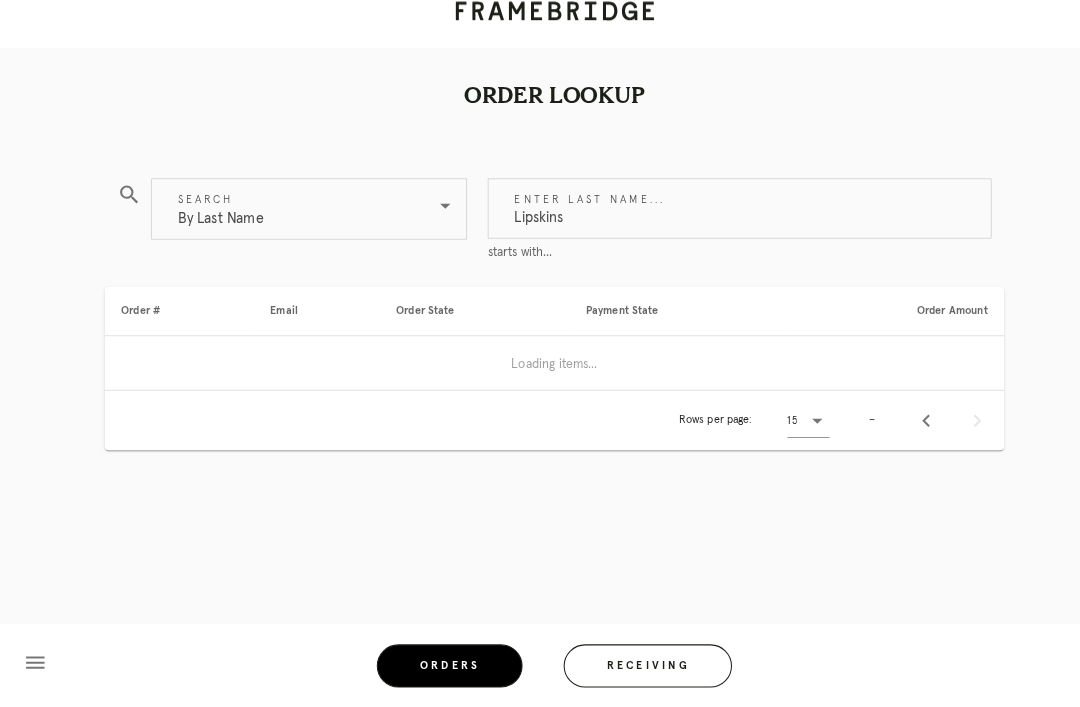 type on "Lipskins" 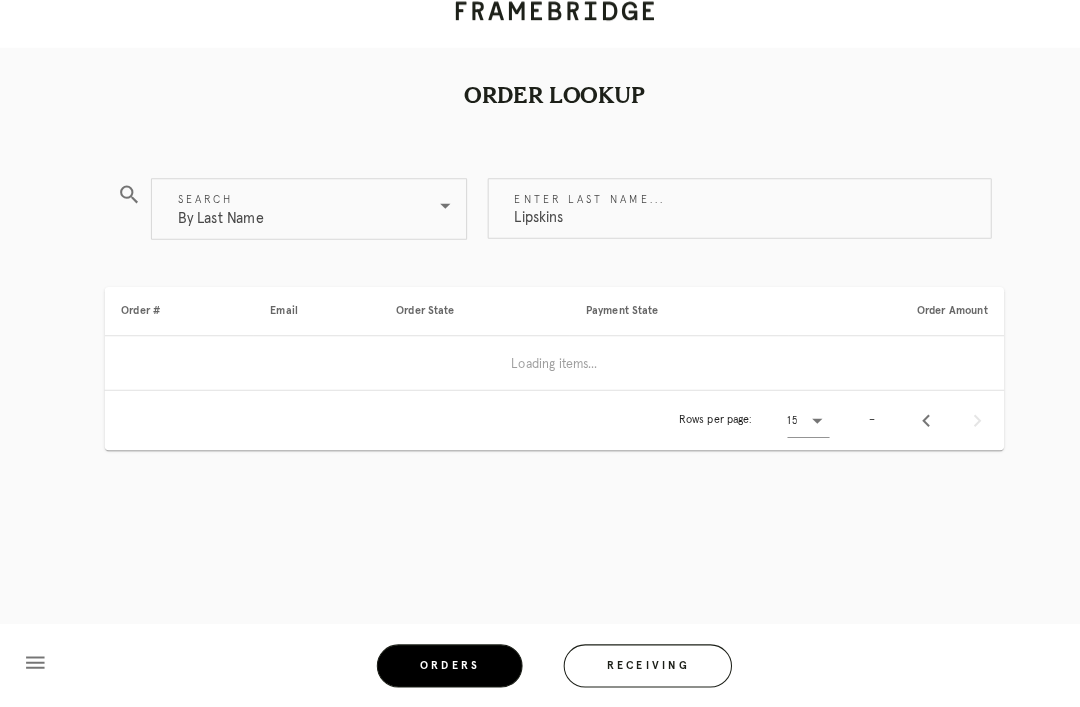 scroll, scrollTop: 18, scrollLeft: 0, axis: vertical 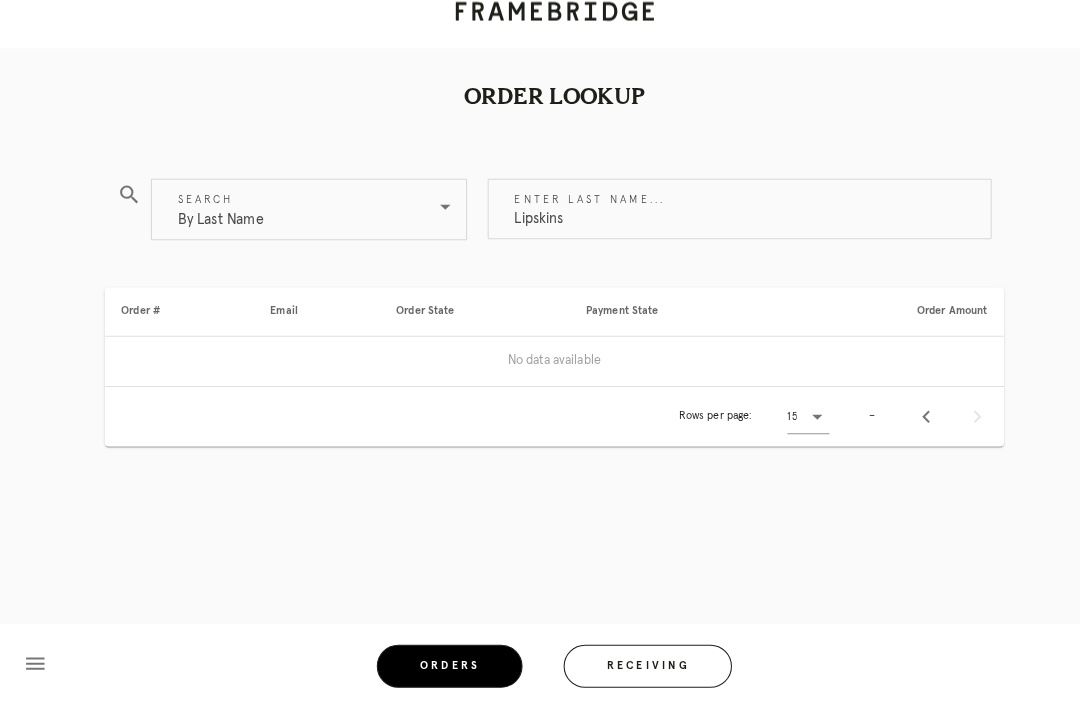 click on "Search By Last Name" at bounding box center (301, 222) 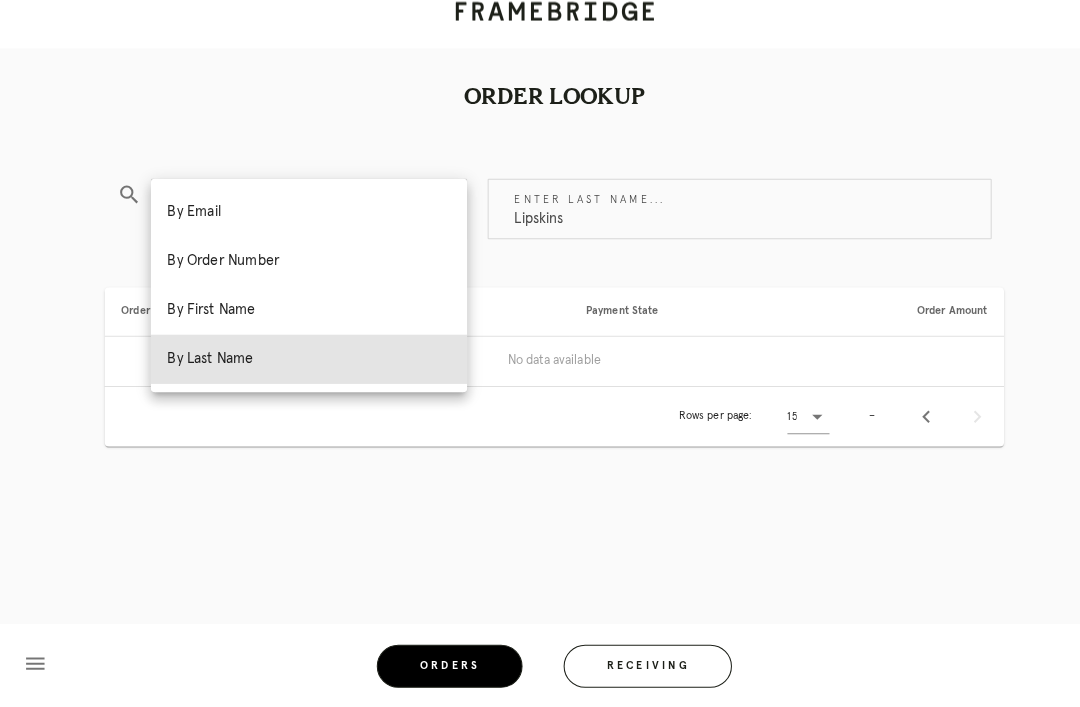 click on "By Order Number" at bounding box center [301, 272] 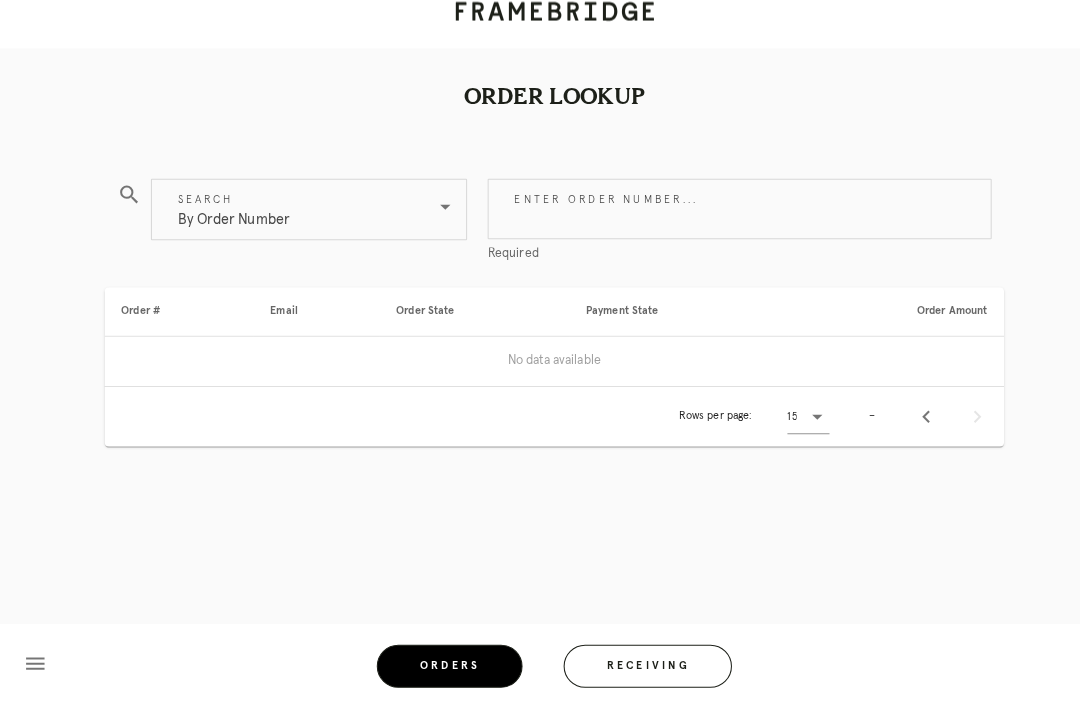 click on "By Order Number" at bounding box center [287, 222] 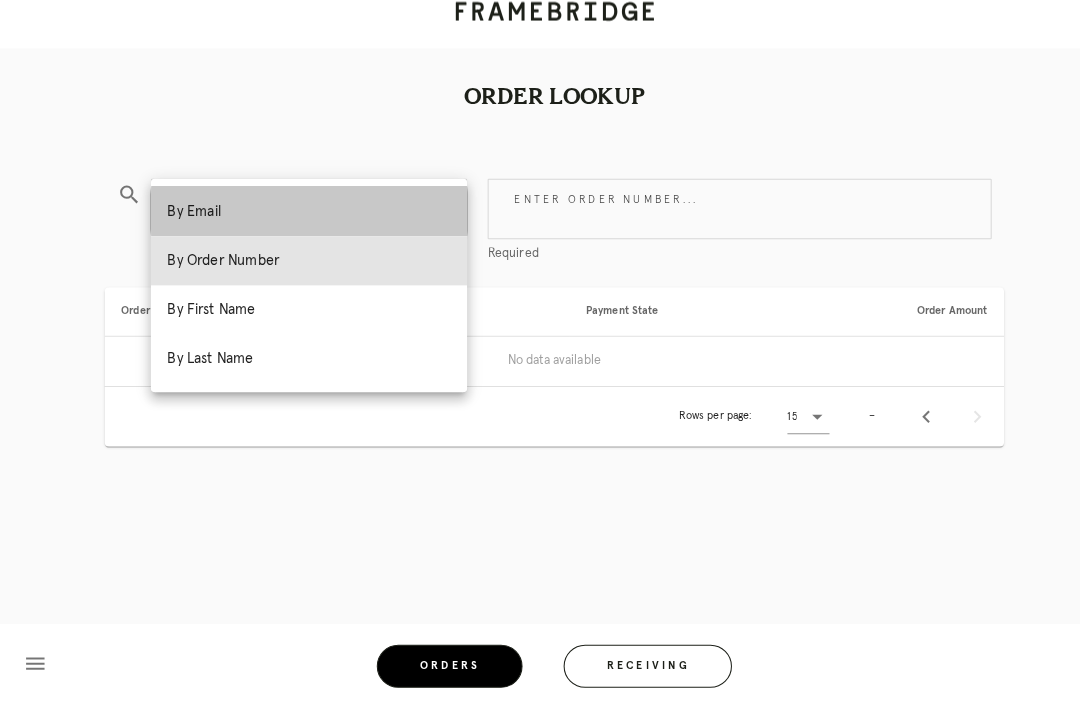 click on "By Email" at bounding box center (301, 224) 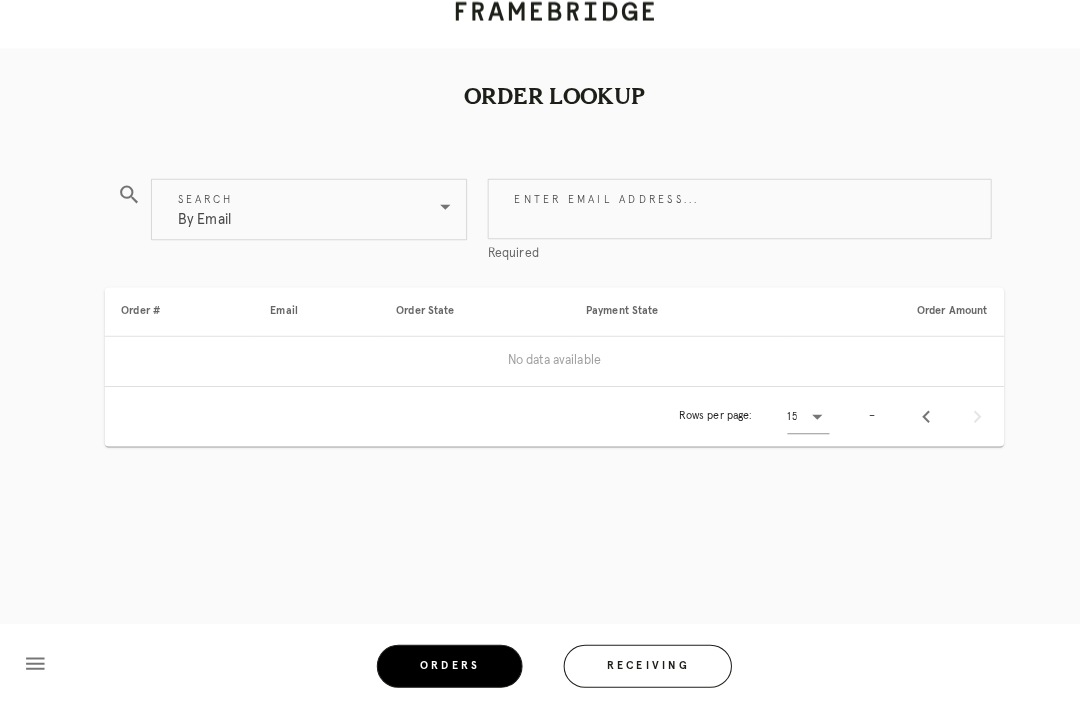 click on "By Email" at bounding box center [287, 222] 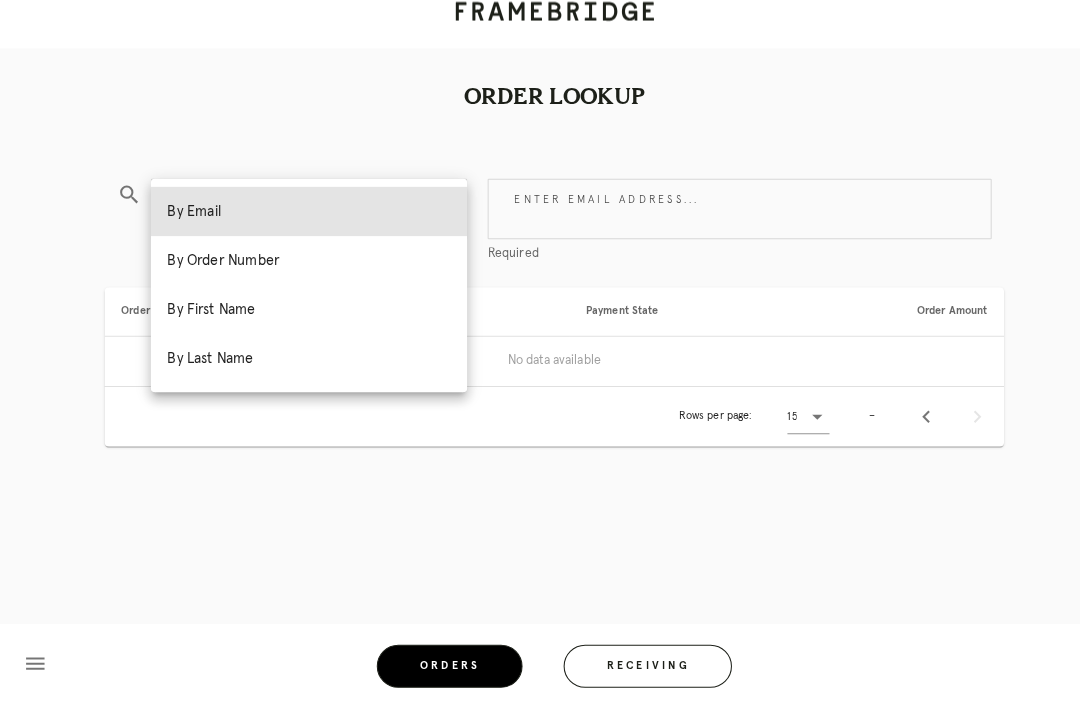 click on "Receiving" at bounding box center (631, 667) 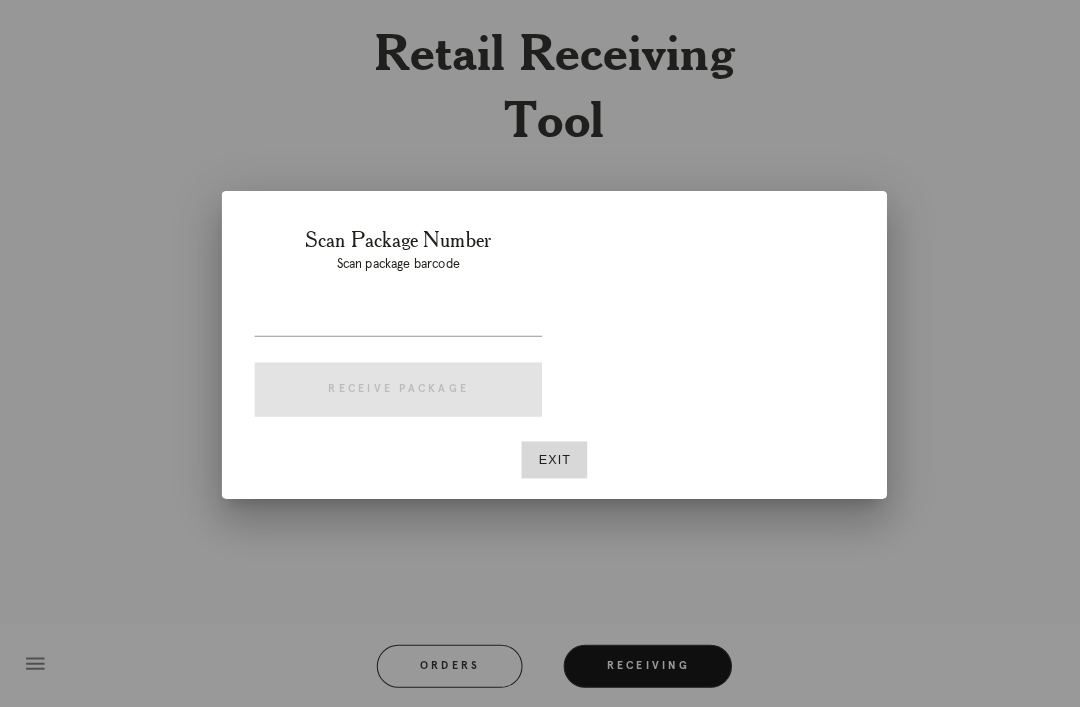 click on "Exit" at bounding box center (540, 466) 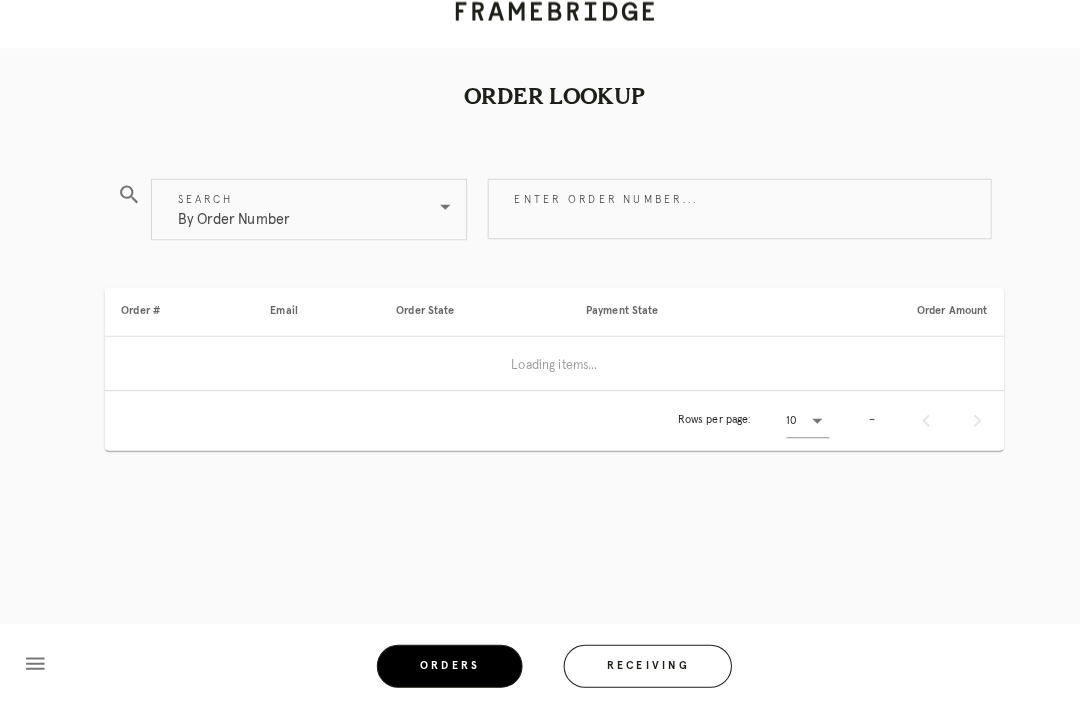 click on "Orders" at bounding box center [438, 667] 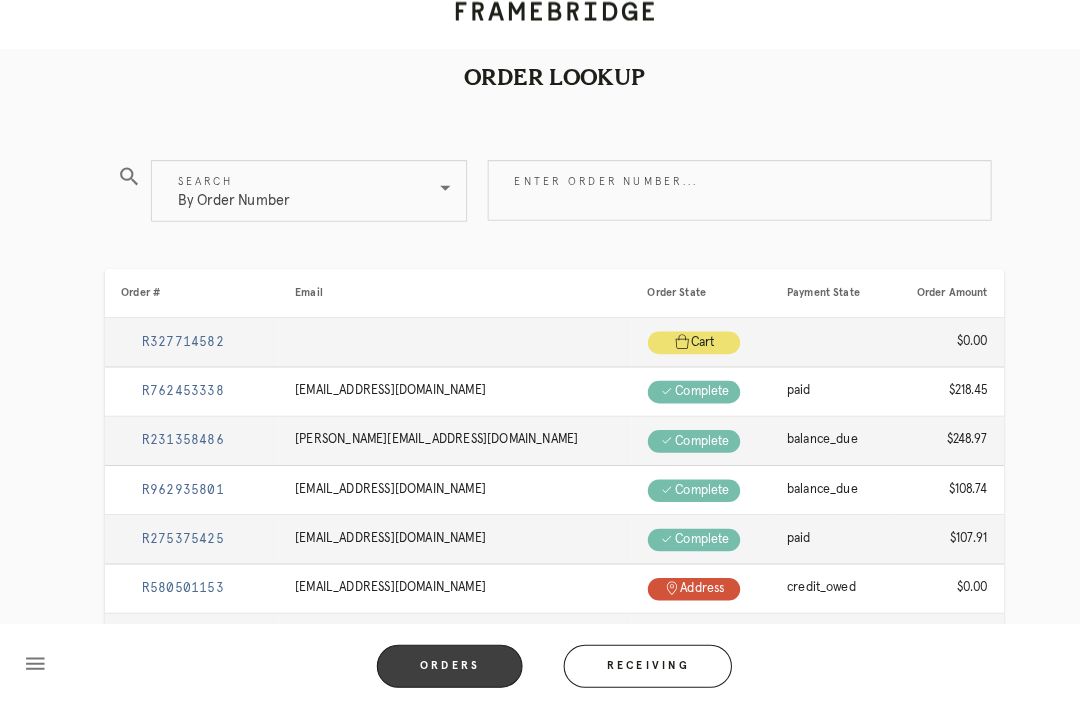 click on "Orders" at bounding box center (438, 667) 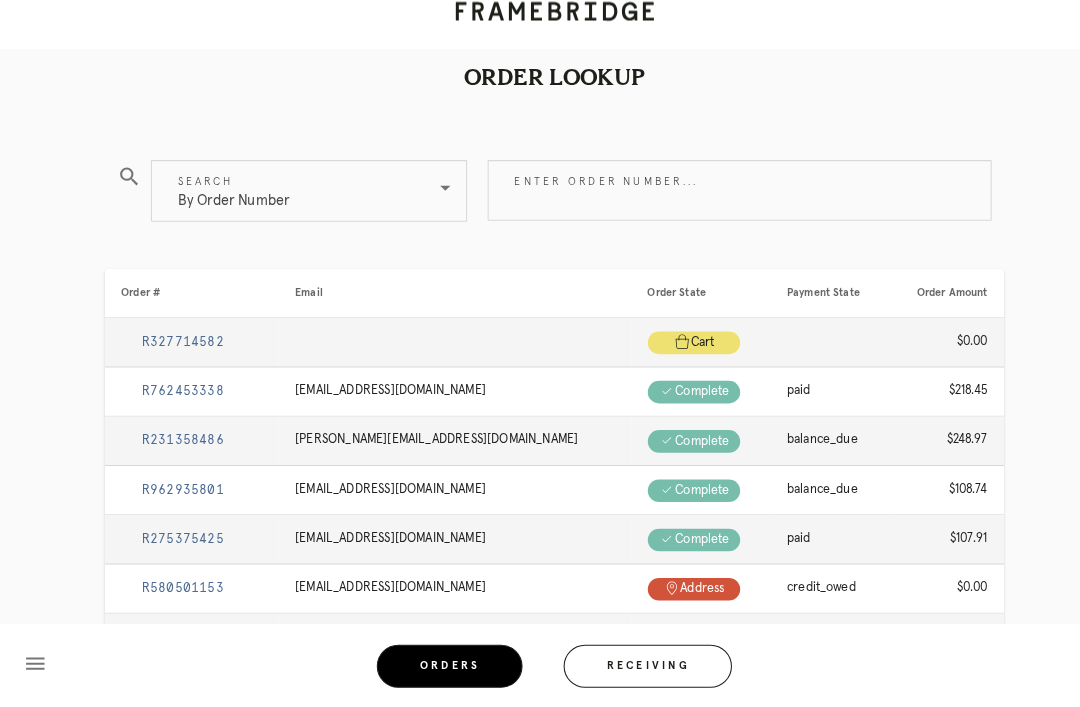 click on "Search By Order Number" at bounding box center (301, 204) 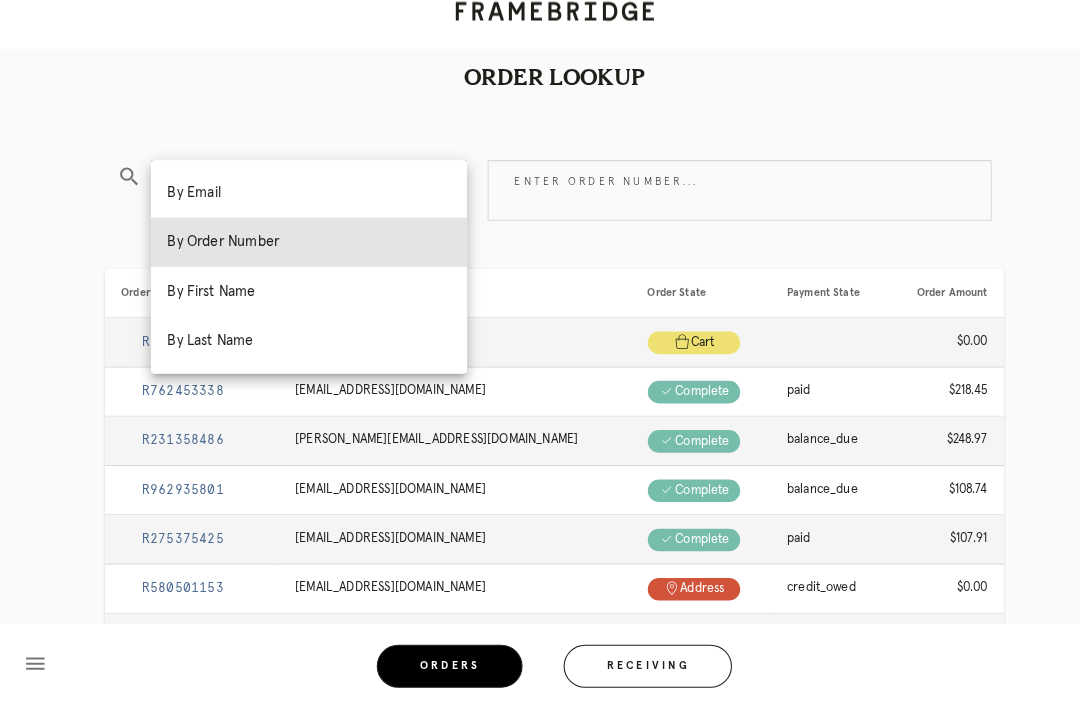 click on "Order Lookup
search Search By Order Number   Enter order number...   Order # Email Order State Payment State Order Amount
R327714582
Cart
.a {
fill: #1d2019;
}
cart
$0.00
R762453338
ginahibshman@gmail.com
Check
.a {
fill: #1d2019;
}
complete
paid
$218.45
R231358486
bryant.elizabethc@gmail.com
Check
.a {
fill: #1d2019;
}
complete
balance_due
$248.97
R962935801
bud.bernhard@gmail.com
Check
.a {
fill: #1d2019;
}
complete
balance_due
$108.74
R275375425
brendangl@gmail.com
Check
.a {
fill: #1d2019;
}
complete
paid
$107.91
R580501153
Pin" at bounding box center [540, 505] 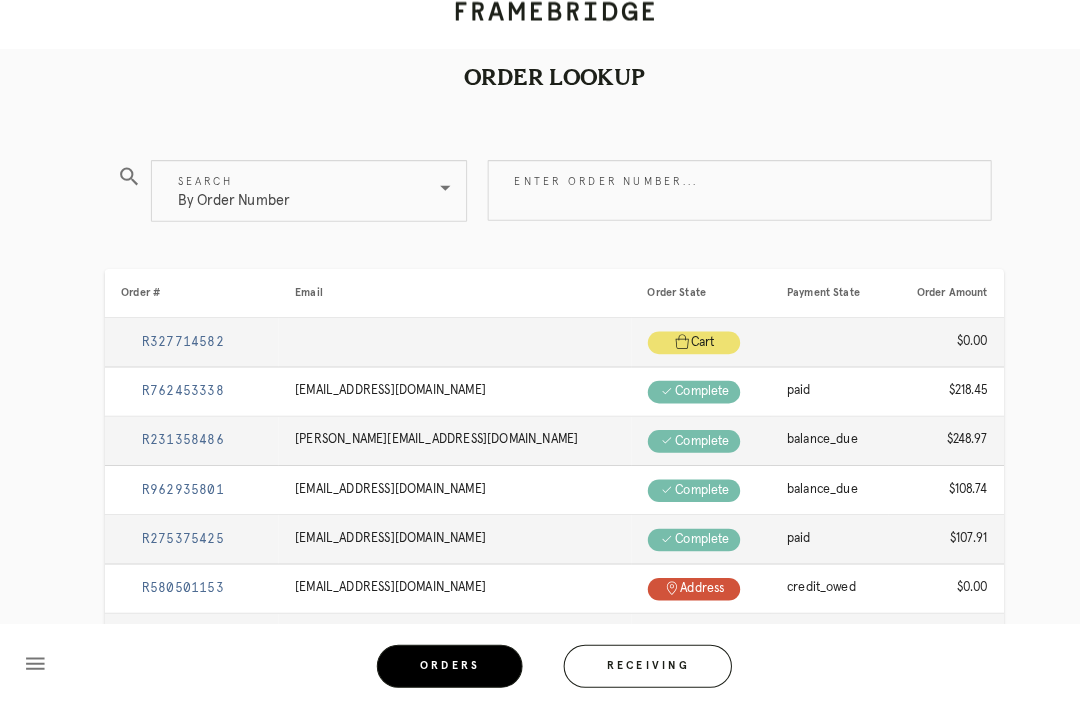 click on "By Order Number" at bounding box center [287, 204] 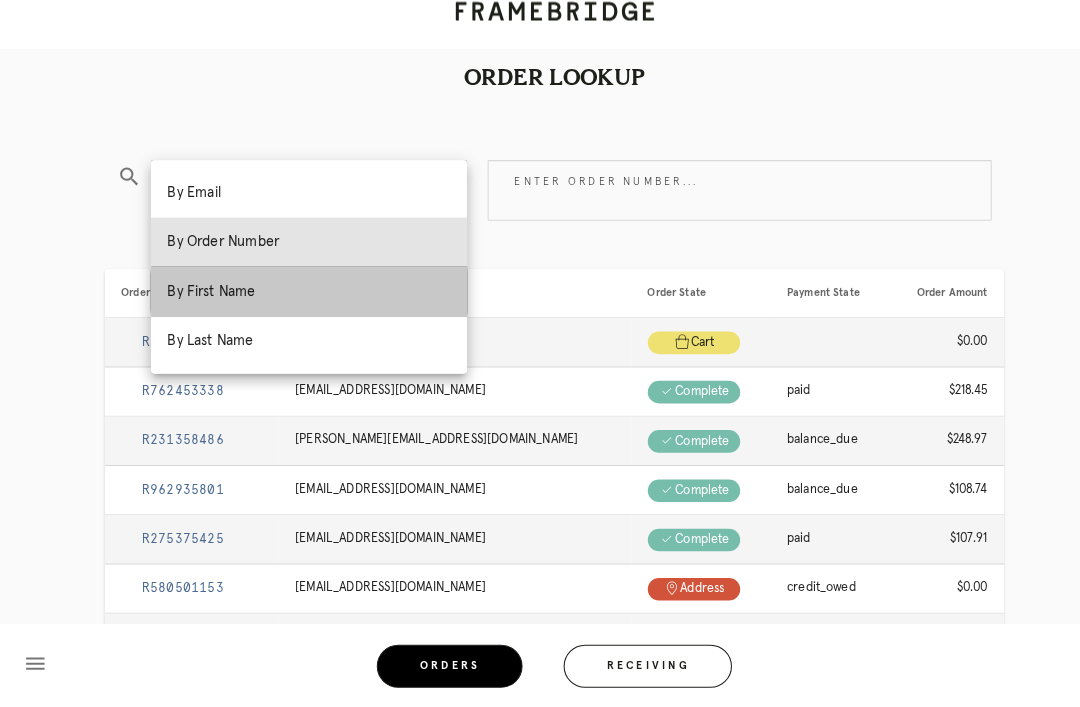 click on "By First Name" at bounding box center (301, 302) 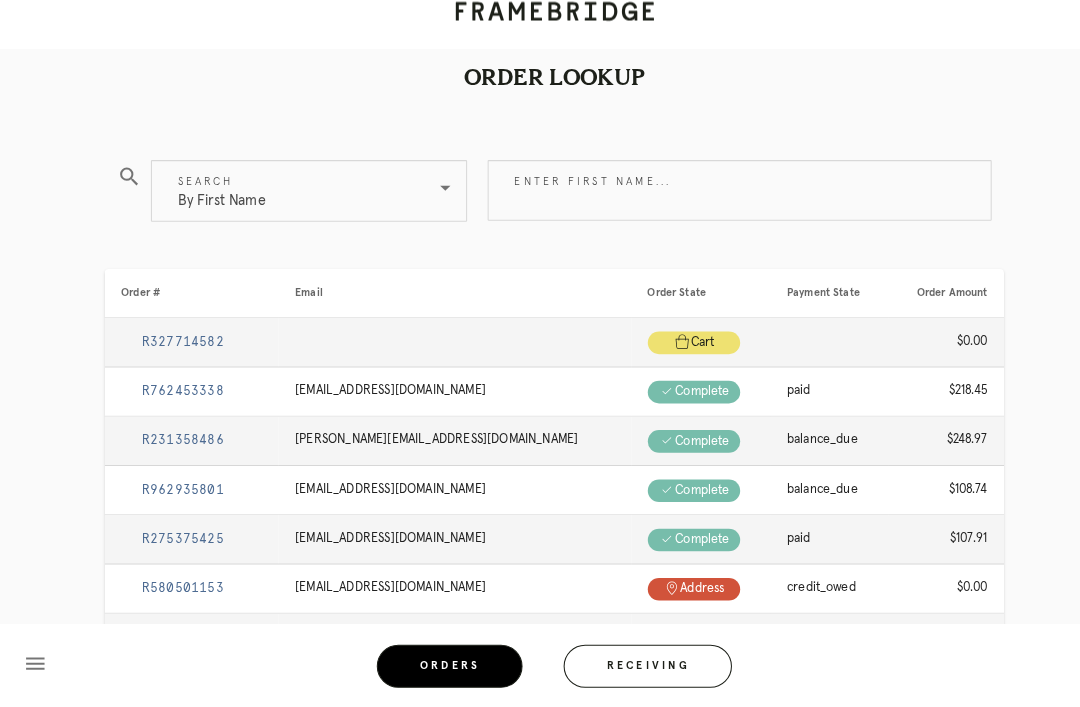 click on "Enter first name..." at bounding box center [720, 203] 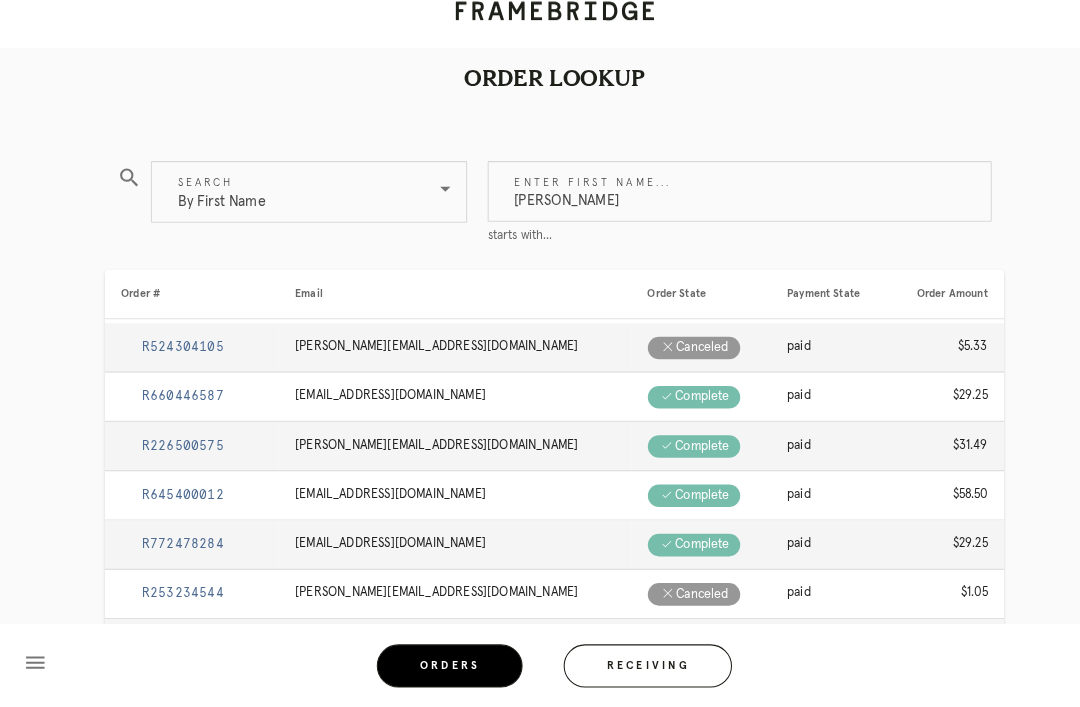 type on "Martha" 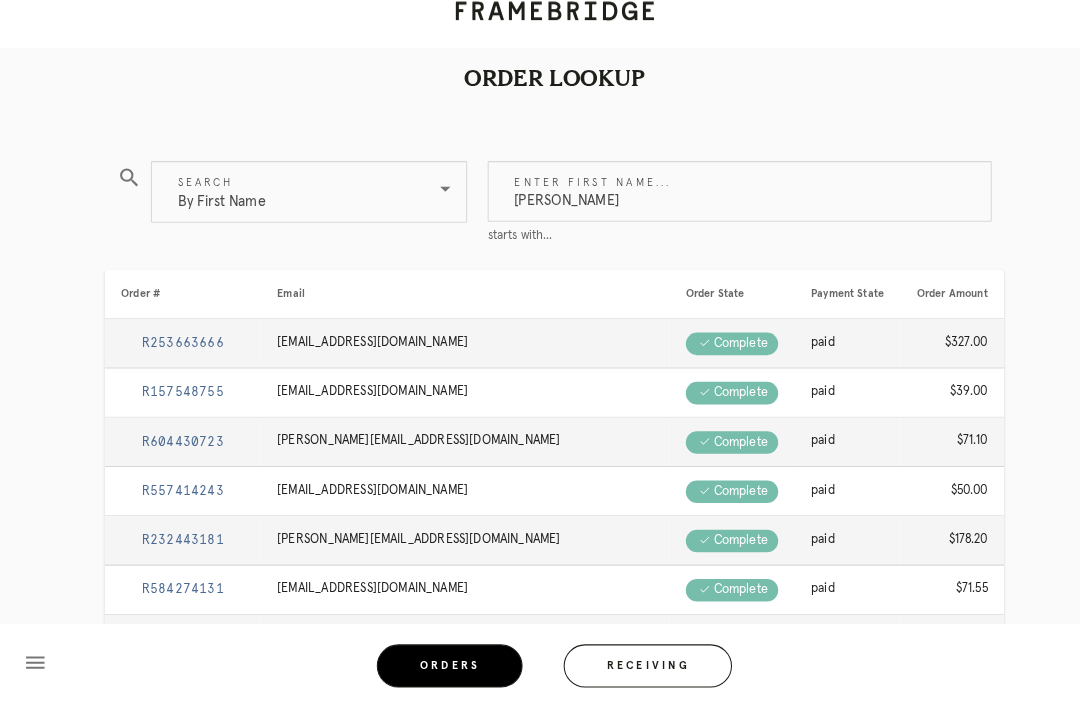 scroll, scrollTop: 18, scrollLeft: 0, axis: vertical 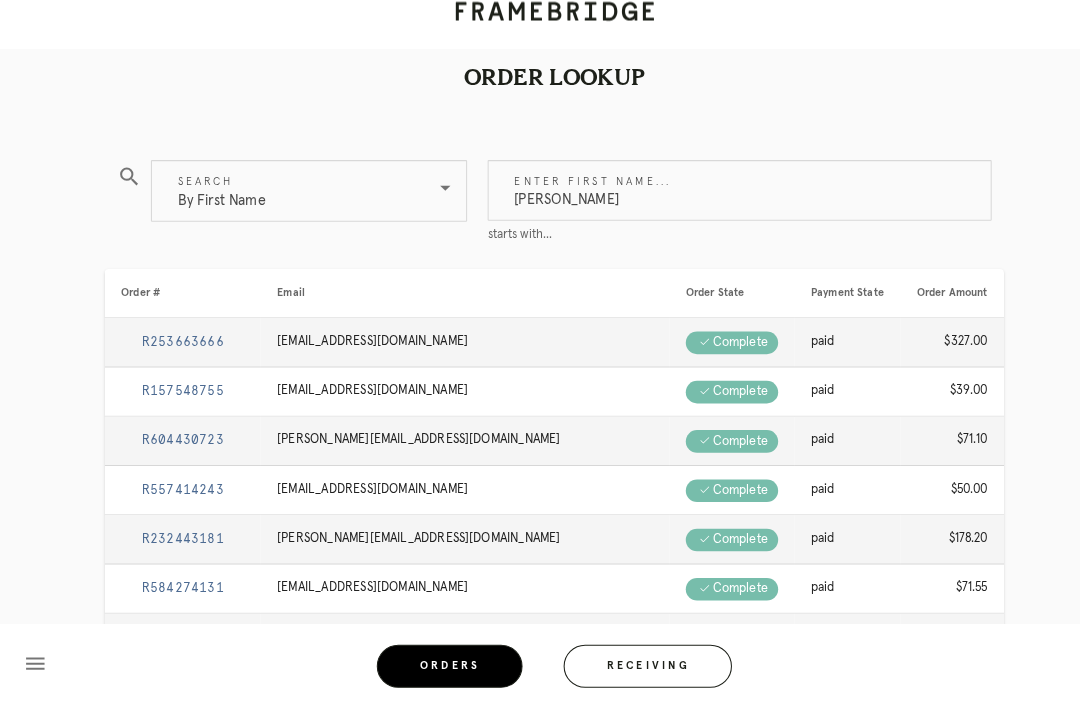 click on "R157548755" at bounding box center [178, 399] 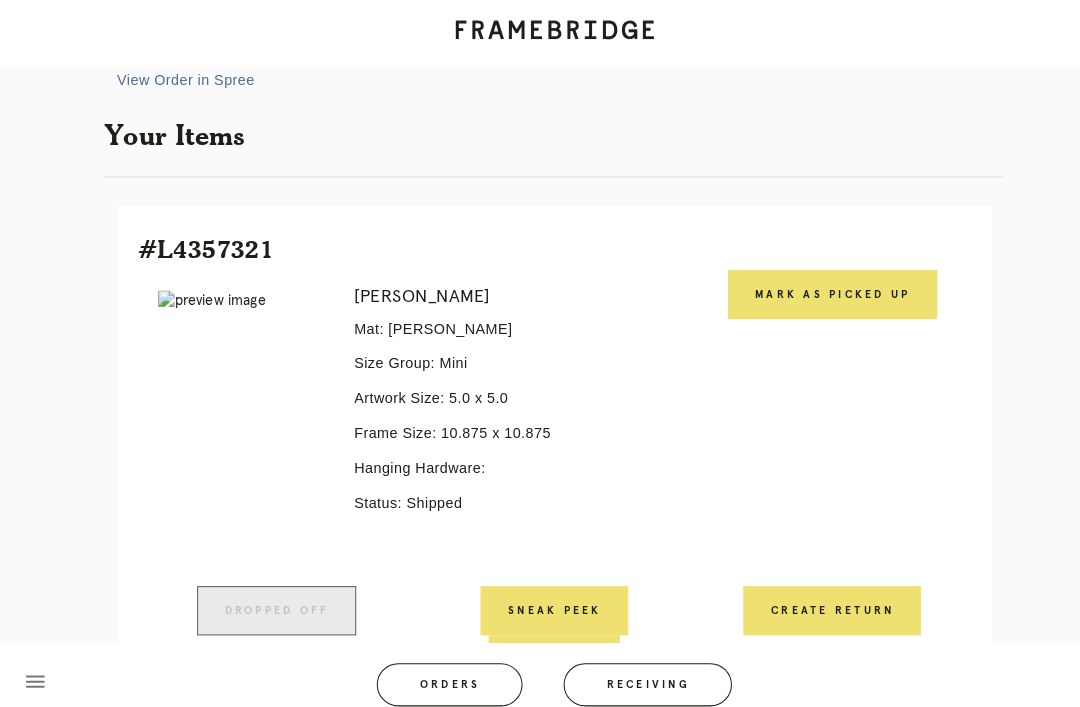 scroll, scrollTop: 365, scrollLeft: 0, axis: vertical 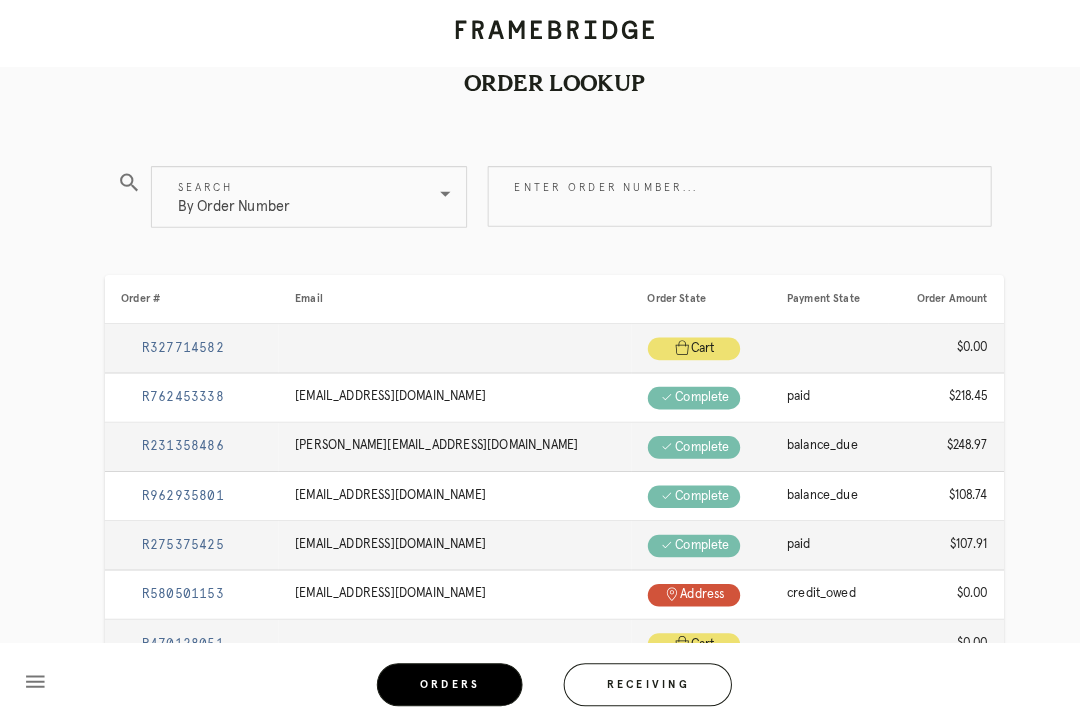 click on "Enter order number..." at bounding box center (720, 191) 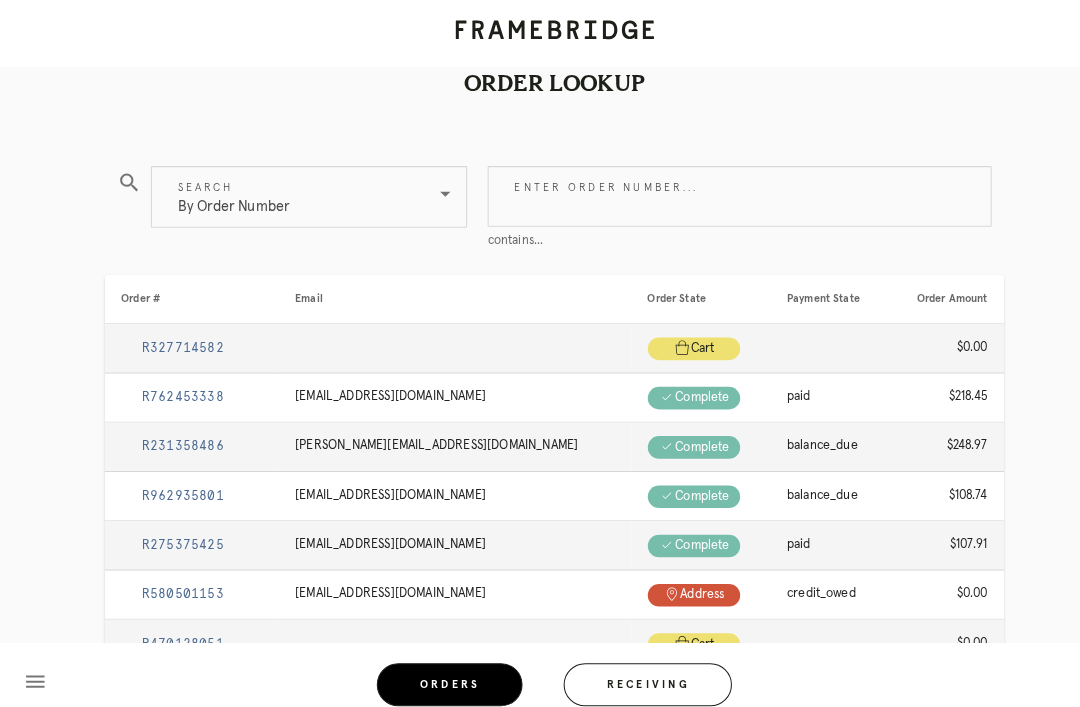 scroll, scrollTop: 30, scrollLeft: 0, axis: vertical 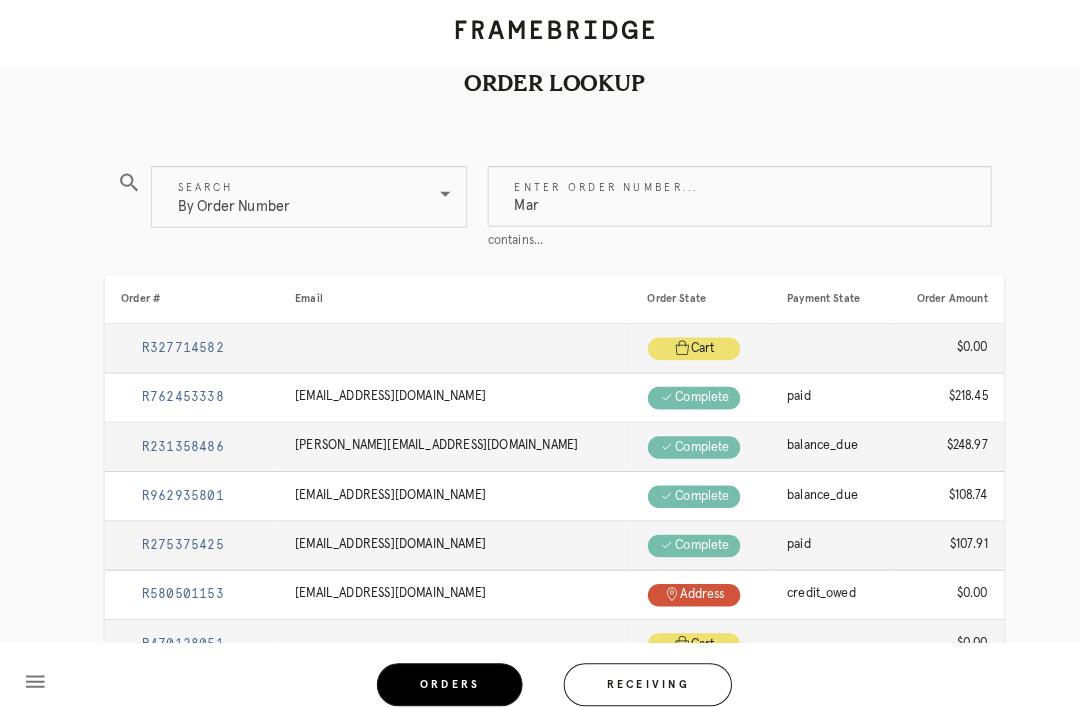 type on "Mar" 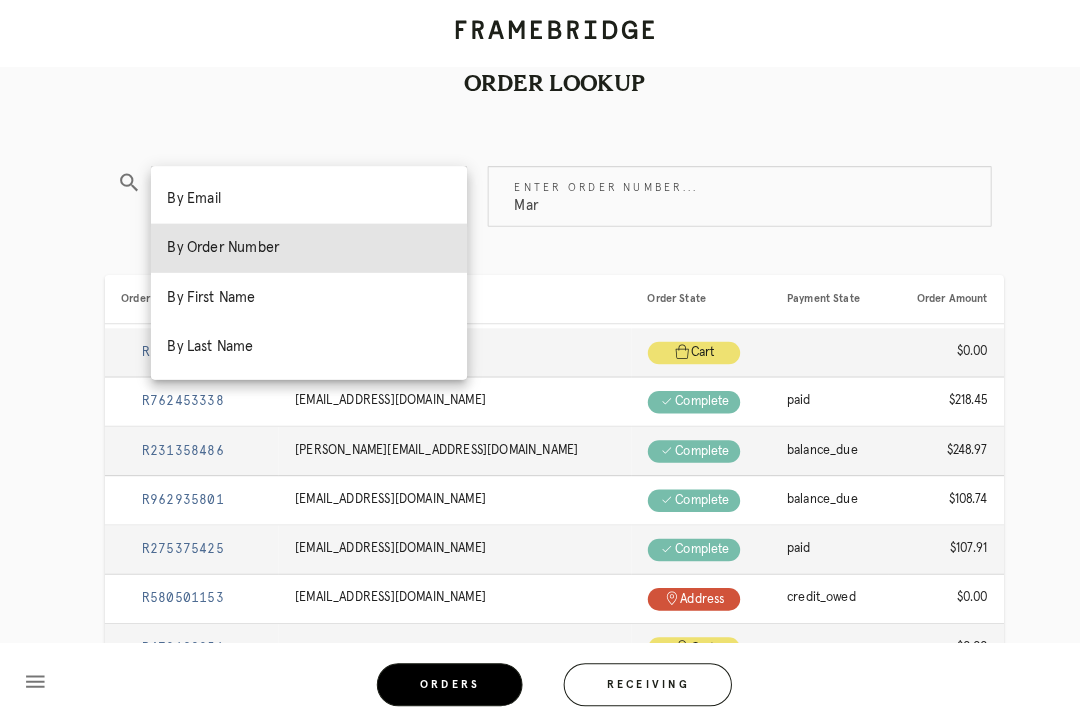 scroll, scrollTop: 27, scrollLeft: 0, axis: vertical 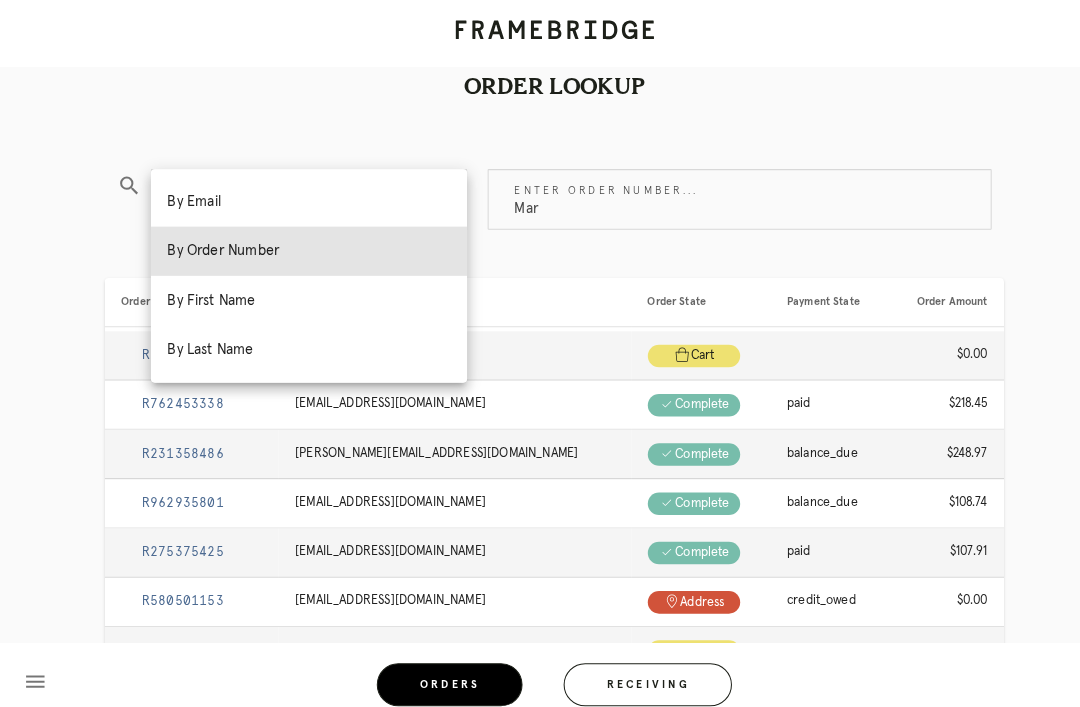 click on "By First Name" at bounding box center (301, 293) 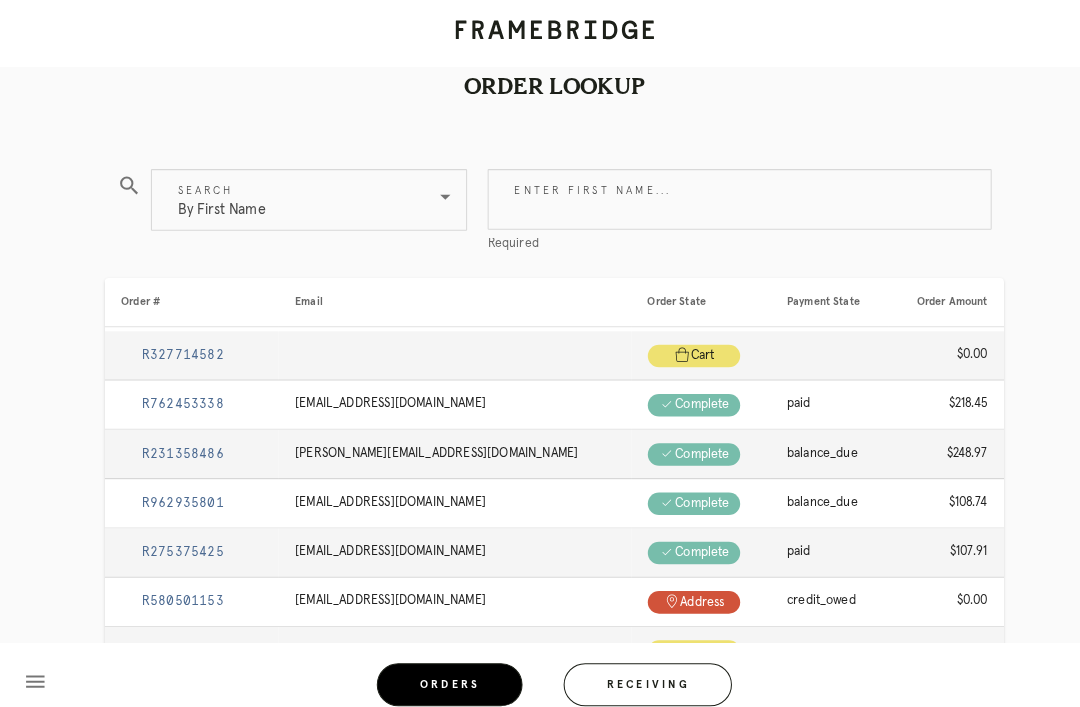 click on "Enter first name..." at bounding box center [720, 194] 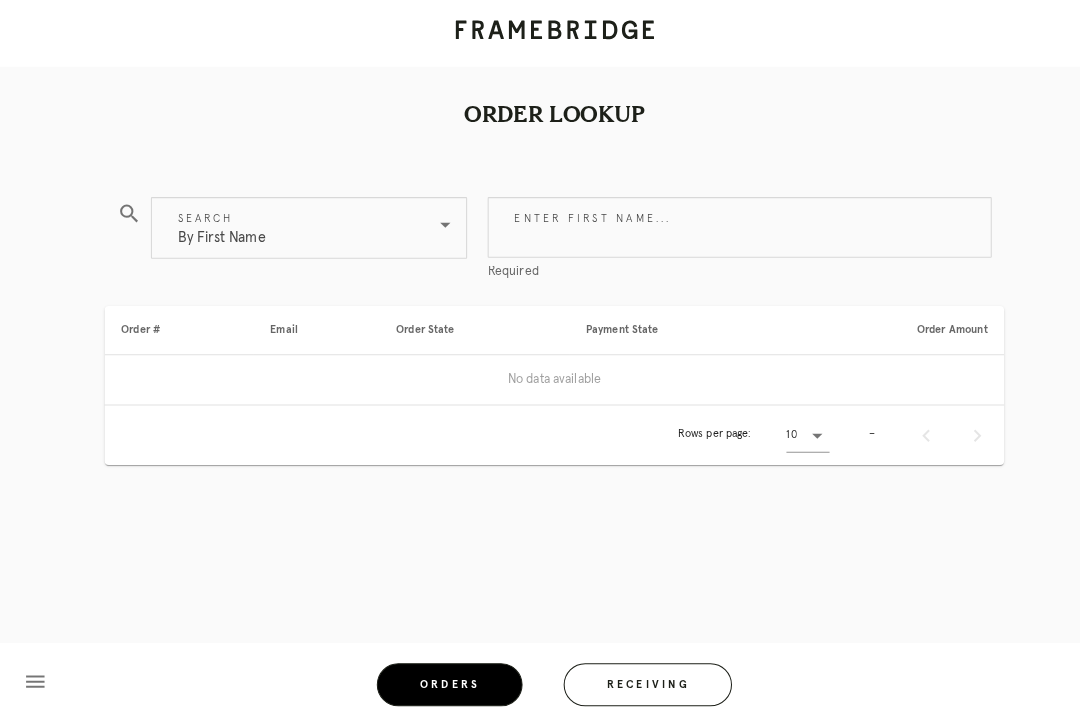 scroll, scrollTop: 19, scrollLeft: 0, axis: vertical 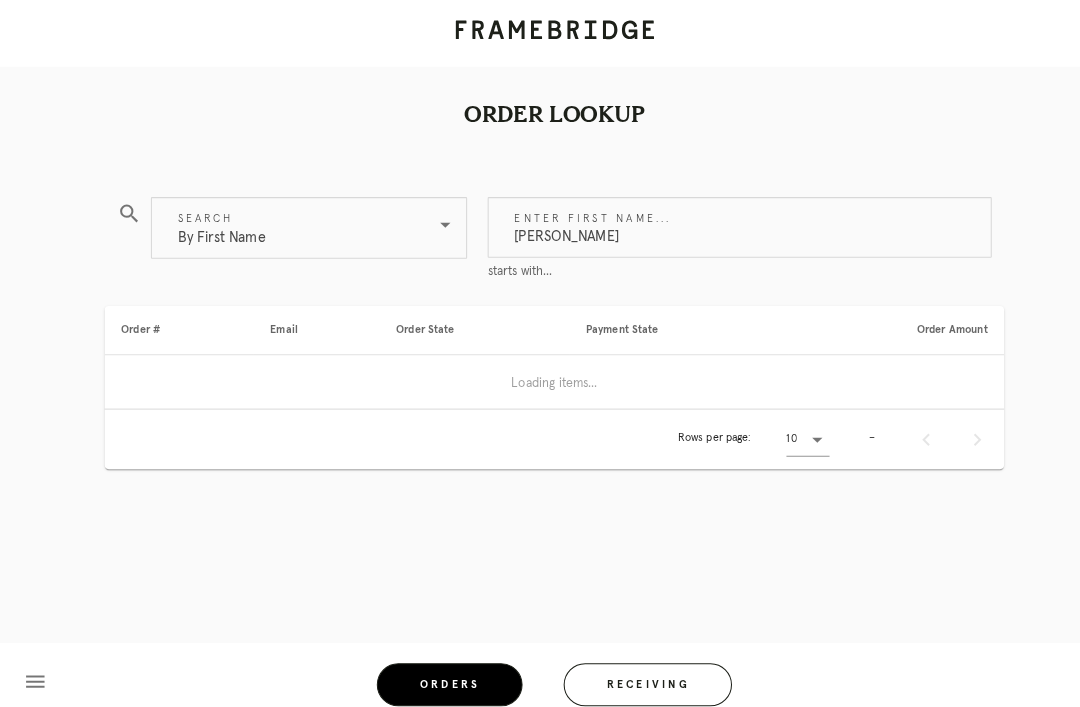 type on "Martha" 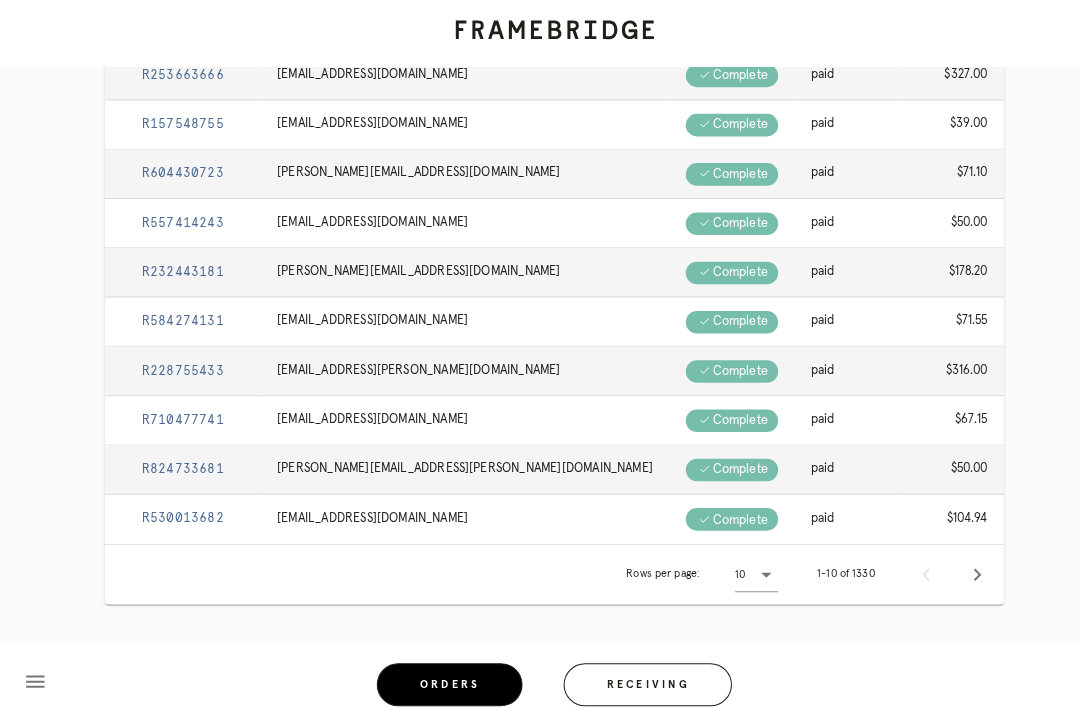 scroll, scrollTop: 296, scrollLeft: 0, axis: vertical 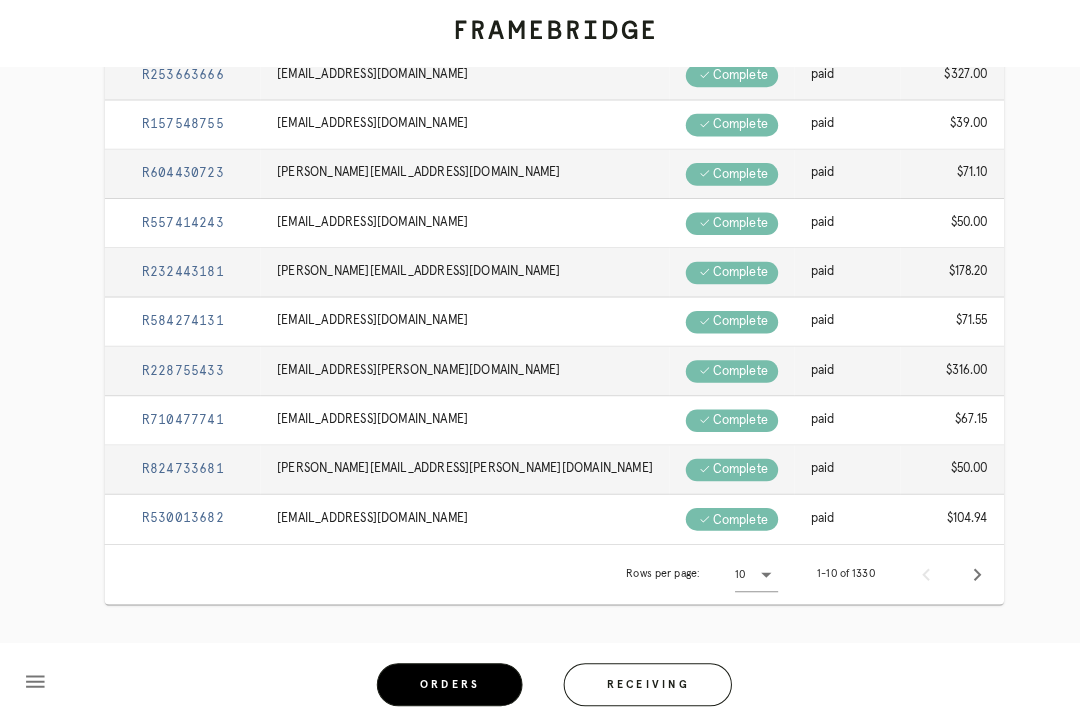 click at bounding box center [746, 560] 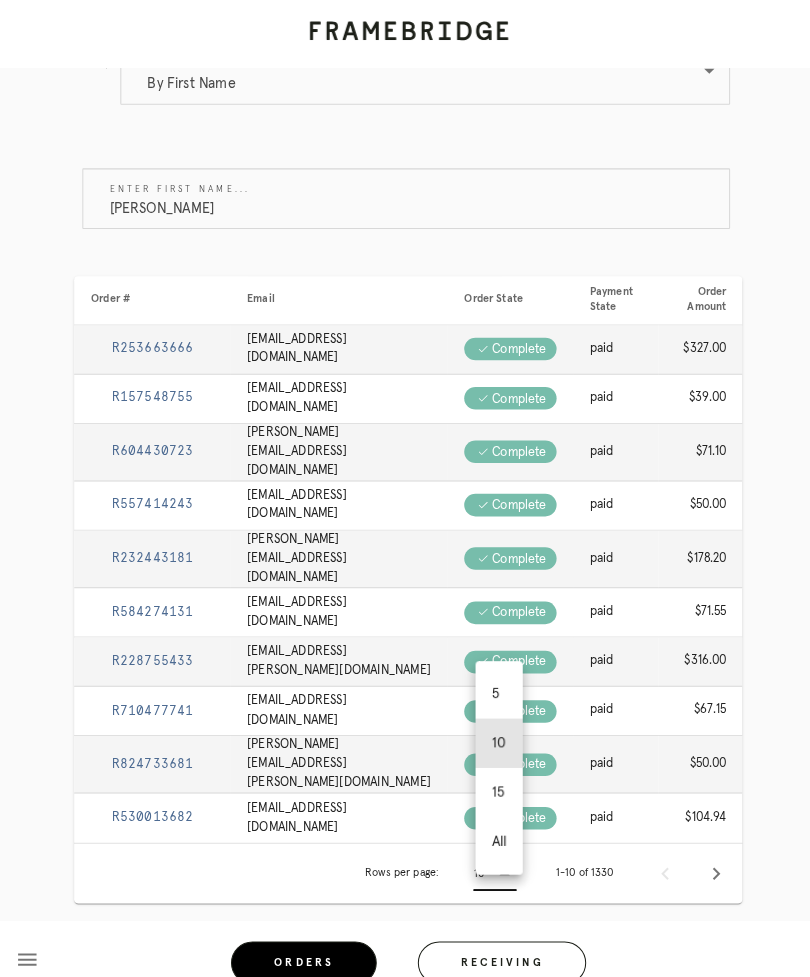 scroll, scrollTop: 150, scrollLeft: 0, axis: vertical 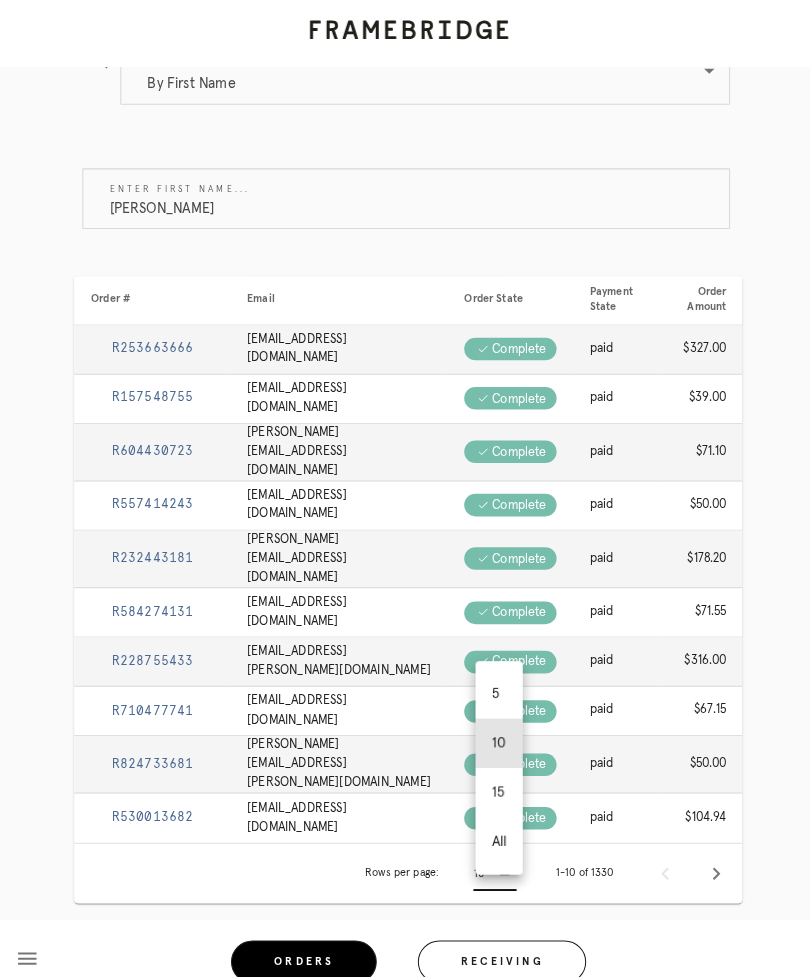 click on "All" at bounding box center (493, 820) 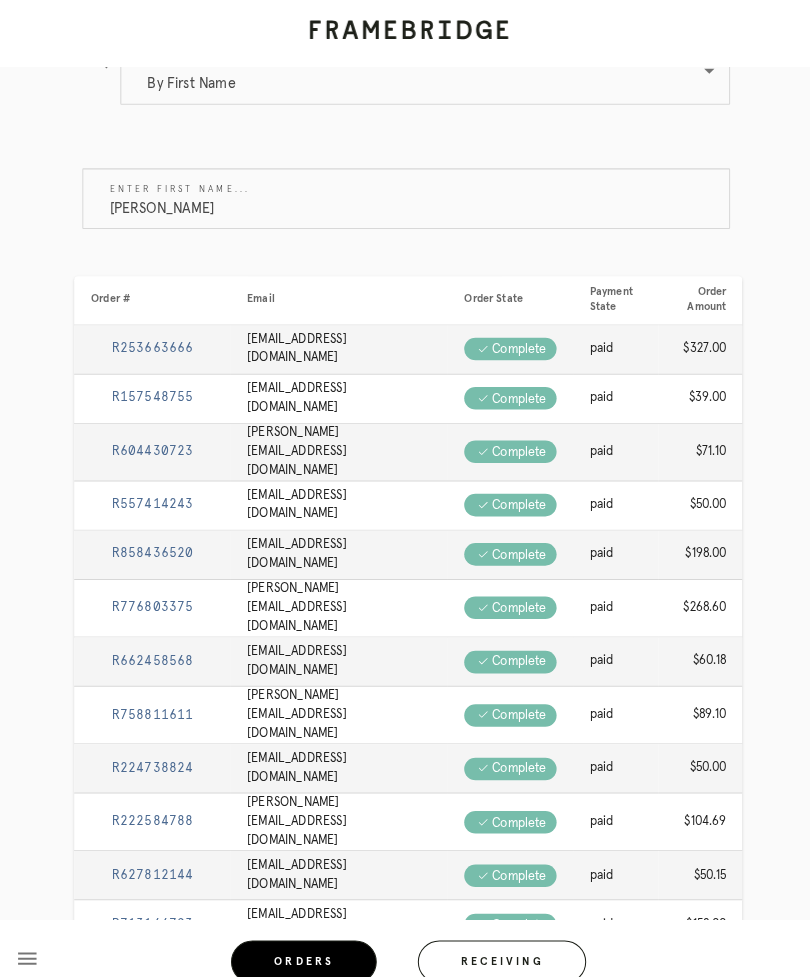 click on "Email" at bounding box center (337, 293) 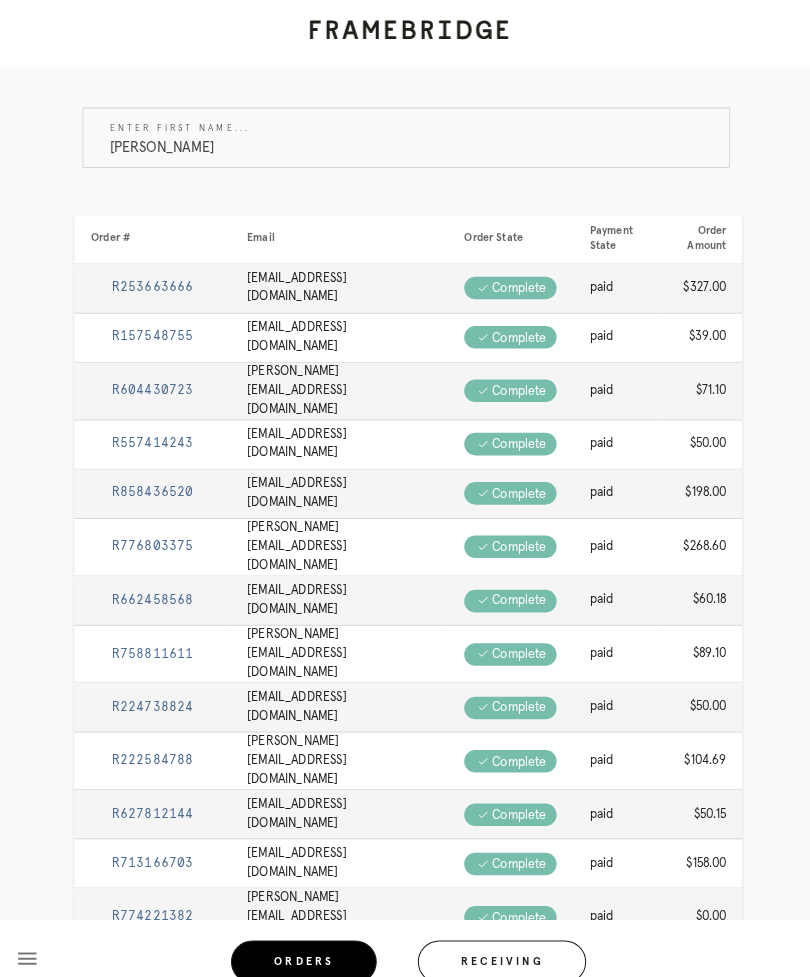 scroll, scrollTop: 206, scrollLeft: 0, axis: vertical 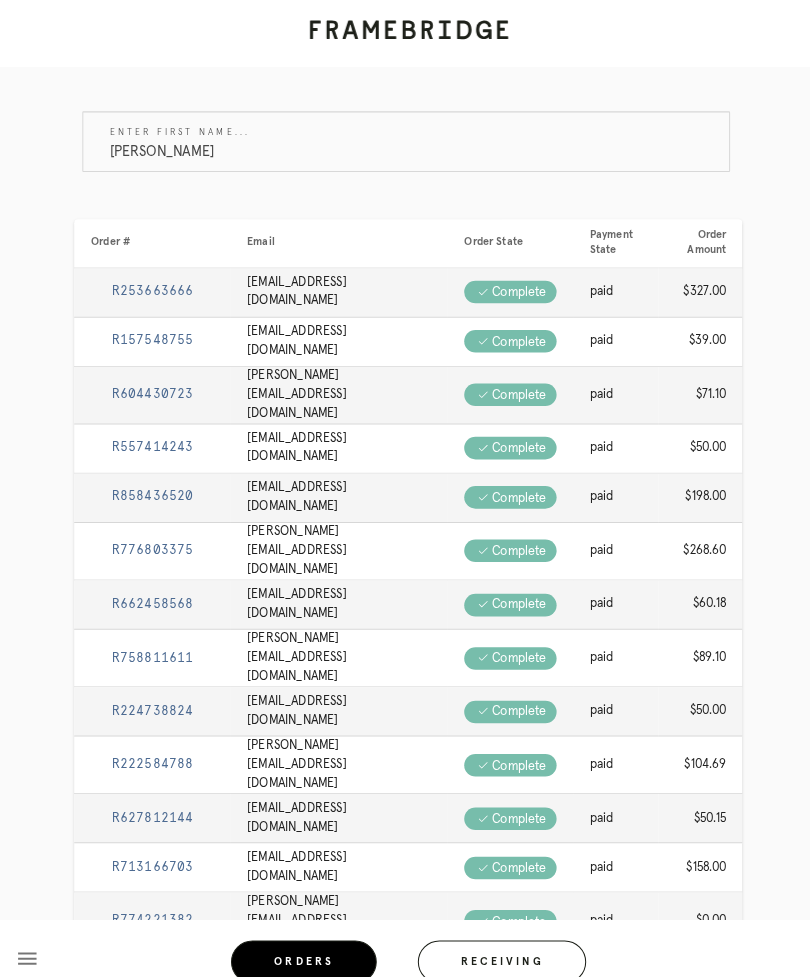 click on "martha@mabelsonphoto.com" at bounding box center (337, 537) 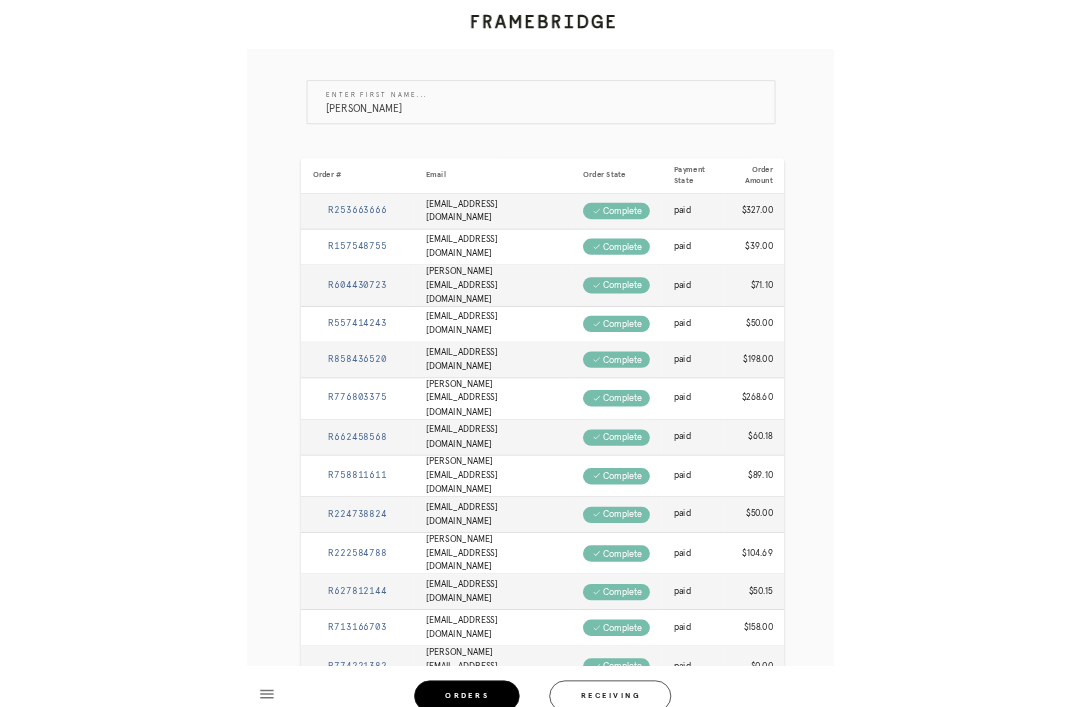 scroll, scrollTop: 217, scrollLeft: 0, axis: vertical 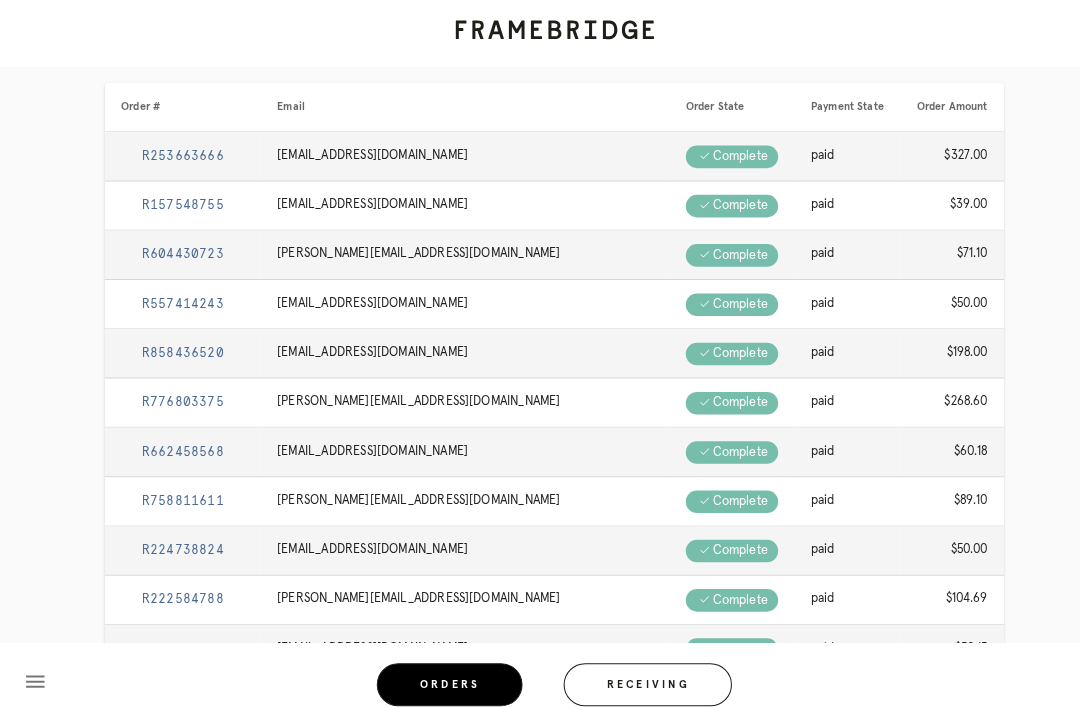 click on "Receiving" at bounding box center (631, 667) 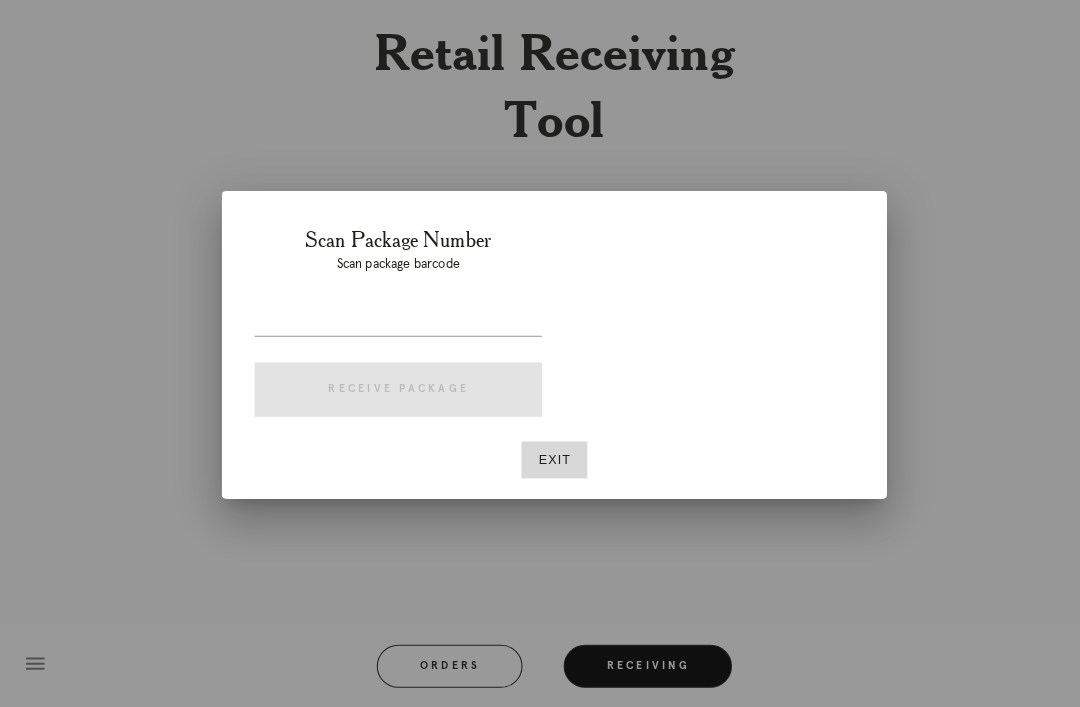 scroll, scrollTop: 49, scrollLeft: 0, axis: vertical 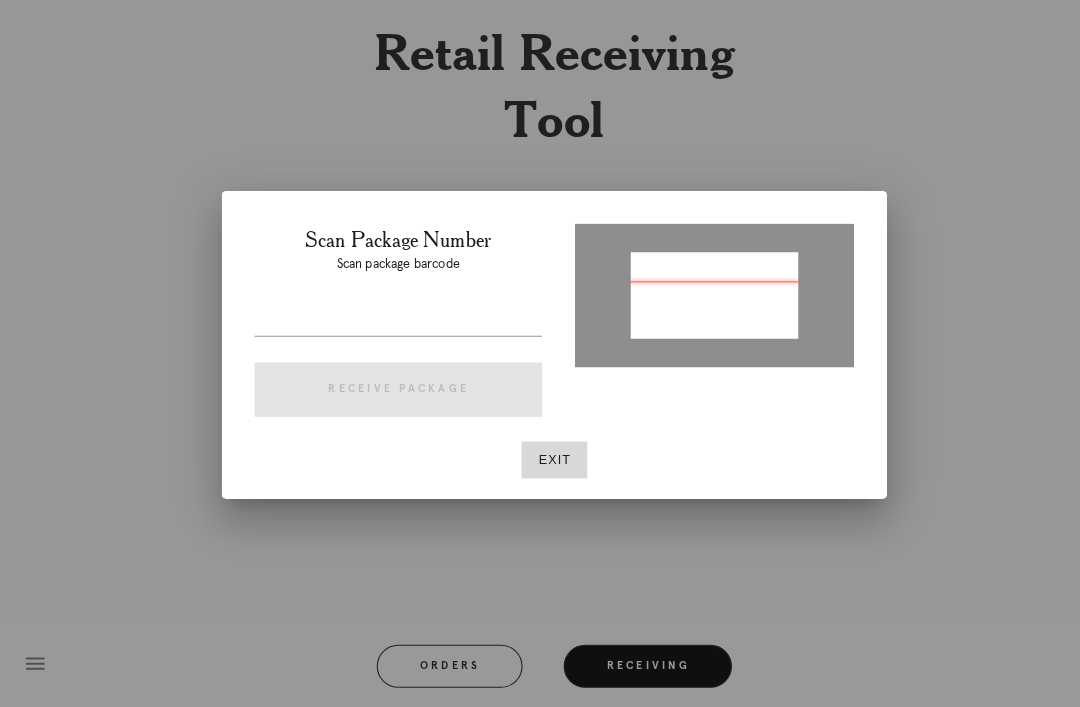 type on "P430748909888040" 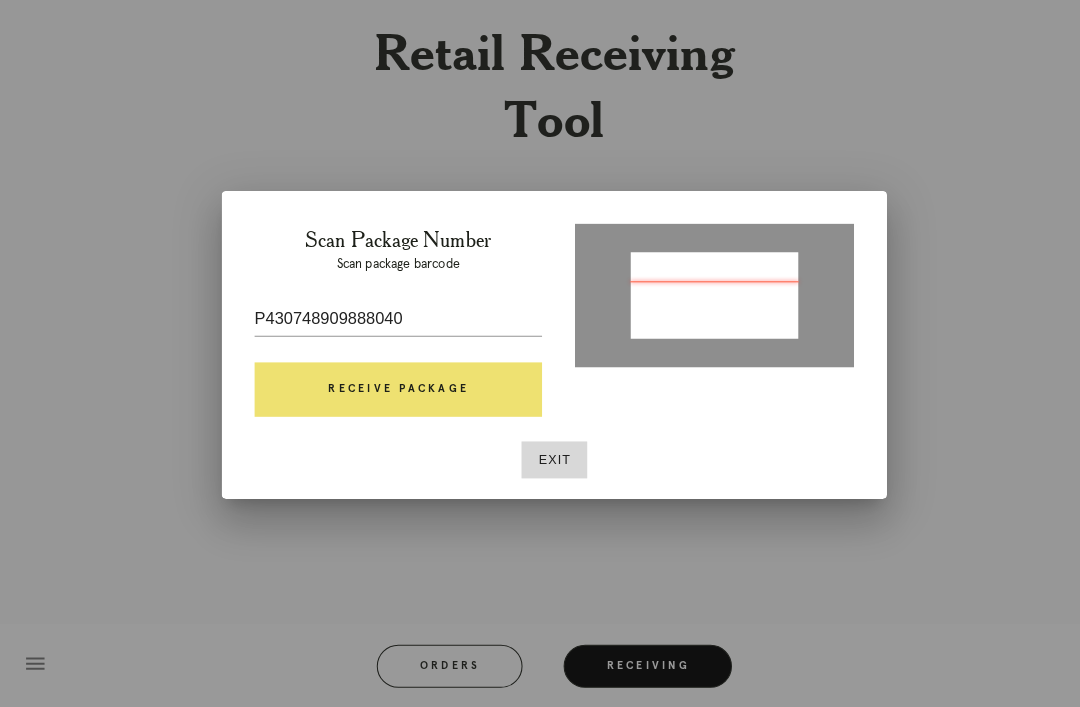 click on "Receive Package" at bounding box center (388, 398) 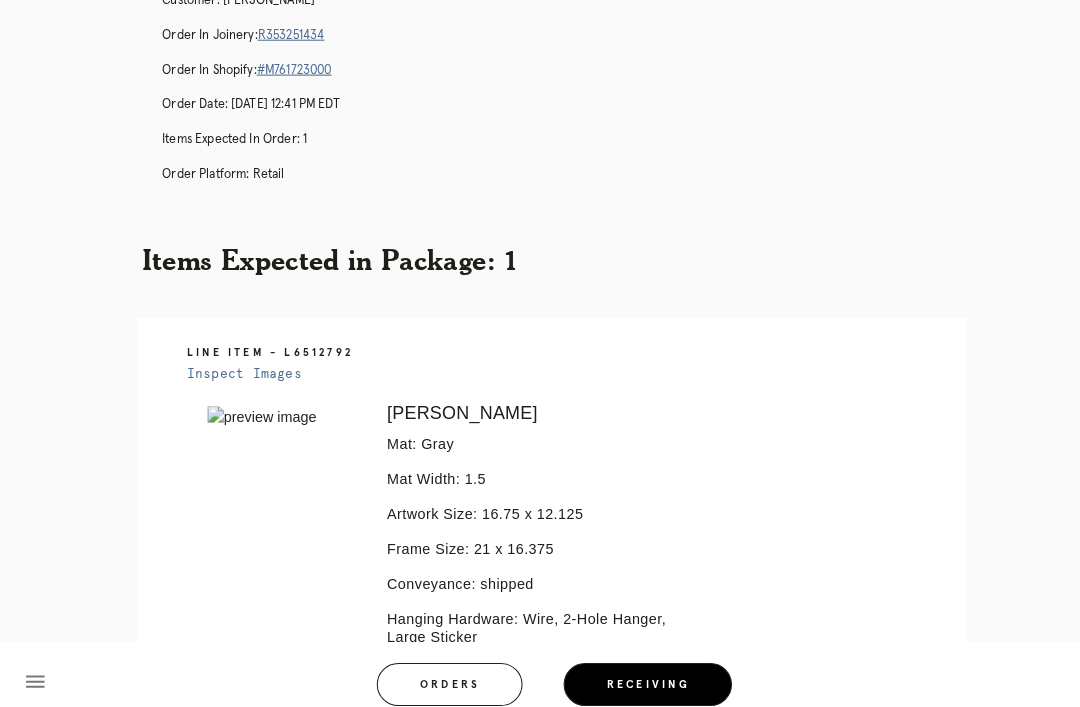 scroll, scrollTop: 171, scrollLeft: 0, axis: vertical 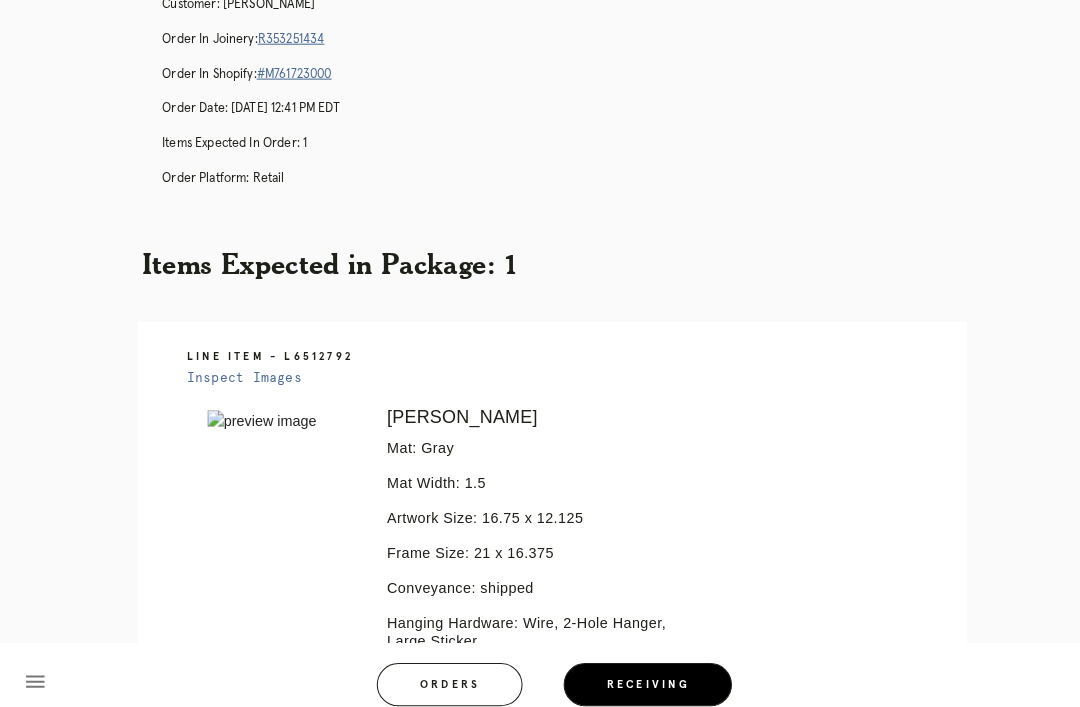click on "R353251434" at bounding box center [283, 38] 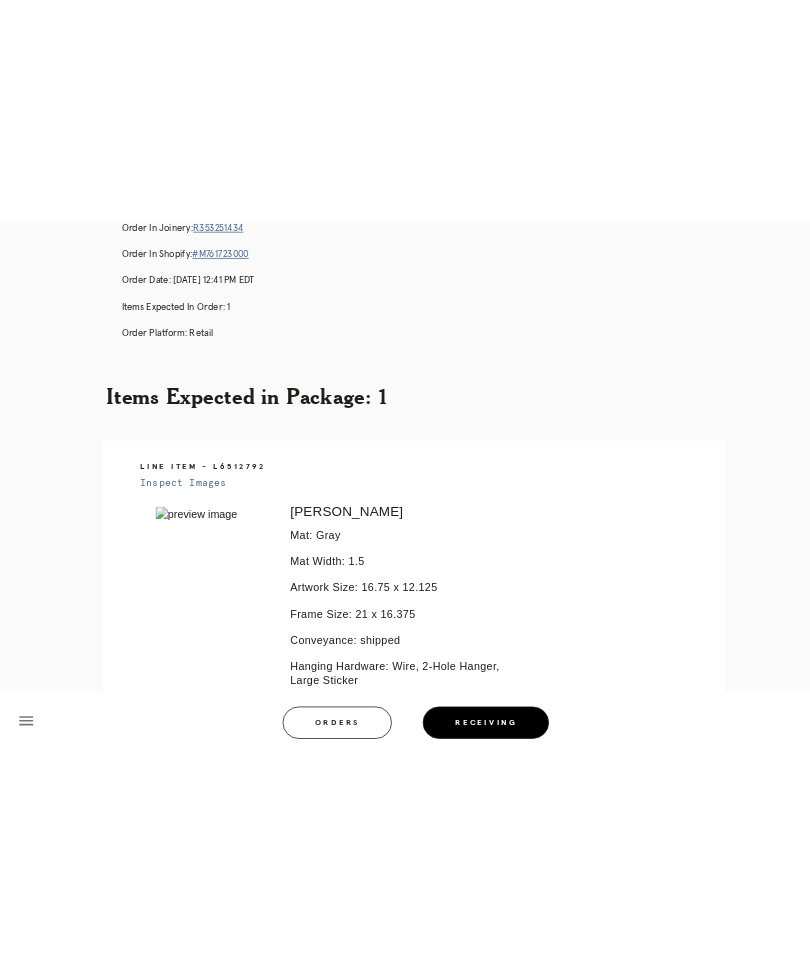 scroll, scrollTop: 0, scrollLeft: 0, axis: both 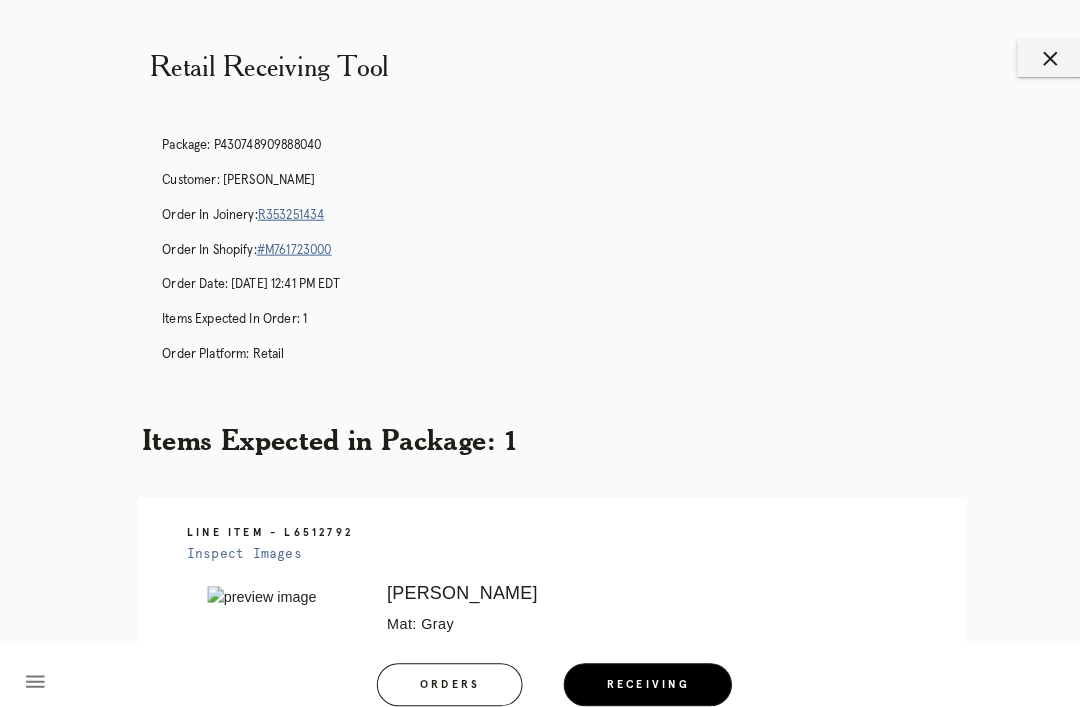 click on "Orders" at bounding box center [438, 667] 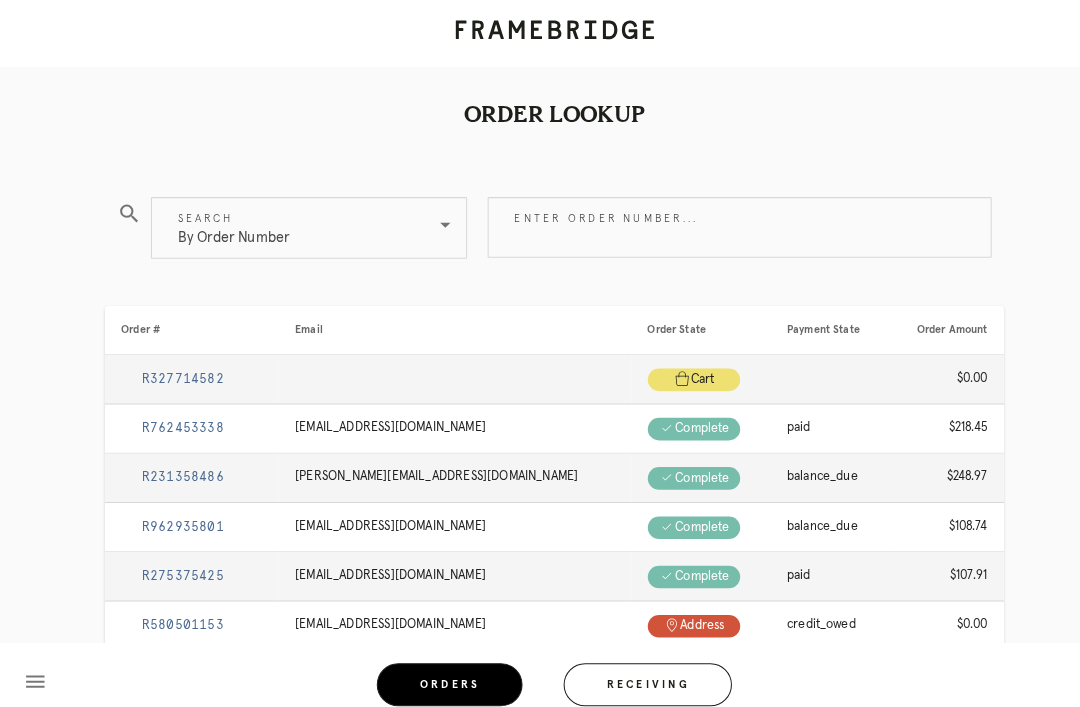click on "Enter order number..." at bounding box center [720, 221] 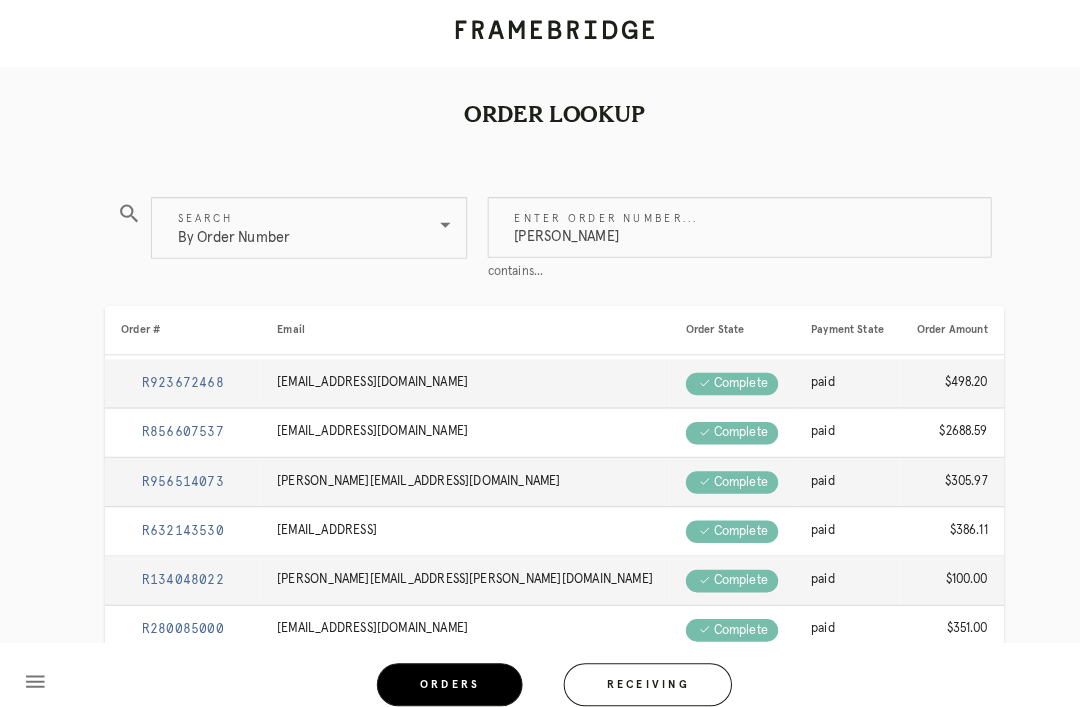 type on "Martha" 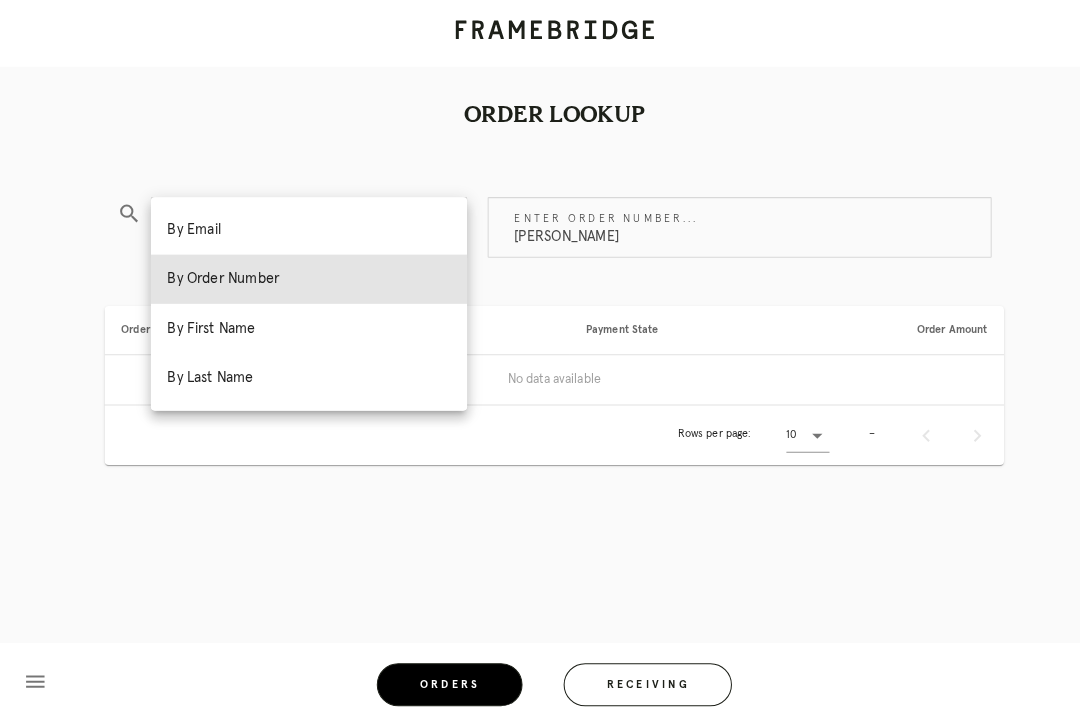 click on "By First Name" at bounding box center (301, 320) 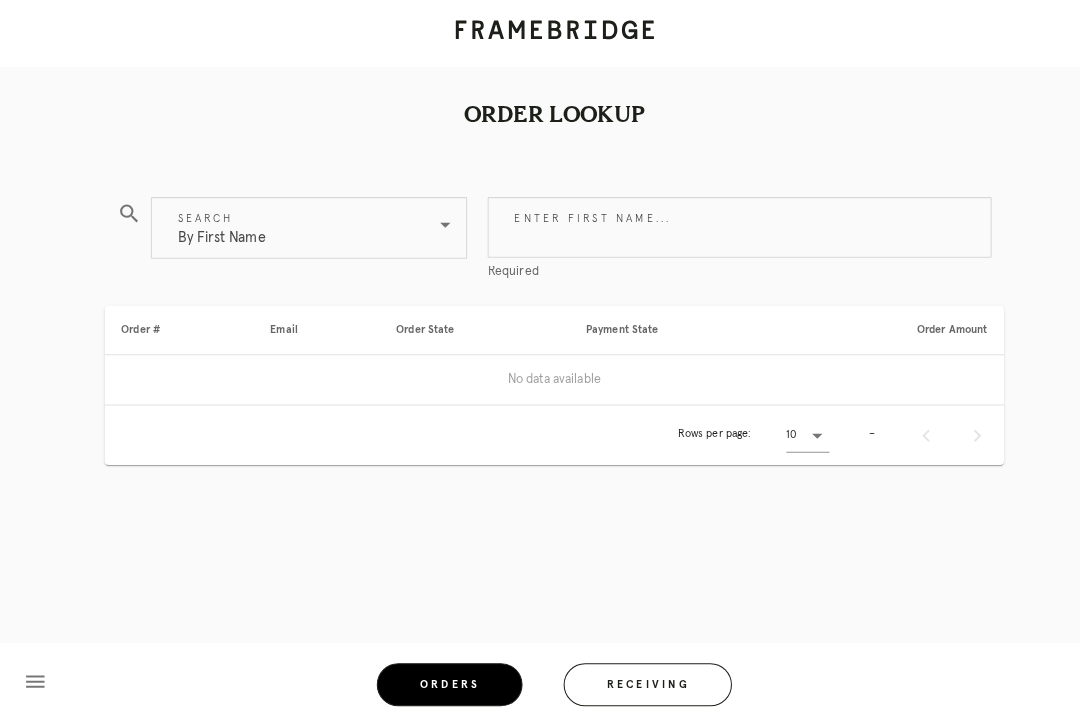 click on "Enter first name..." at bounding box center [720, 221] 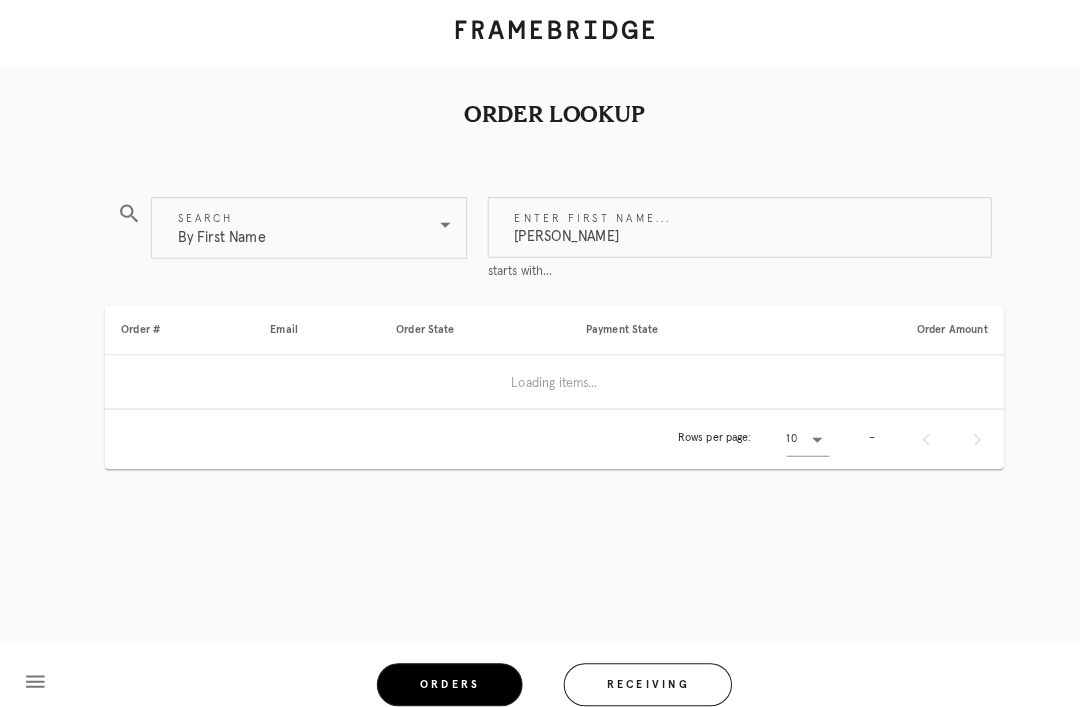 type on "Martha" 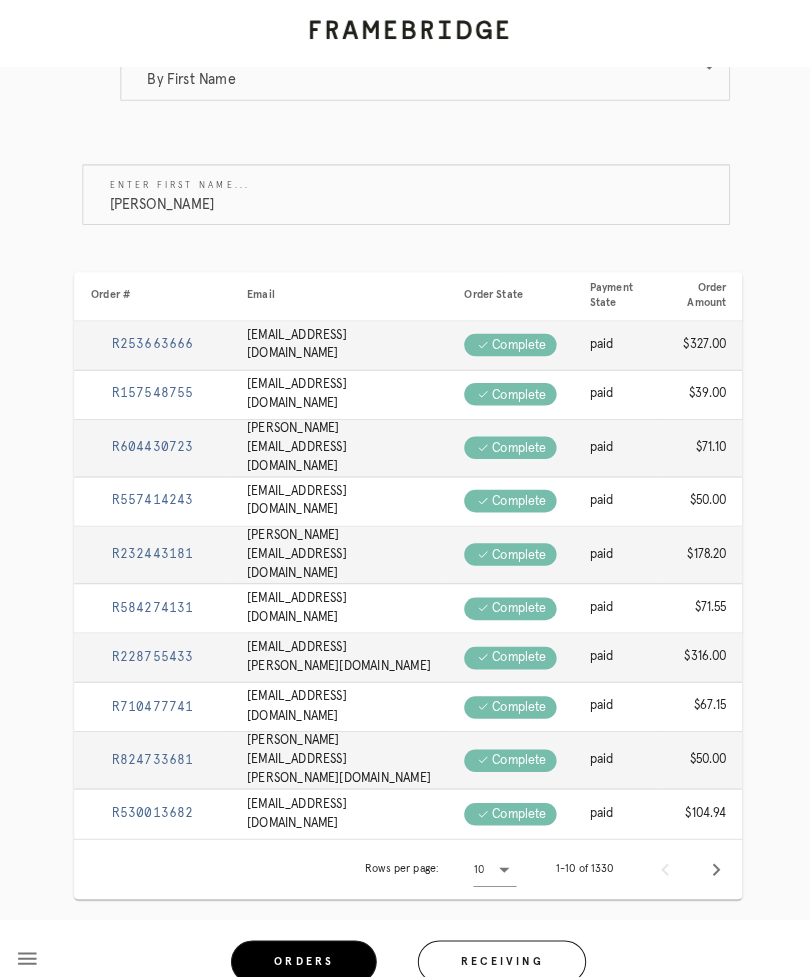 scroll, scrollTop: 154, scrollLeft: 0, axis: vertical 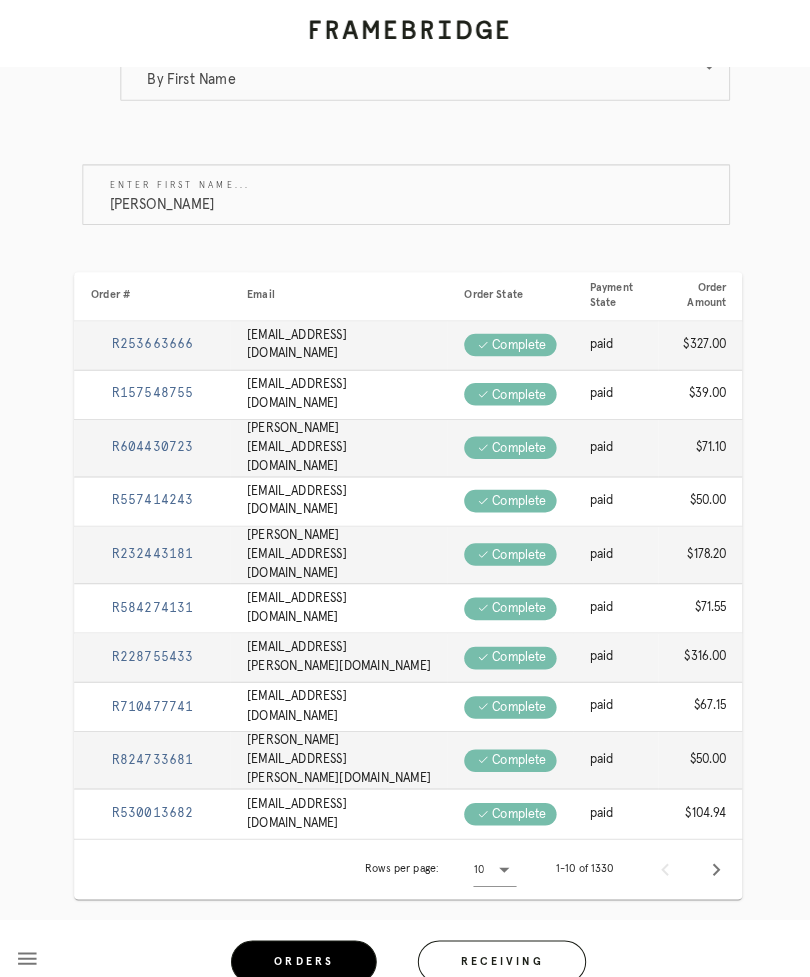 click at bounding box center [498, 847] 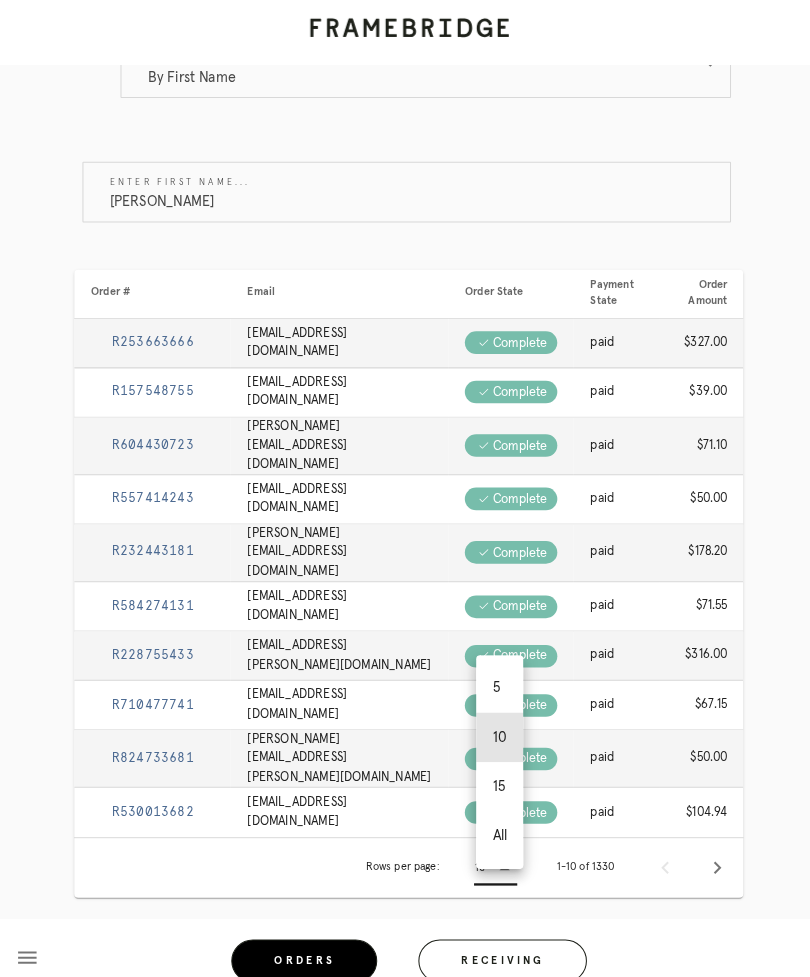 scroll, scrollTop: 154, scrollLeft: 0, axis: vertical 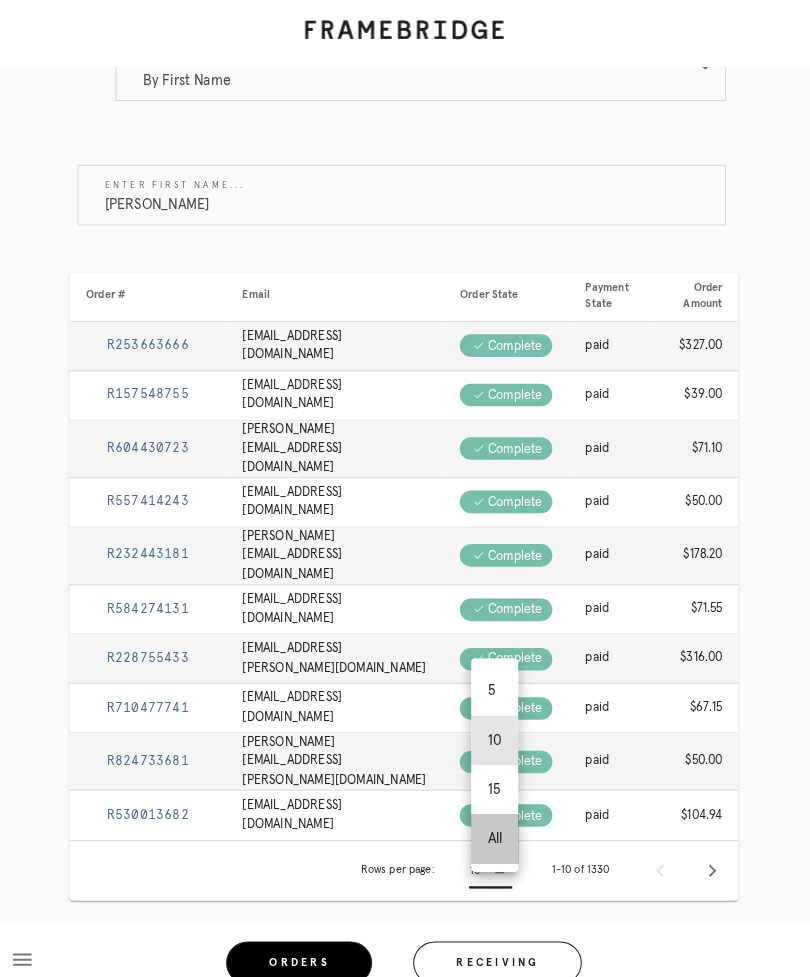 click on "All" at bounding box center (493, 816) 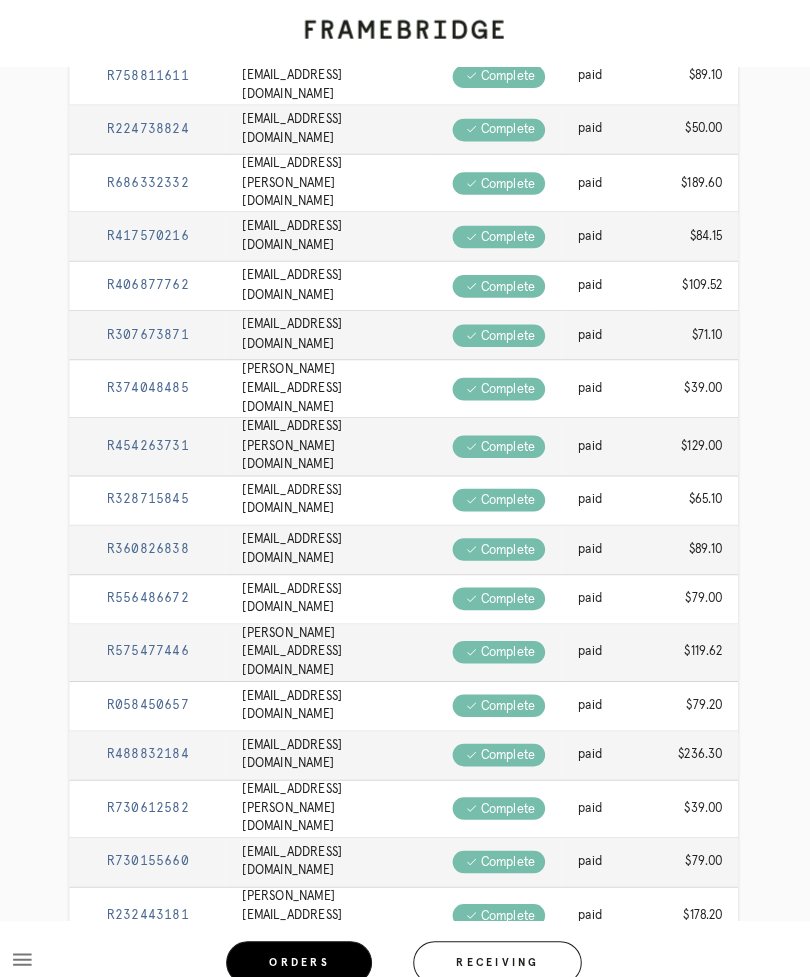scroll, scrollTop: 874, scrollLeft: 0, axis: vertical 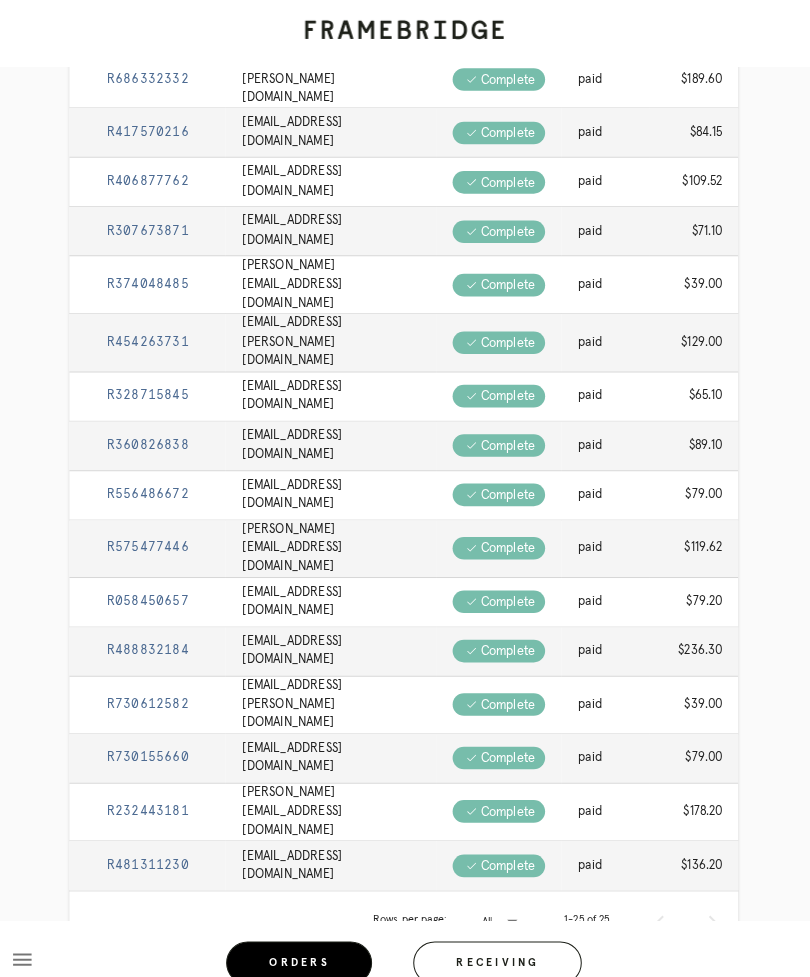 click on "martitac@comcast.net" at bounding box center [333, 842] 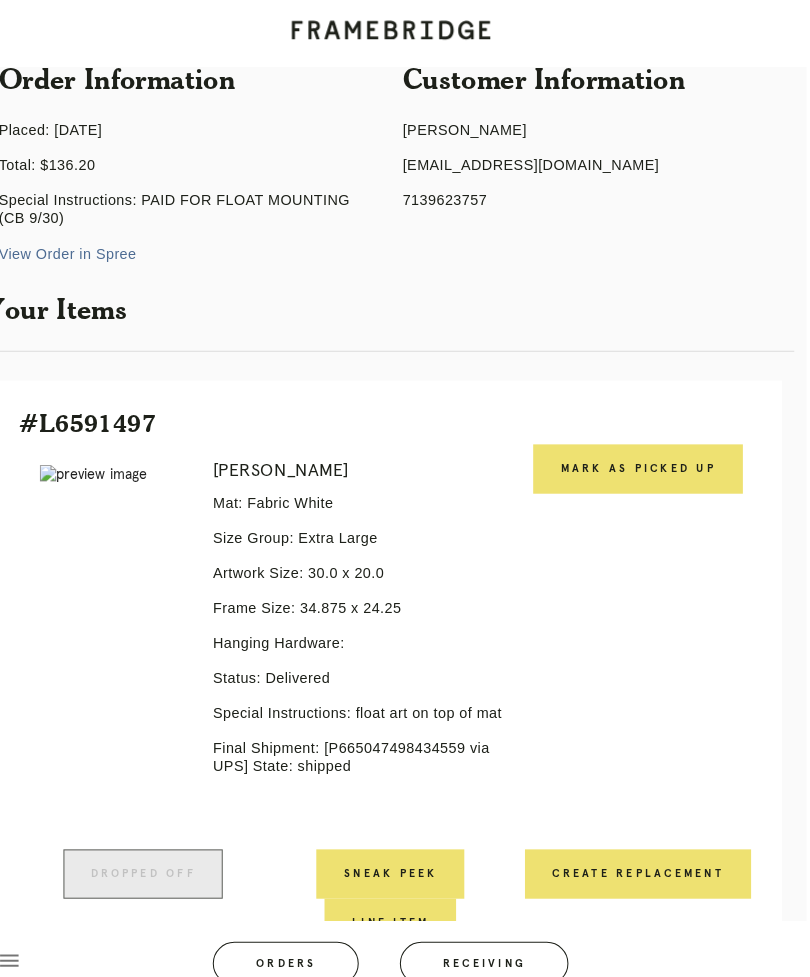 scroll, scrollTop: 281, scrollLeft: 0, axis: vertical 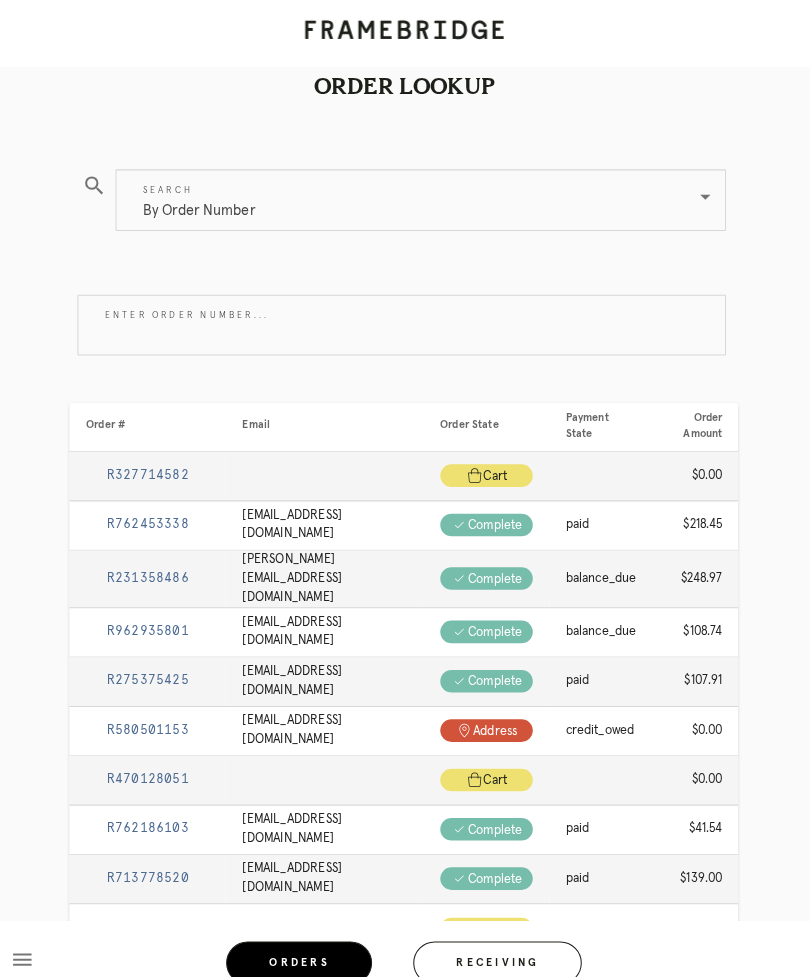 click at bounding box center (697, 192) 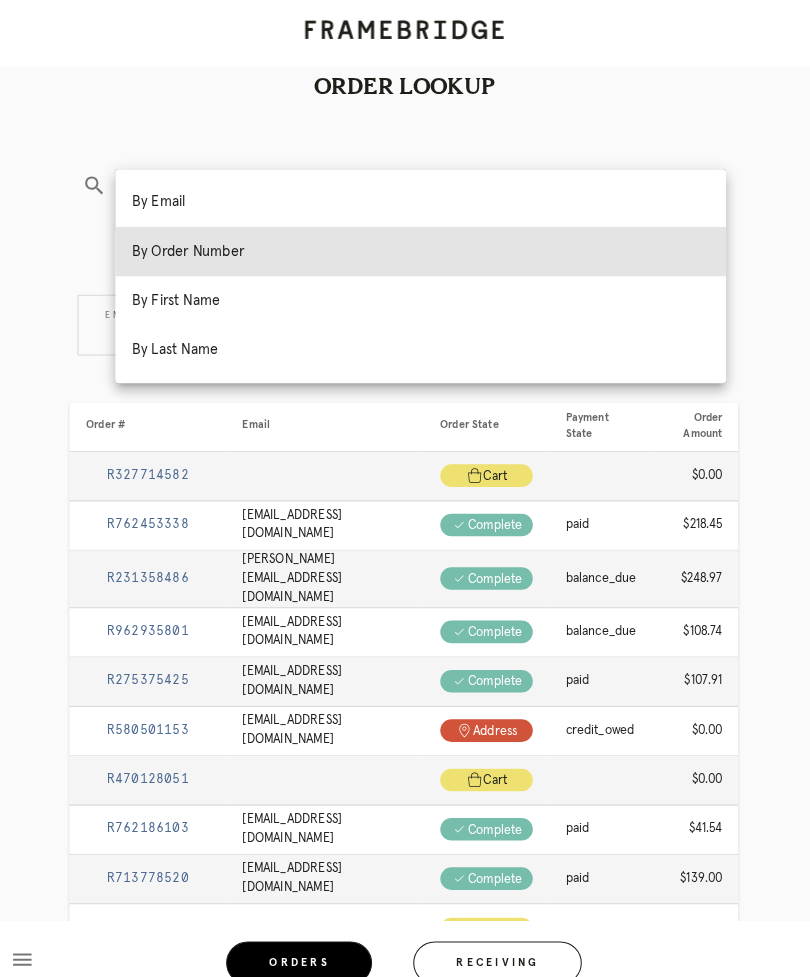 click on "Order Lookup" at bounding box center [405, 49] 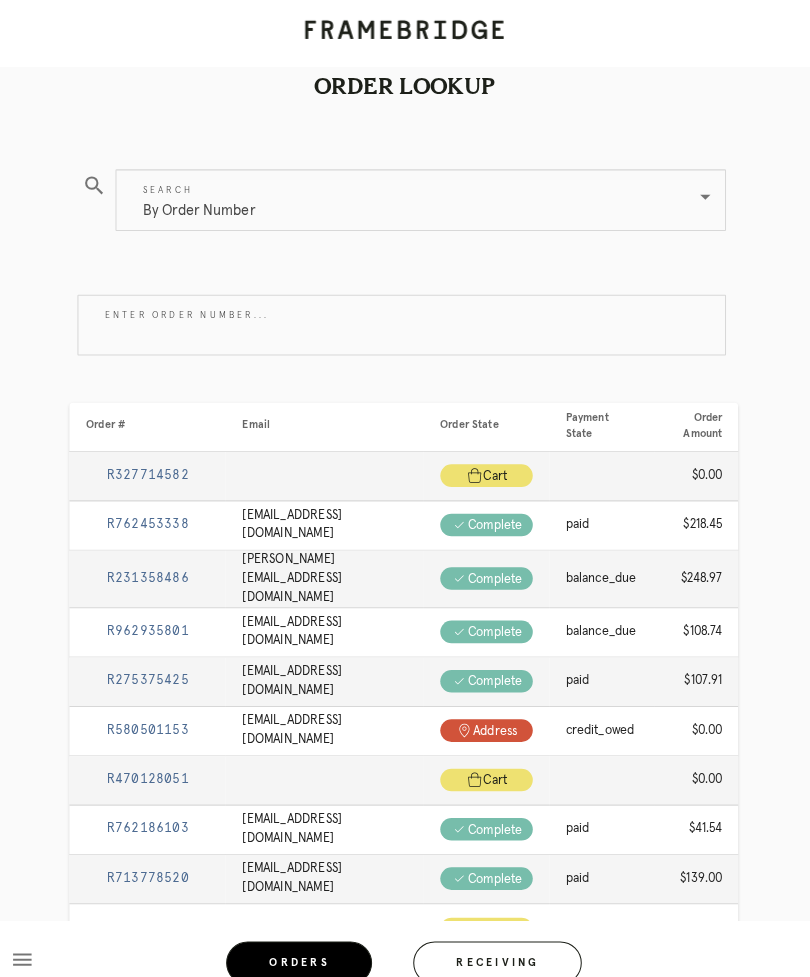 click on "menu
Orders
Receiving" at bounding box center [405, 936] 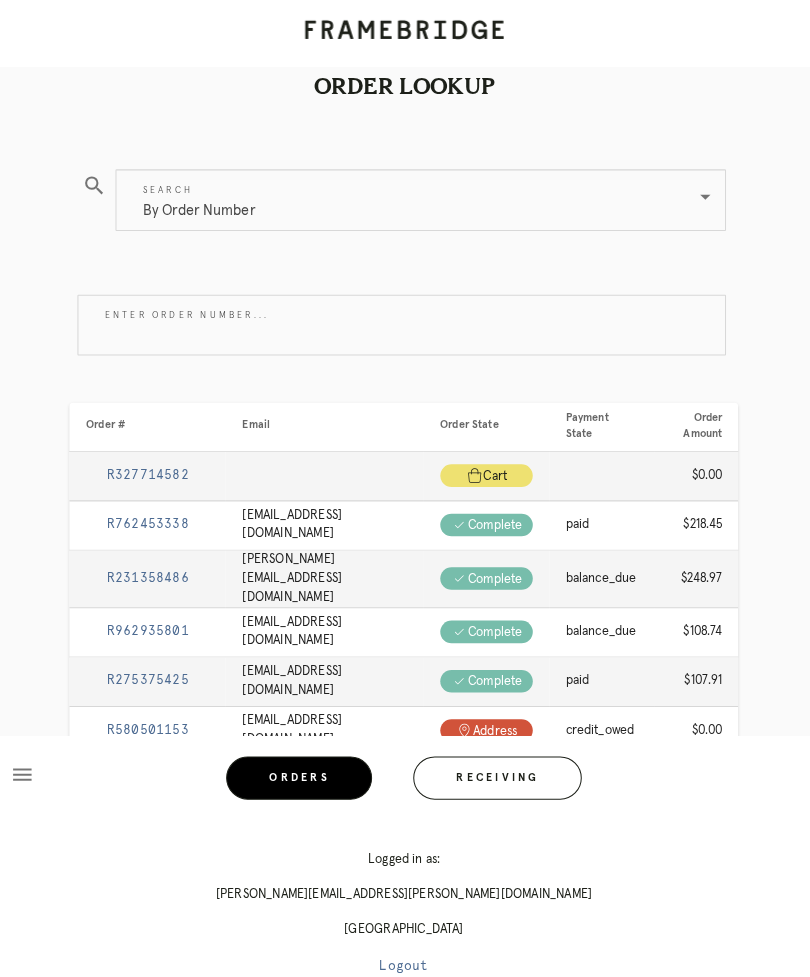 click on "By Order Number" at bounding box center (407, 195) 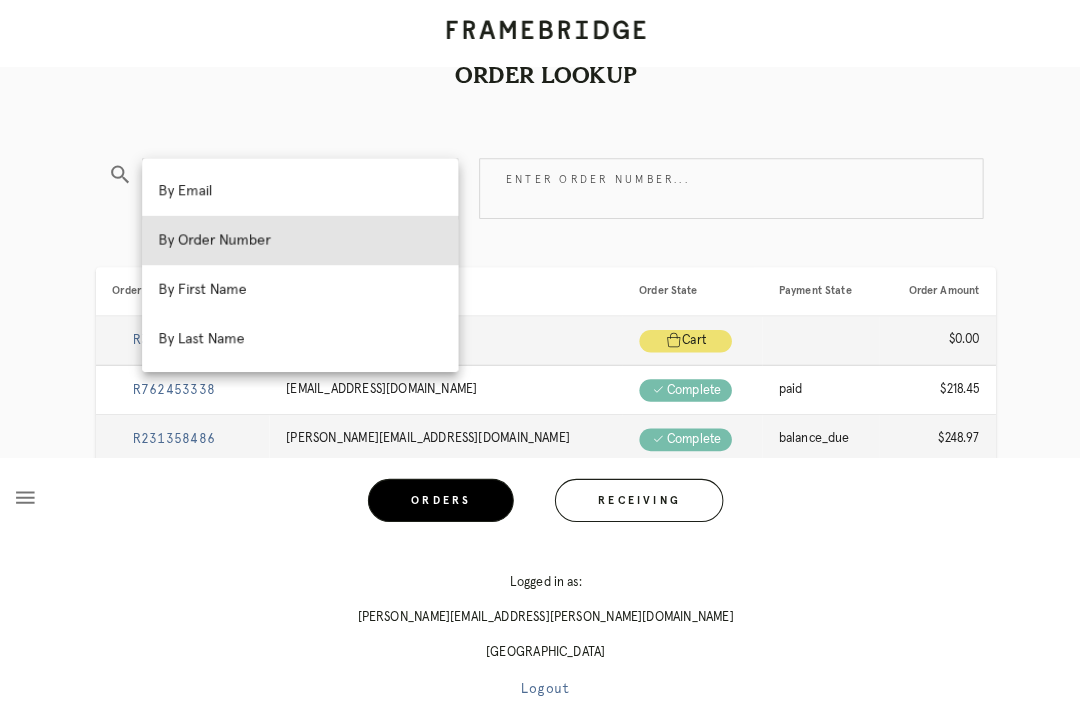 scroll, scrollTop: 37, scrollLeft: 0, axis: vertical 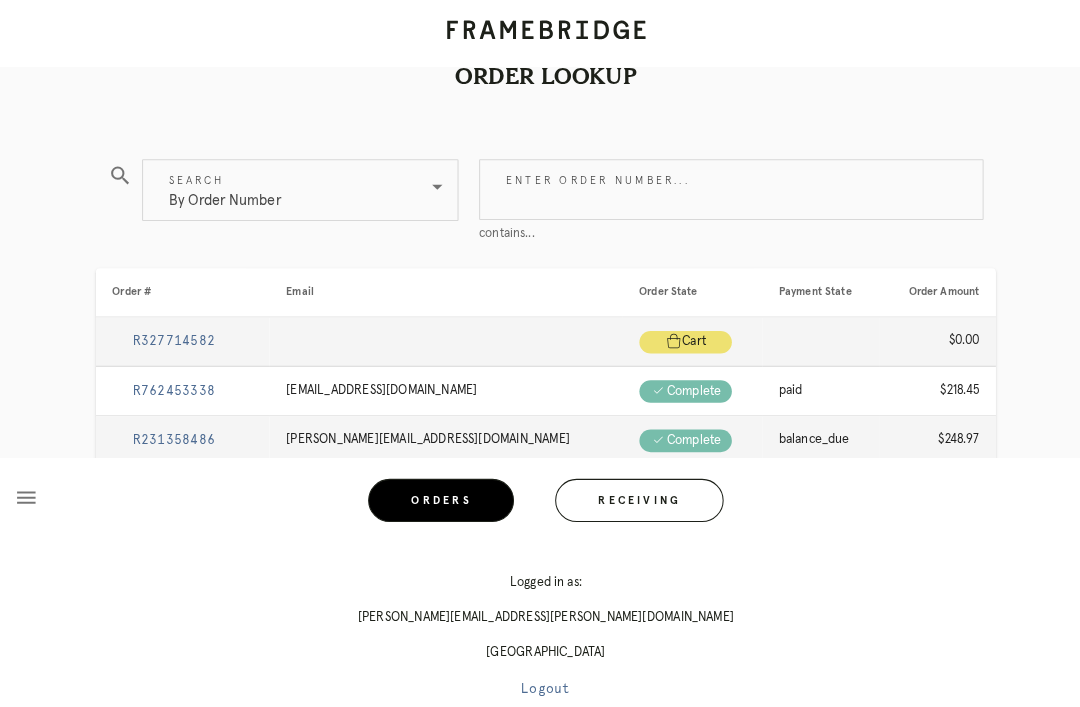 click on "By Order Number" at bounding box center (227, 185) 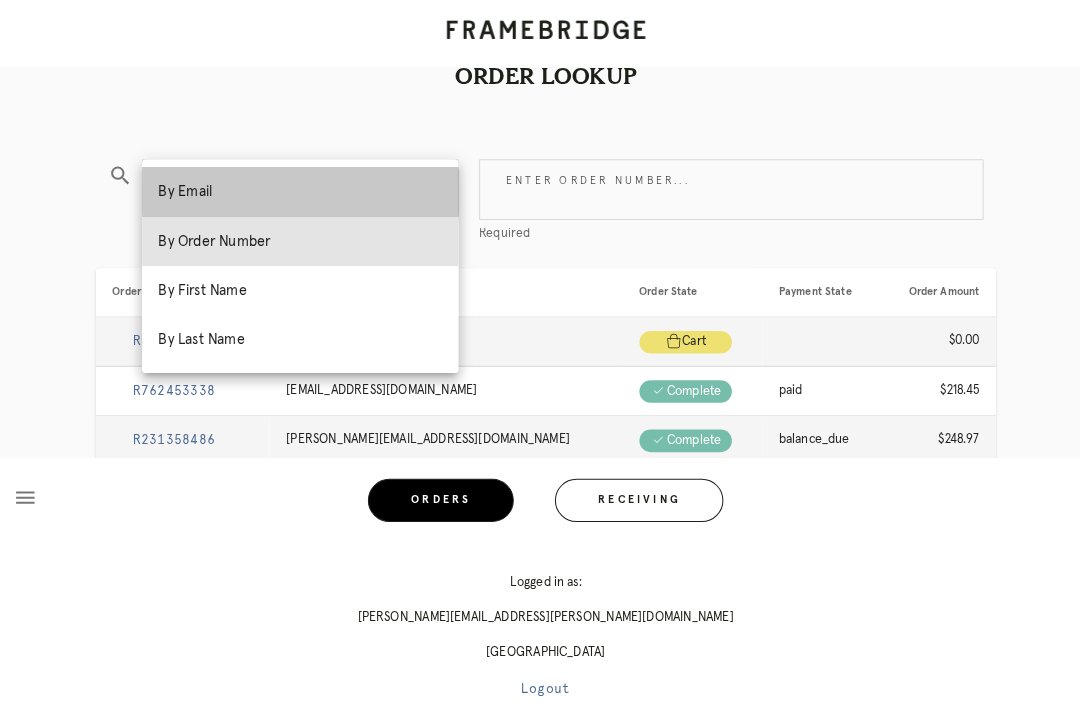 click on "By Email" at bounding box center (301, 187) 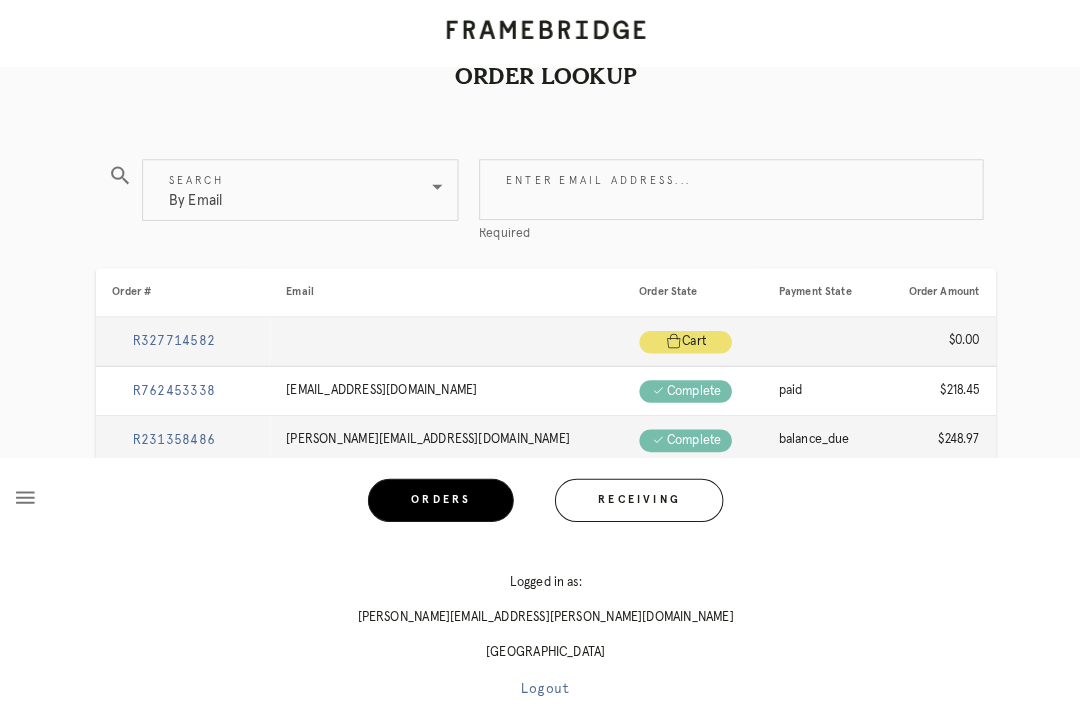 click on "Enter email address..." at bounding box center [720, 184] 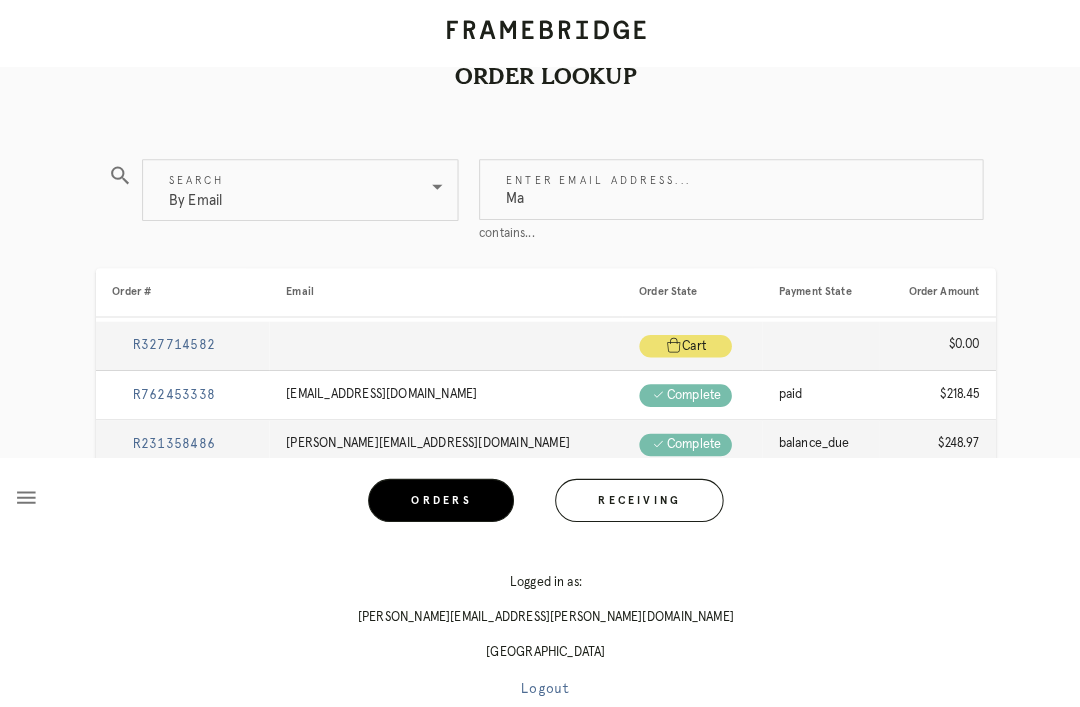 type on "M" 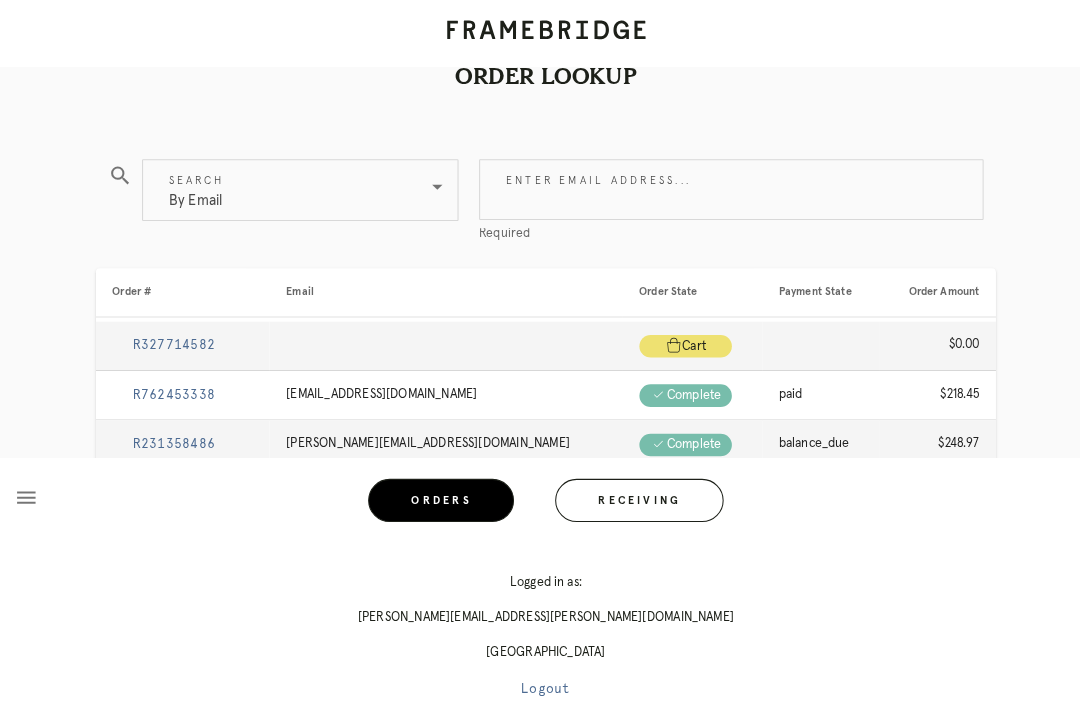 click on "By Email" at bounding box center (199, 185) 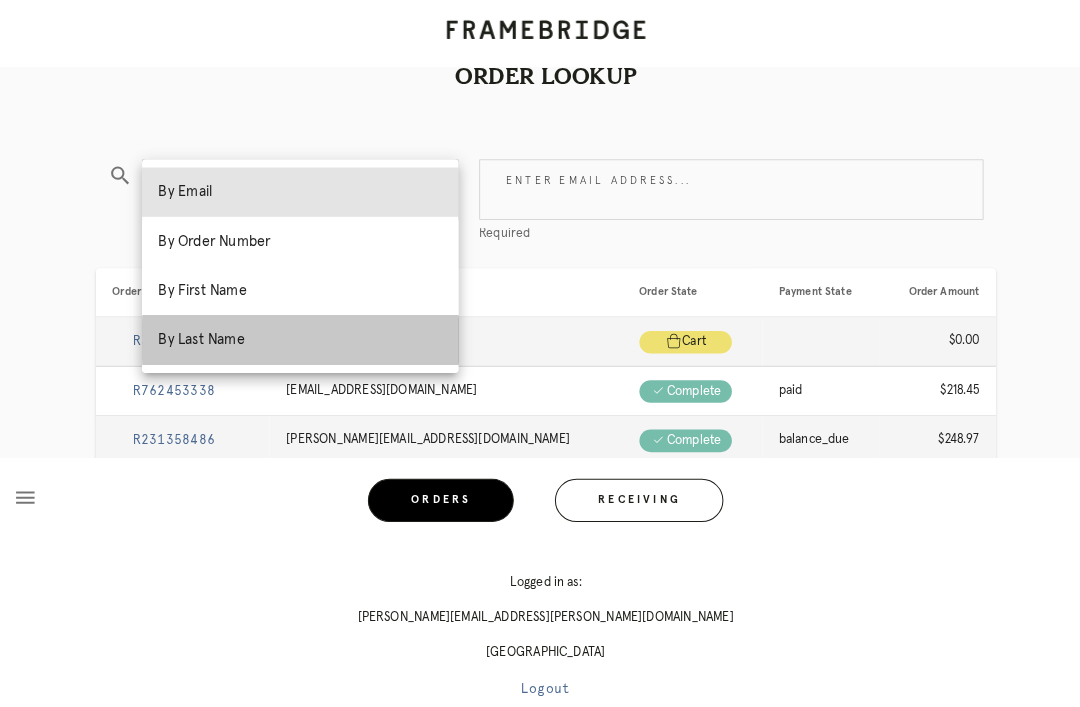 click on "By Last Name" at bounding box center (301, 331) 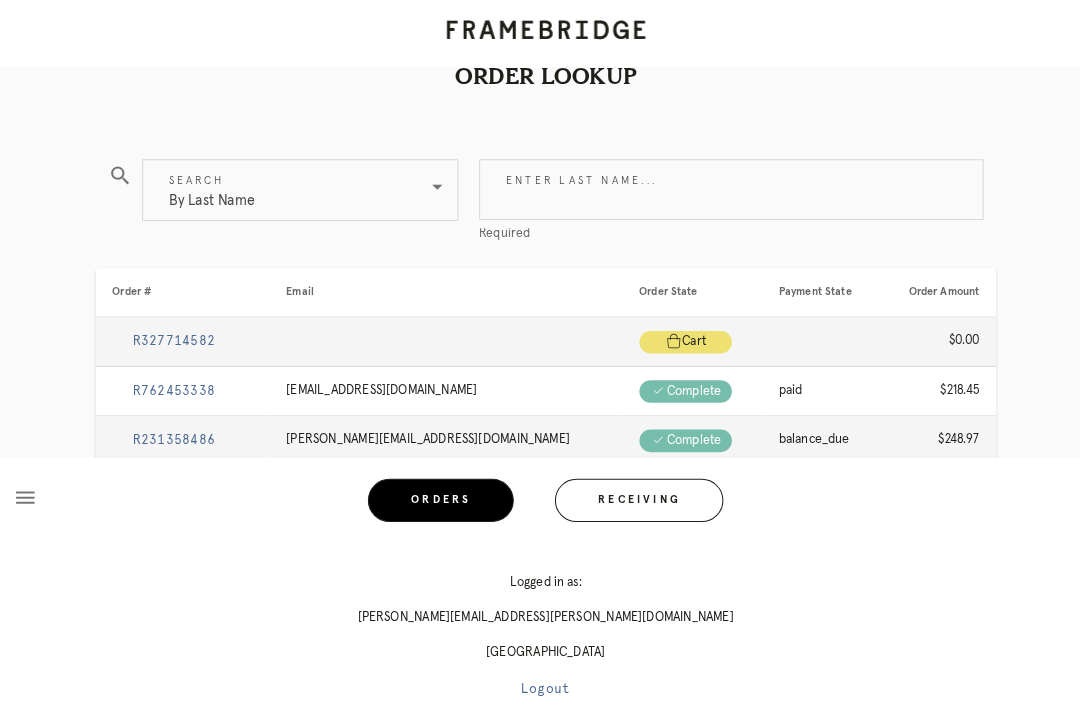 click on "Enter last name..." at bounding box center [720, 184] 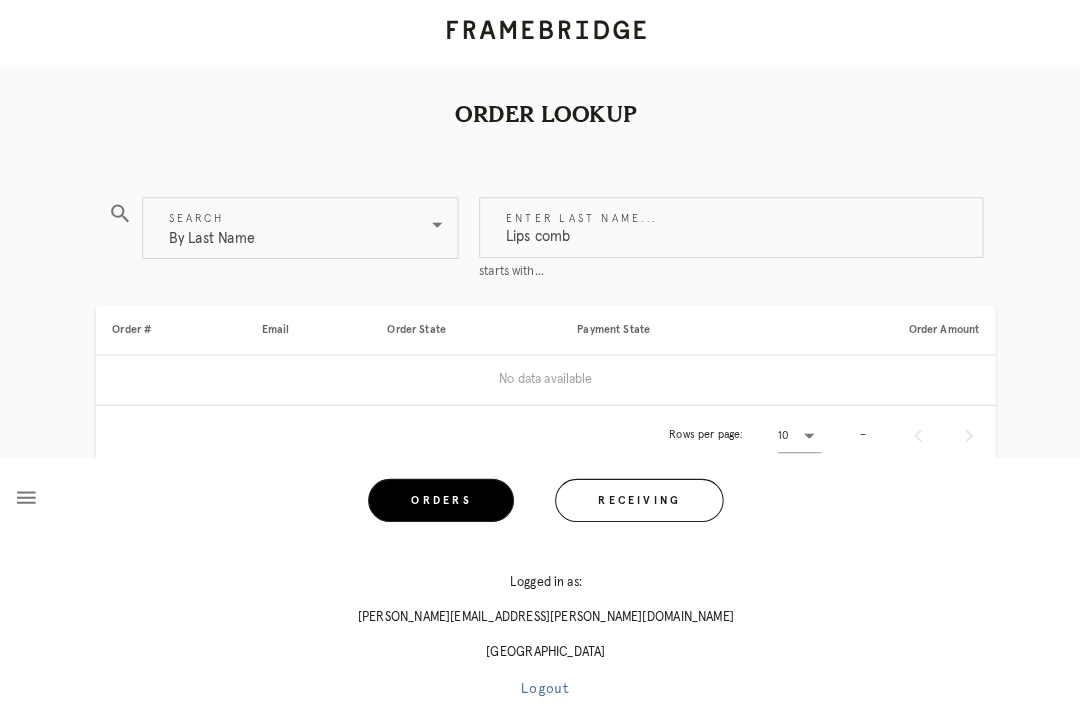 scroll, scrollTop: 20, scrollLeft: 0, axis: vertical 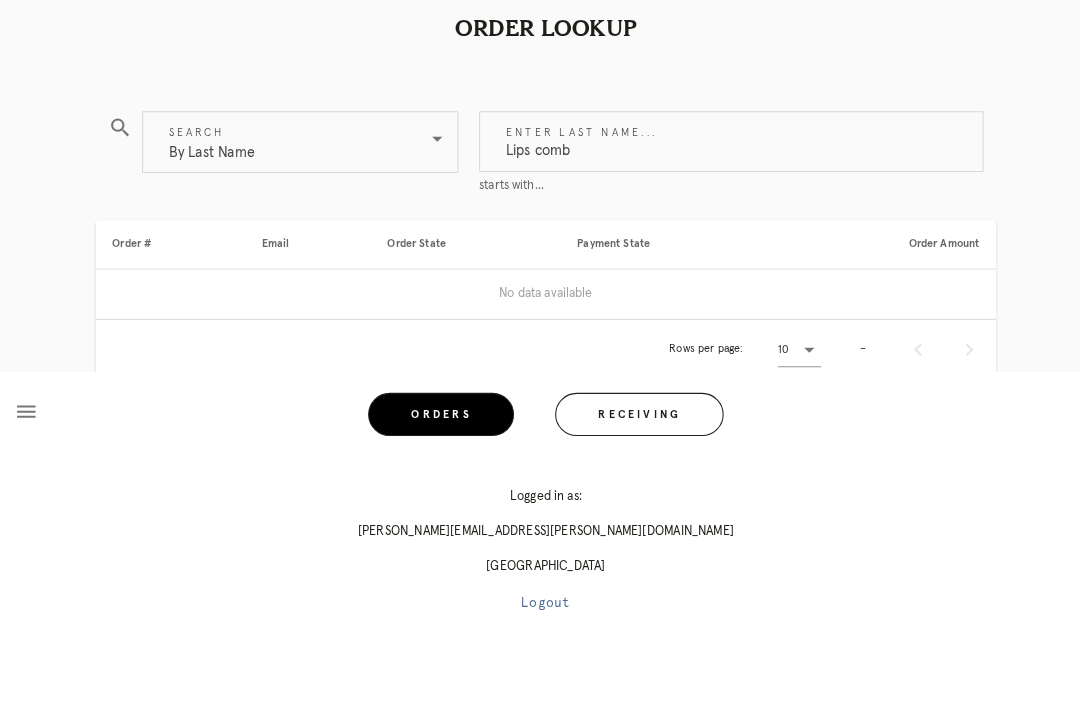 click on "Lips comb" at bounding box center (720, 221) 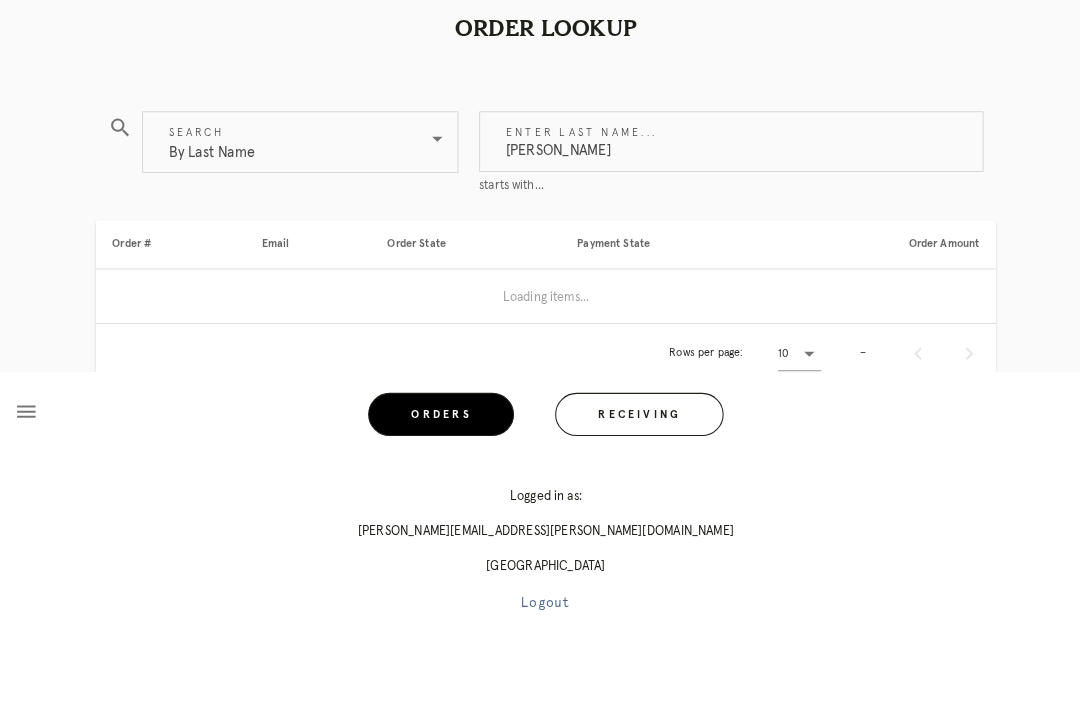 type on "Lipscomb" 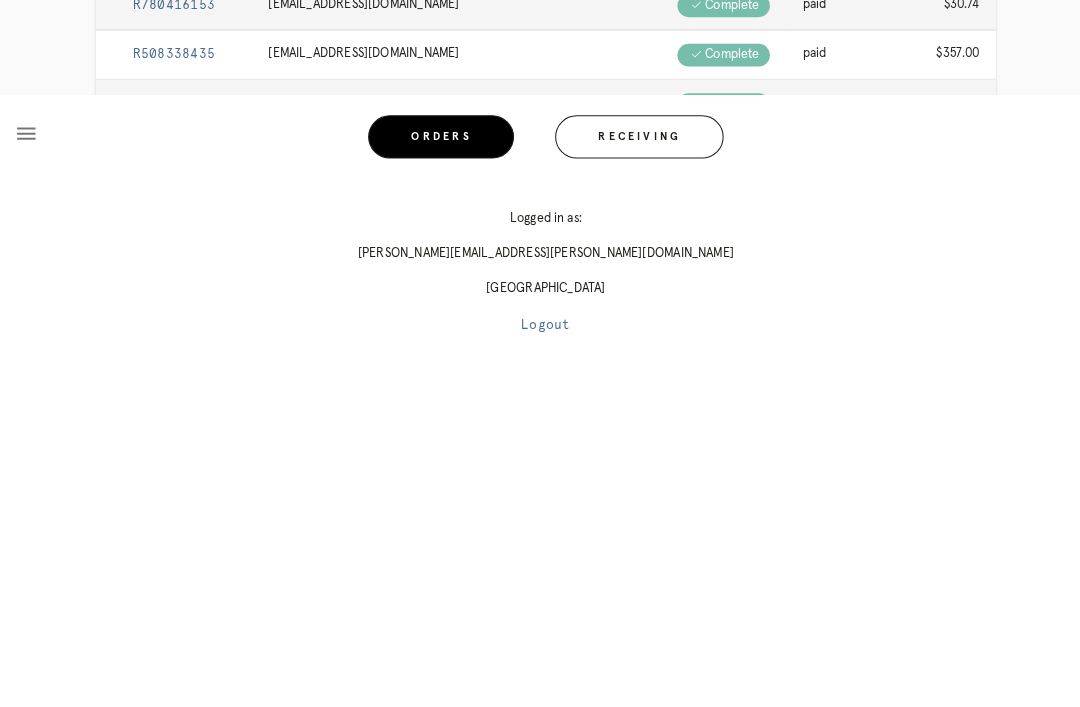 scroll, scrollTop: 120, scrollLeft: 0, axis: vertical 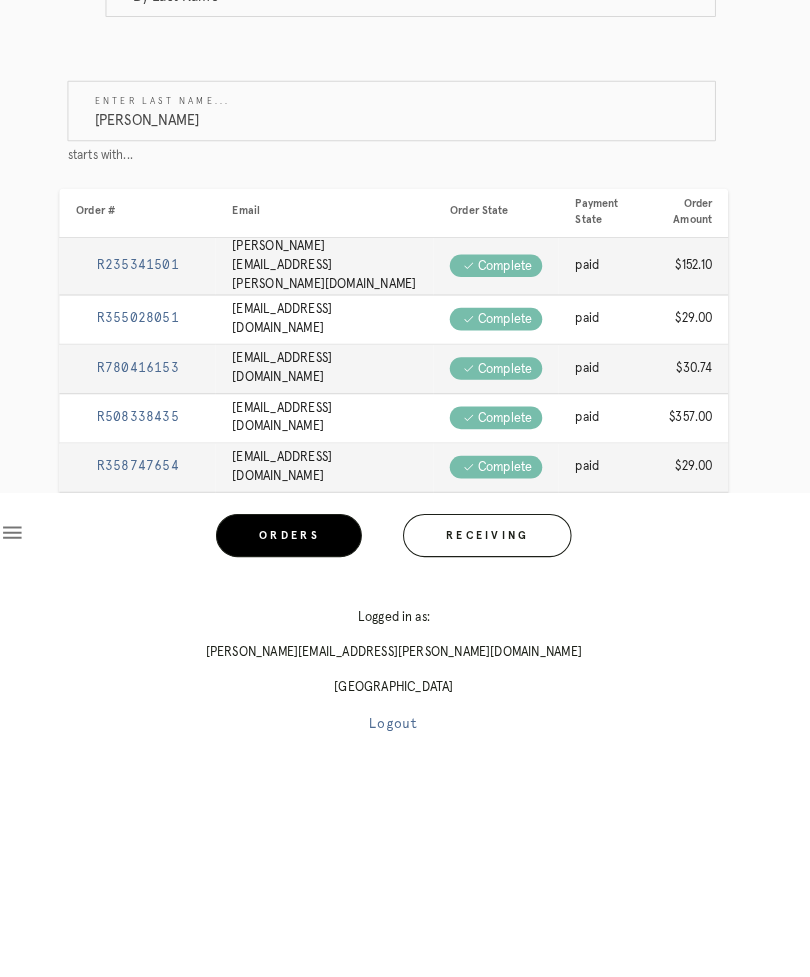 click on "Lipscomb" at bounding box center [402, 343] 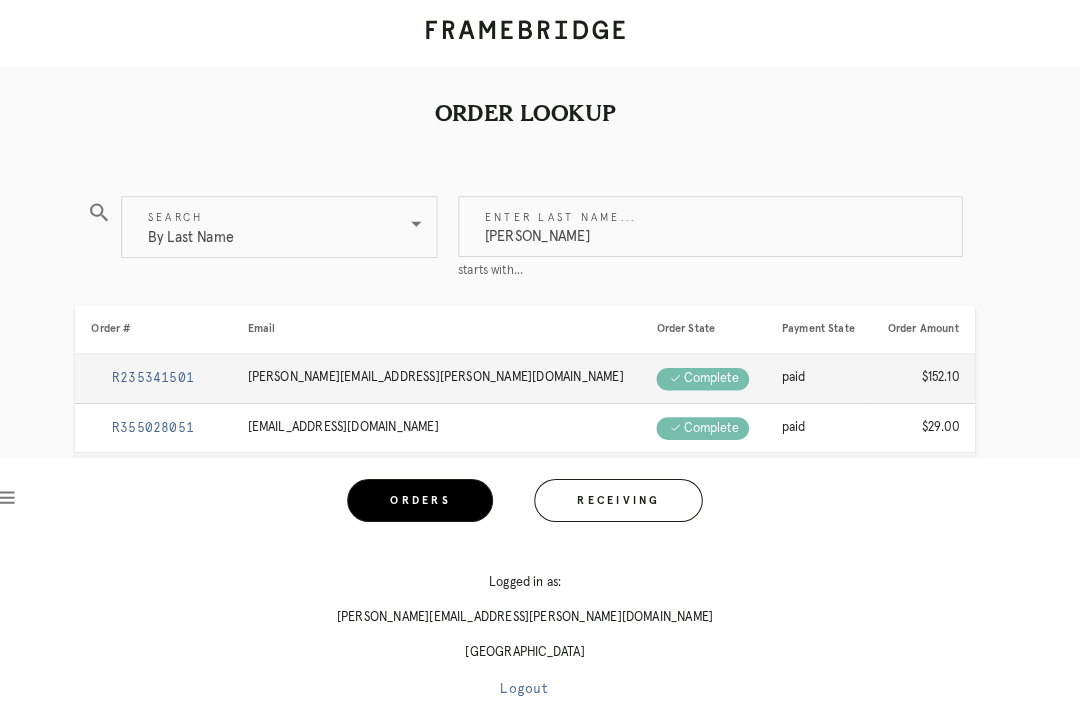 scroll, scrollTop: 0, scrollLeft: 0, axis: both 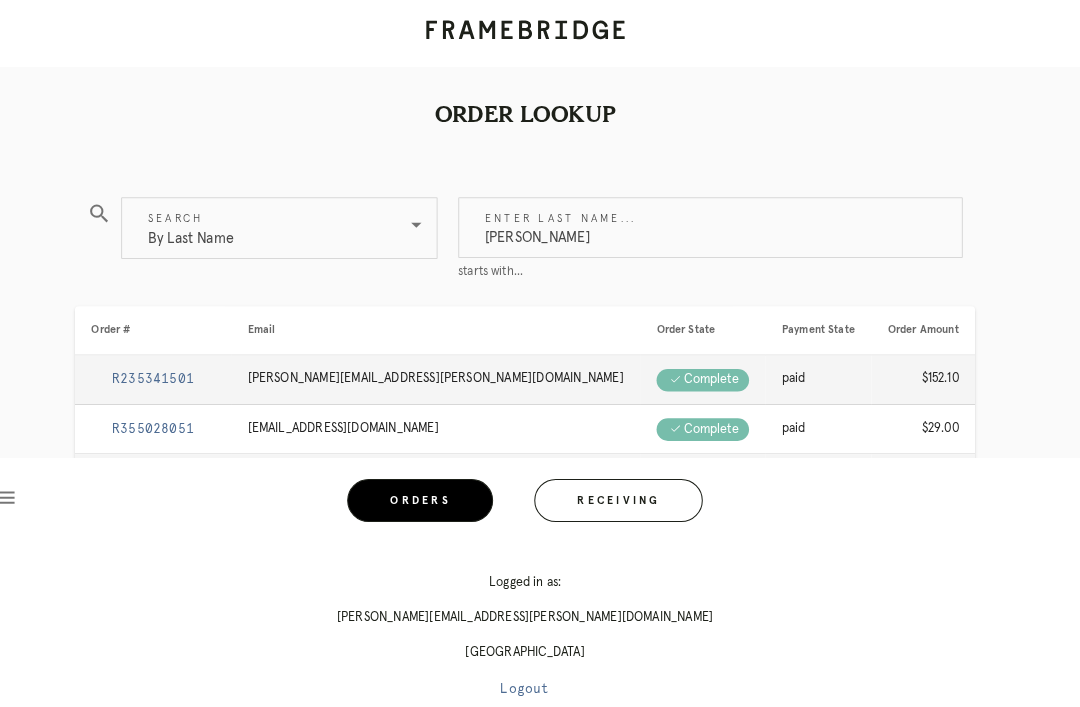 click on "By Last Name" at bounding box center [215, 222] 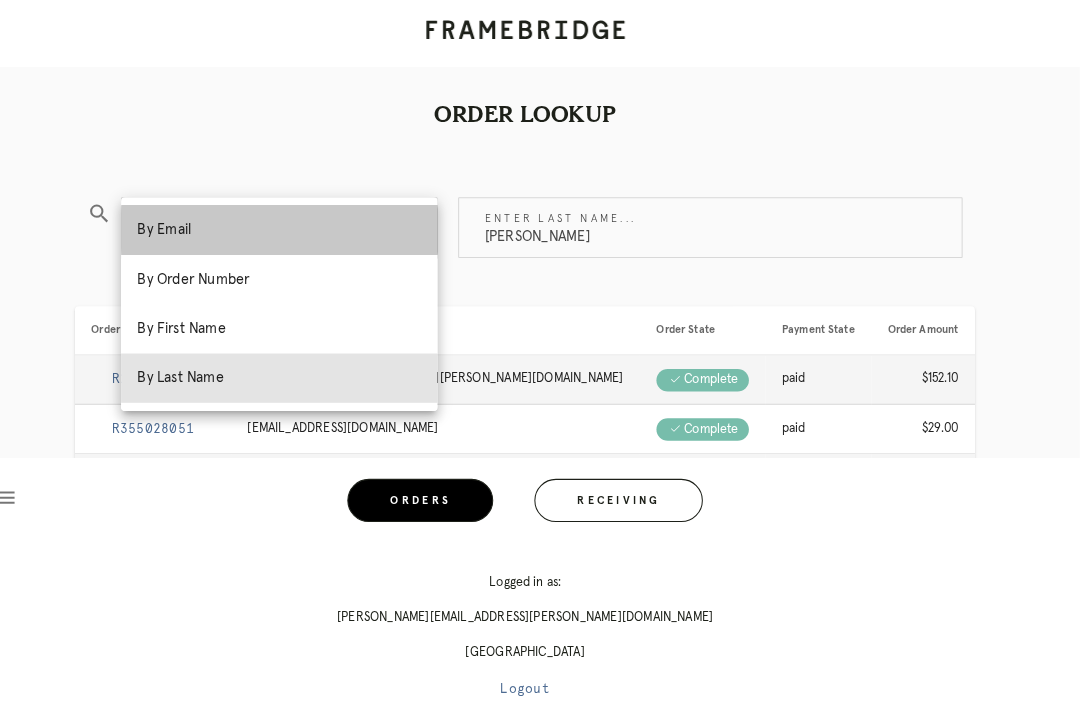 click on "By Email" at bounding box center (301, 224) 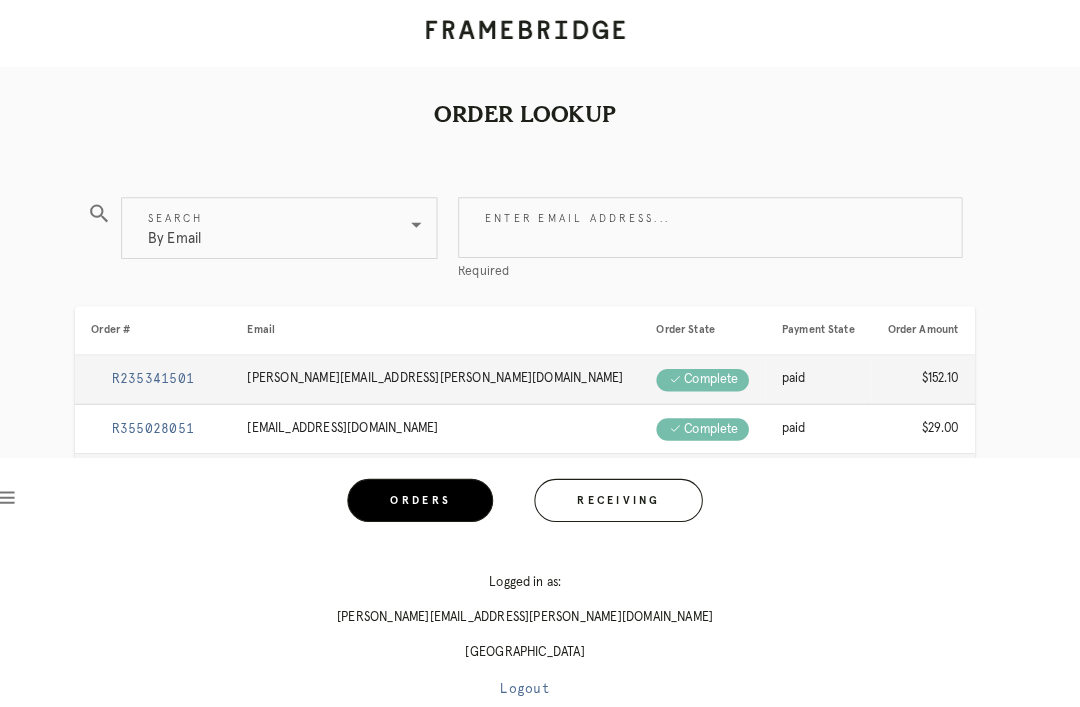 click on "Enter email address..." at bounding box center (720, 221) 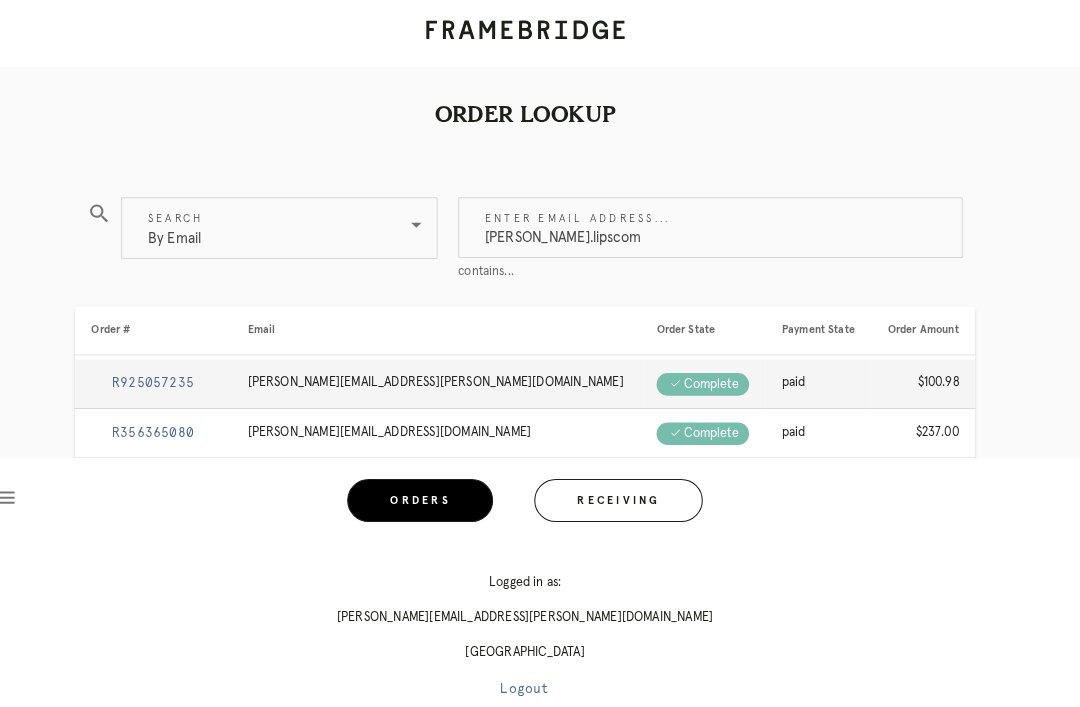 type on "Martha.lipscomb" 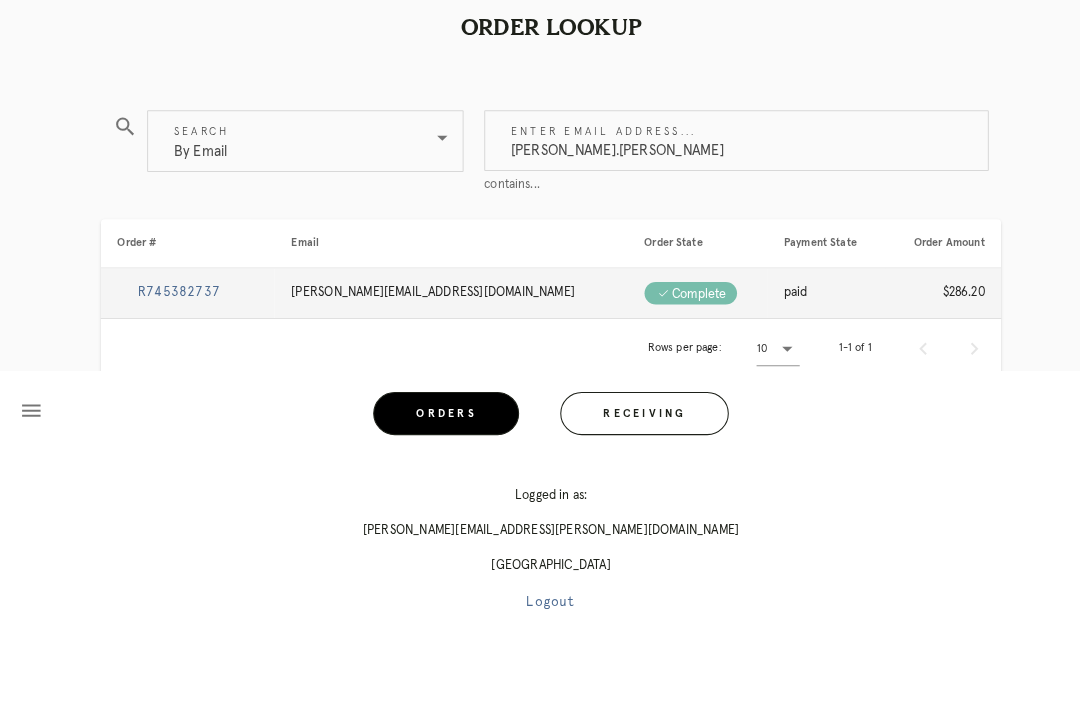 click on "R745382737" at bounding box center (178, 369) 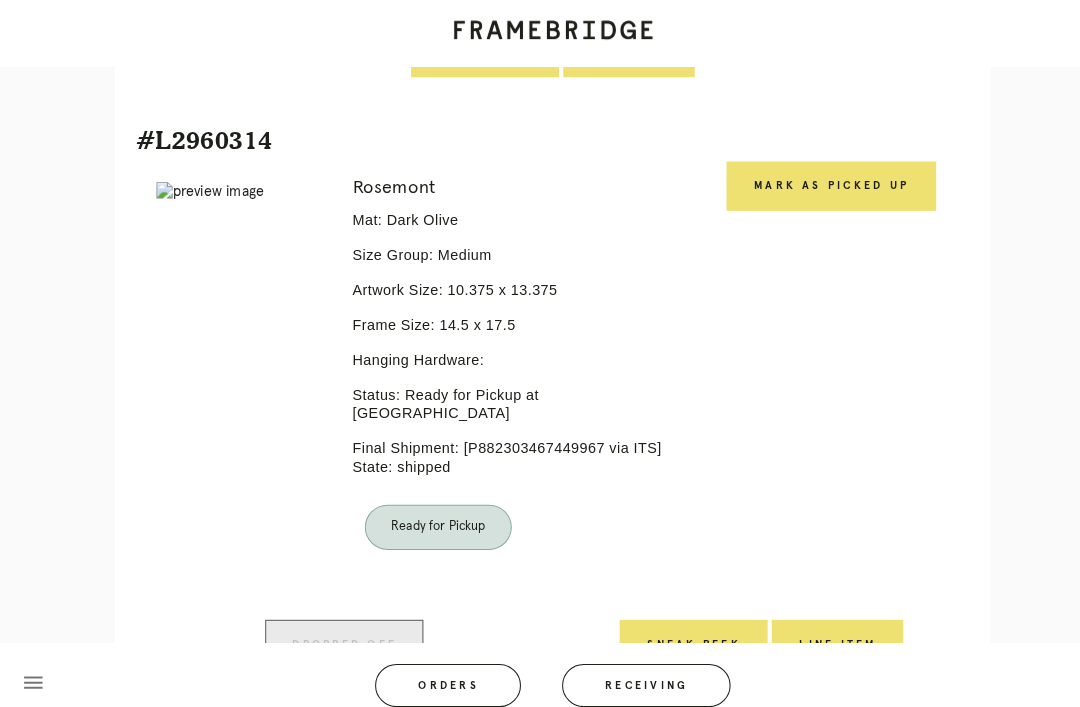 scroll, scrollTop: 852, scrollLeft: 0, axis: vertical 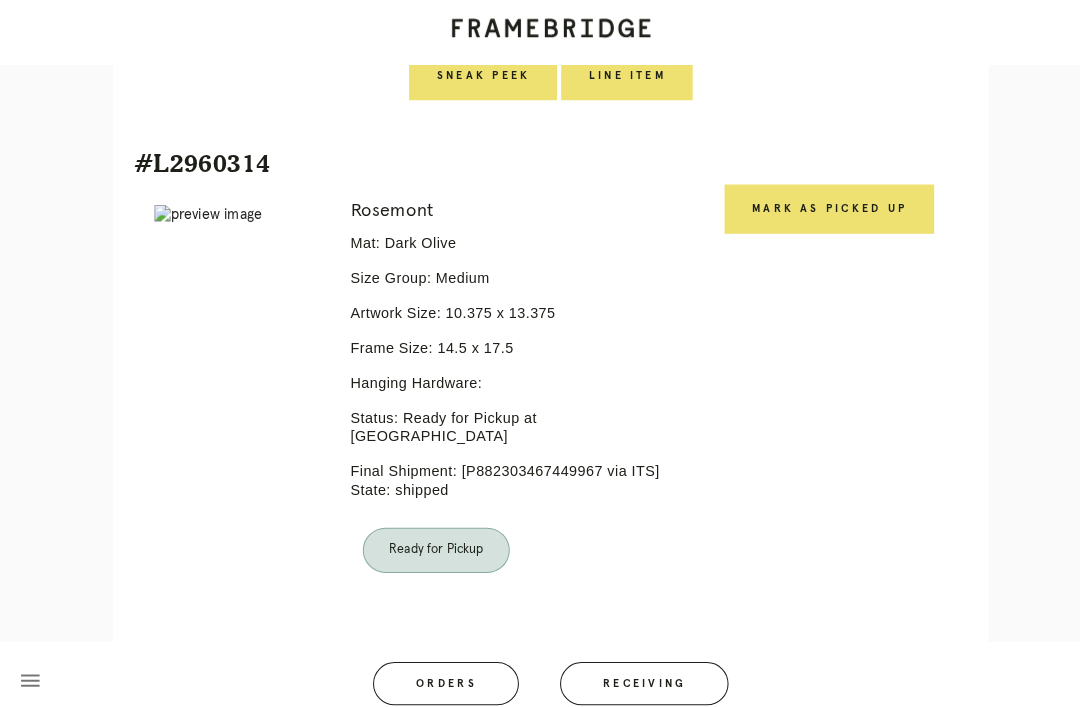 click on "Mark as Picked Up" at bounding box center [811, 205] 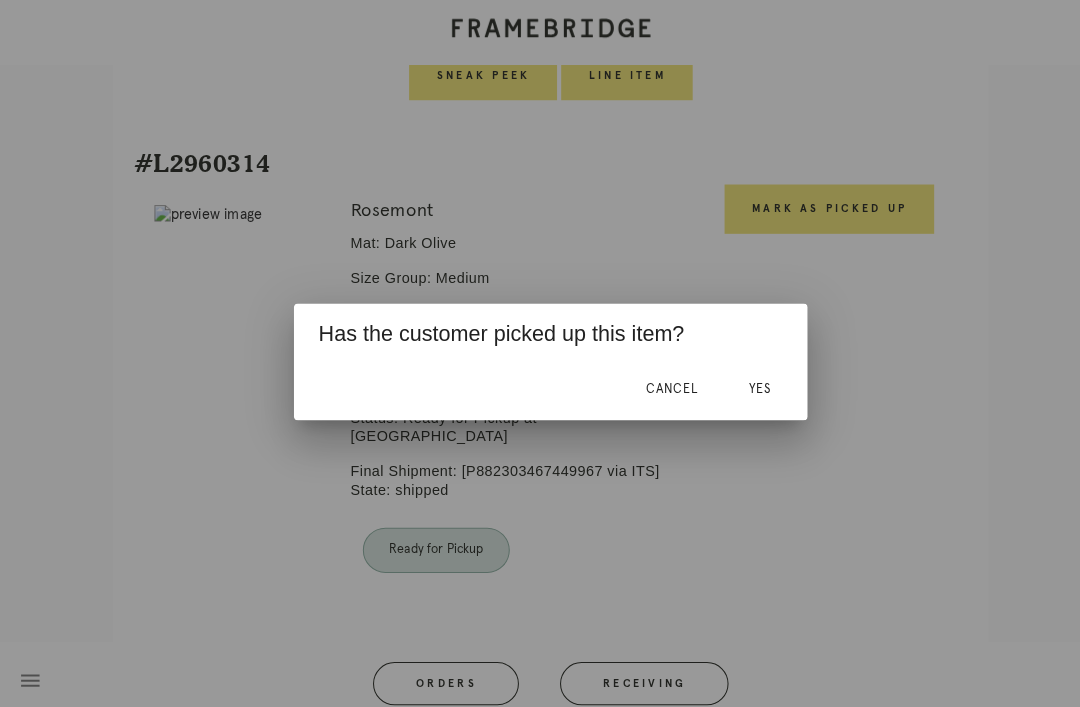 click on "Yes" at bounding box center (743, 381) 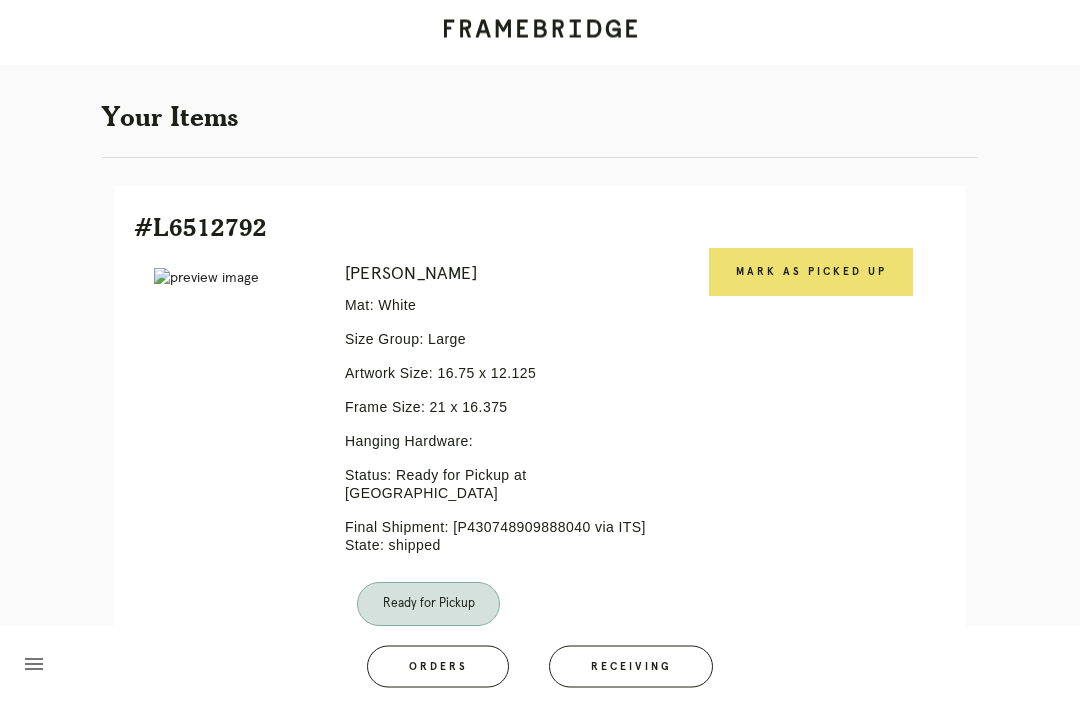scroll, scrollTop: 346, scrollLeft: 0, axis: vertical 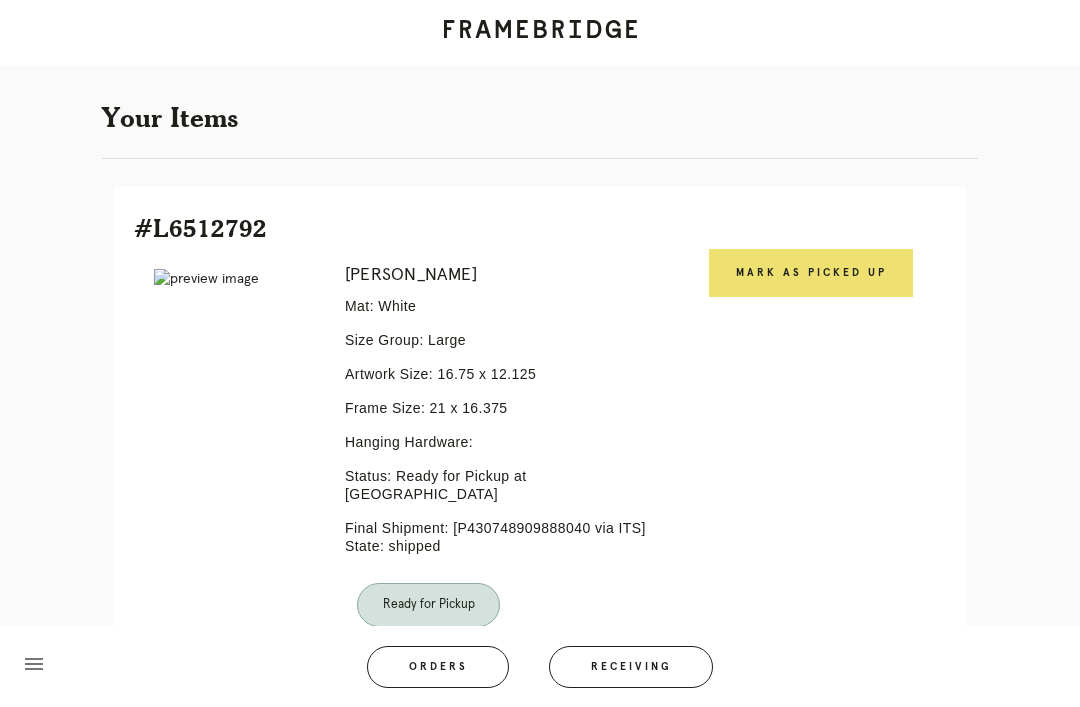 click on "Mark as Picked Up" at bounding box center (811, 273) 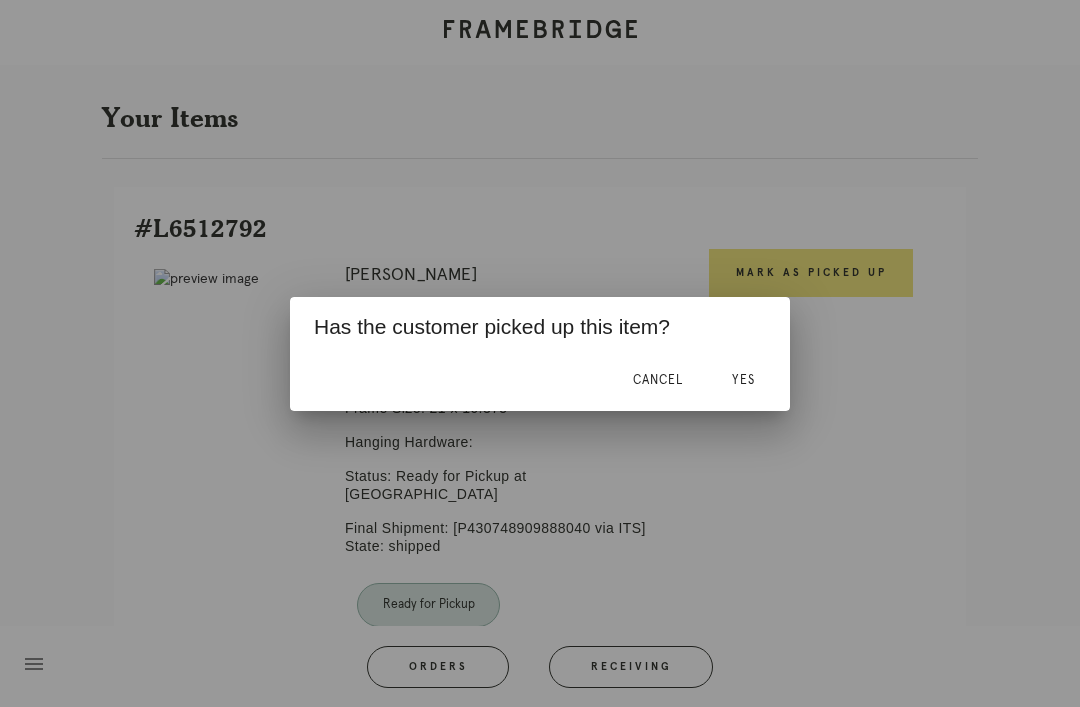 click on "Yes" at bounding box center (743, 380) 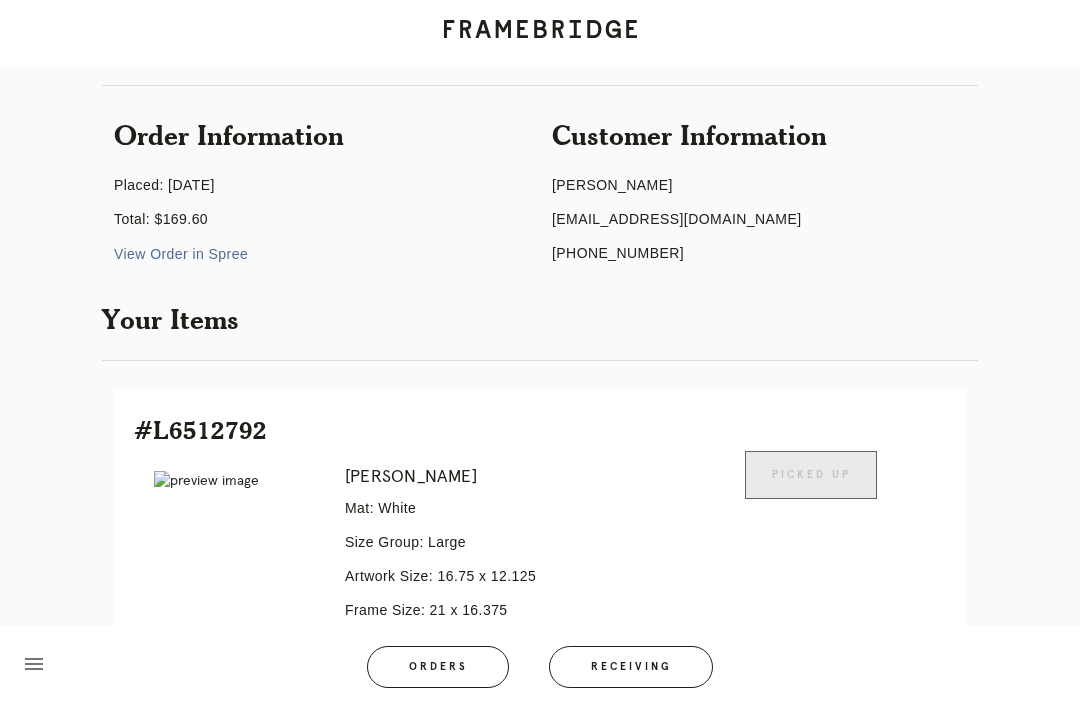 scroll, scrollTop: 0, scrollLeft: 0, axis: both 